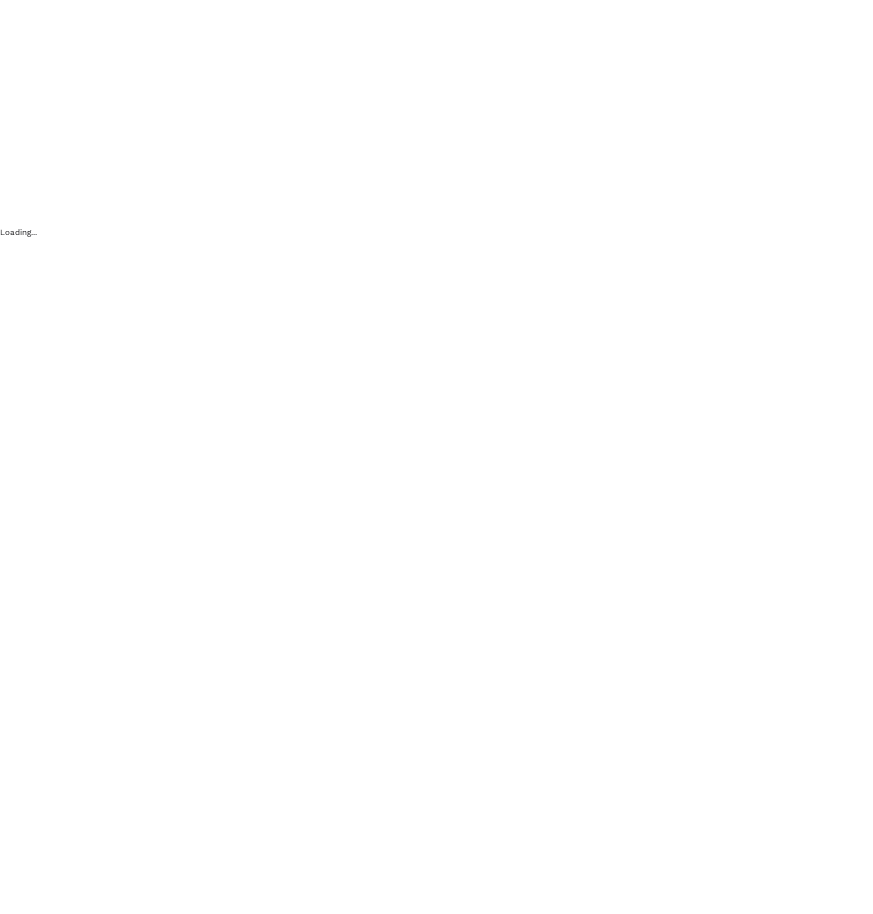 scroll, scrollTop: 0, scrollLeft: 0, axis: both 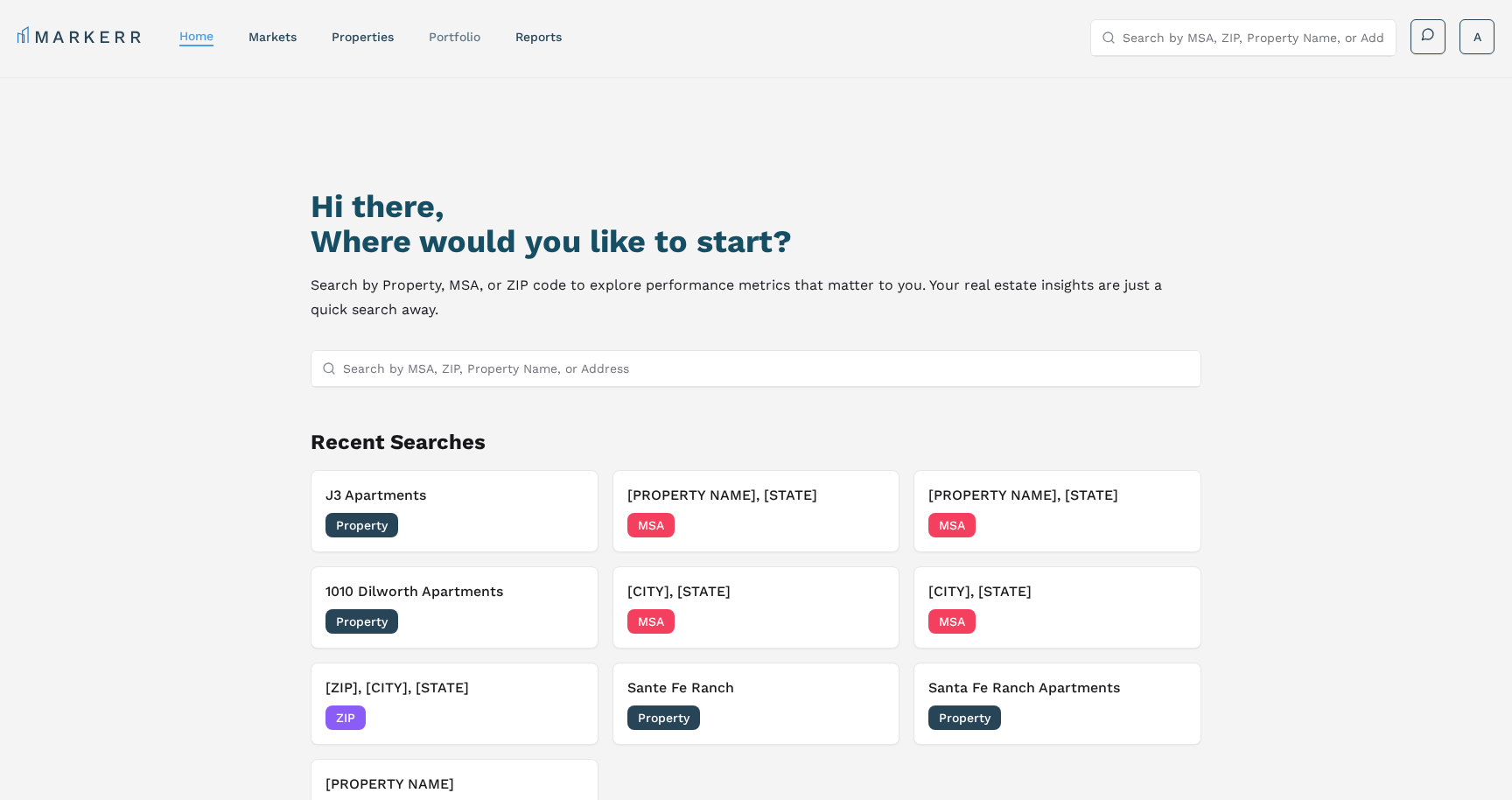 click on "Portfolio" at bounding box center (454, 37) 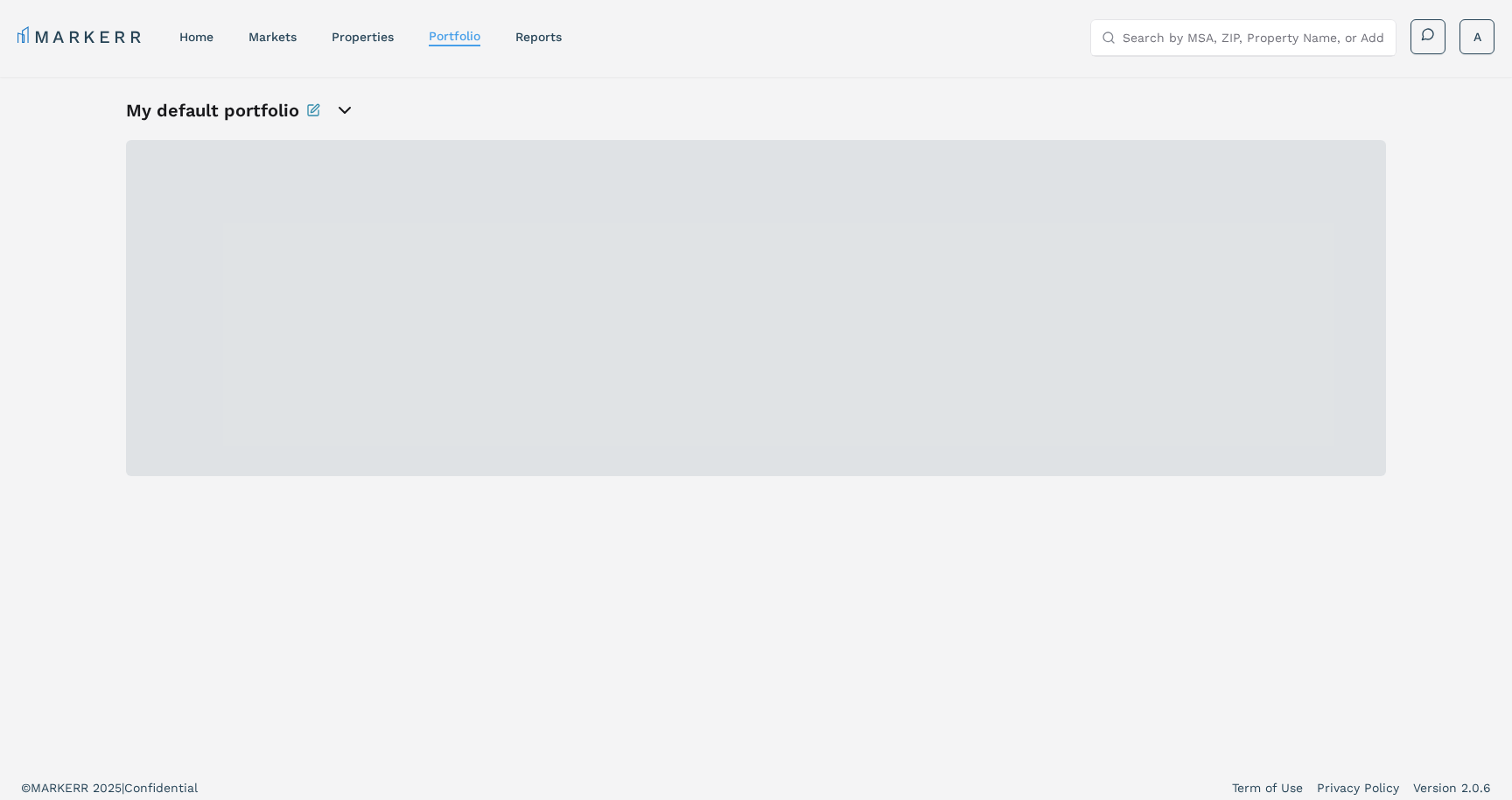 click 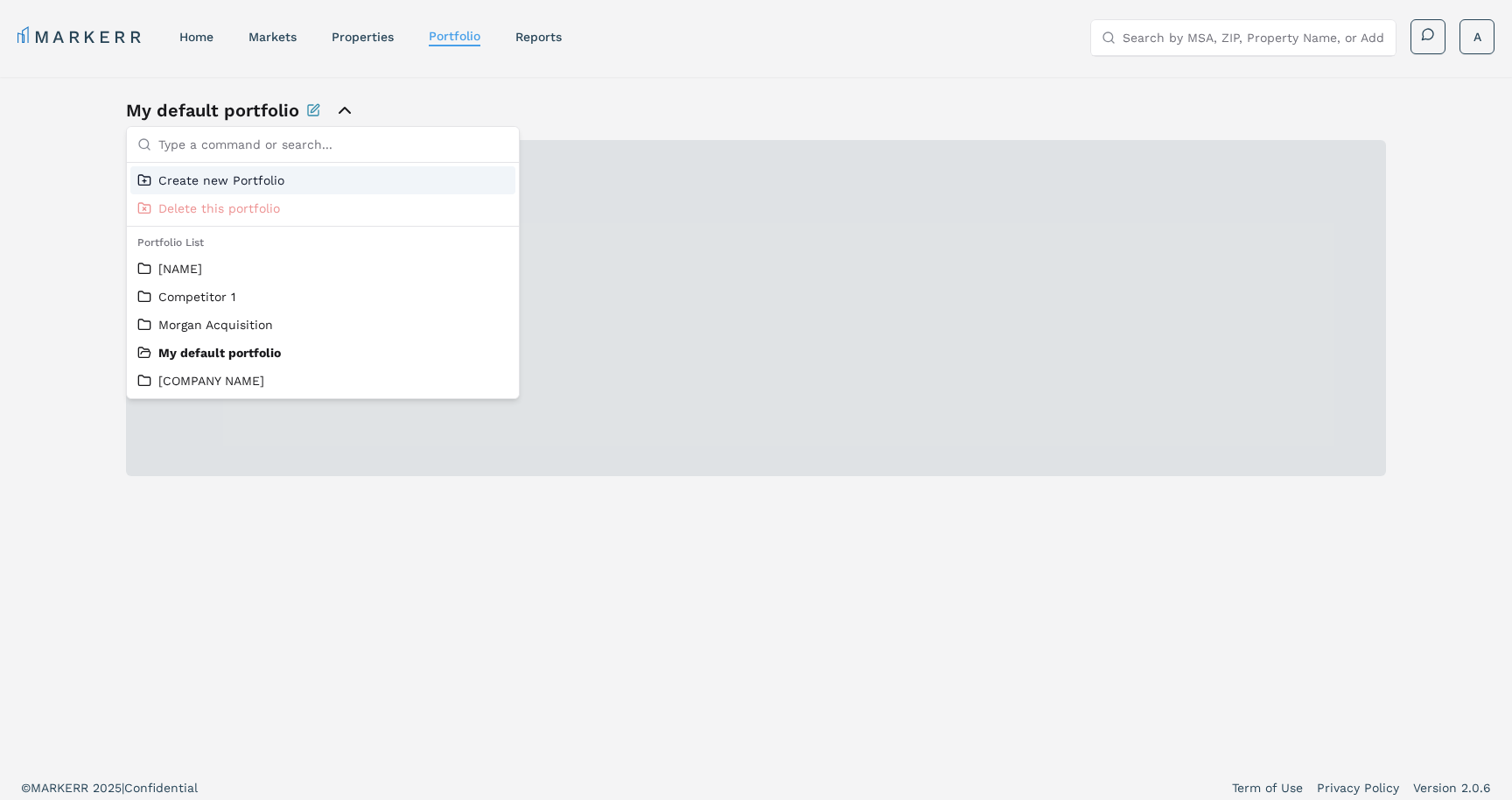 click on "Create new Portfolio" at bounding box center [221, 180] 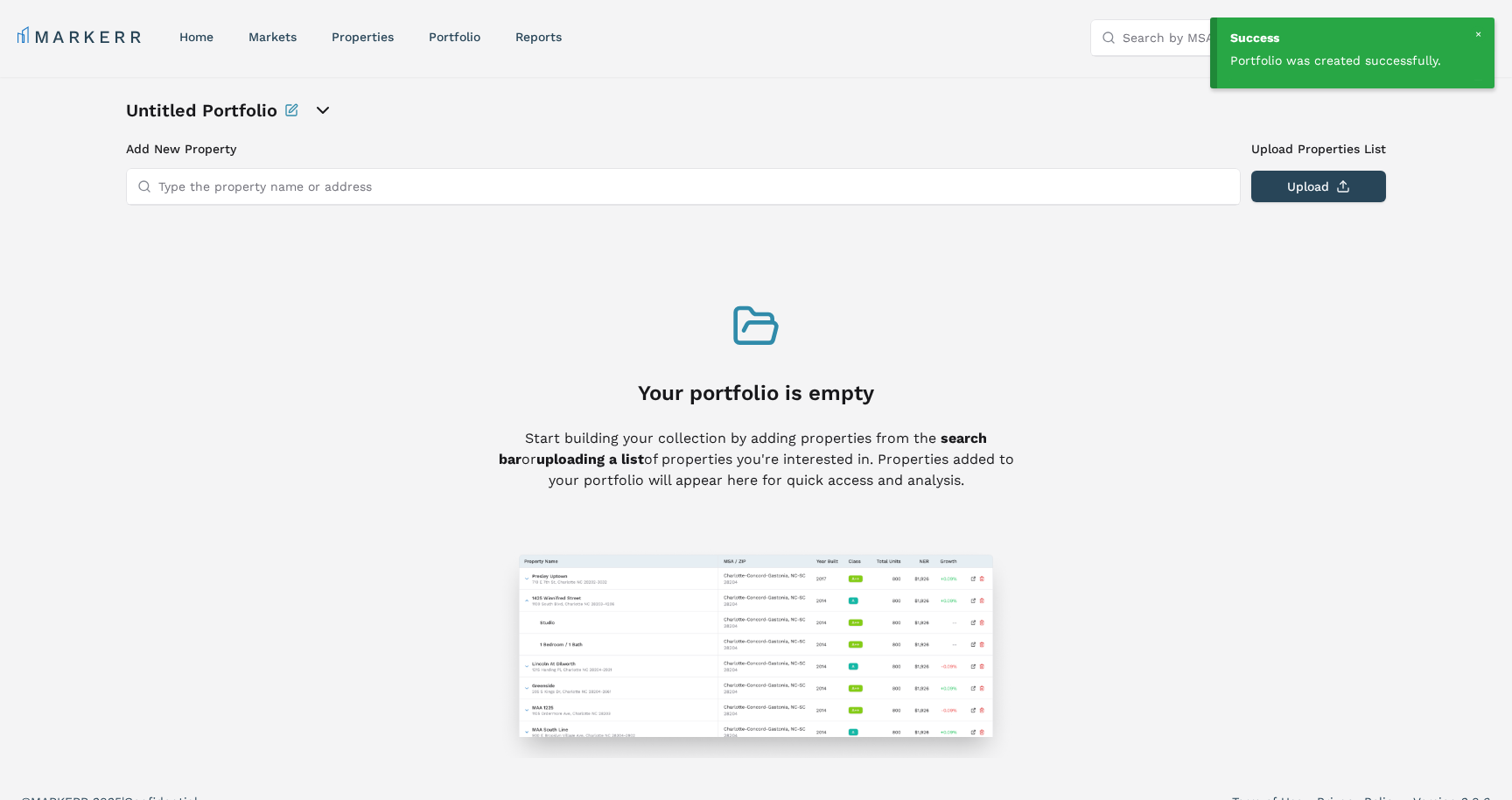 click on "Type the property name or address" at bounding box center (694, 186) 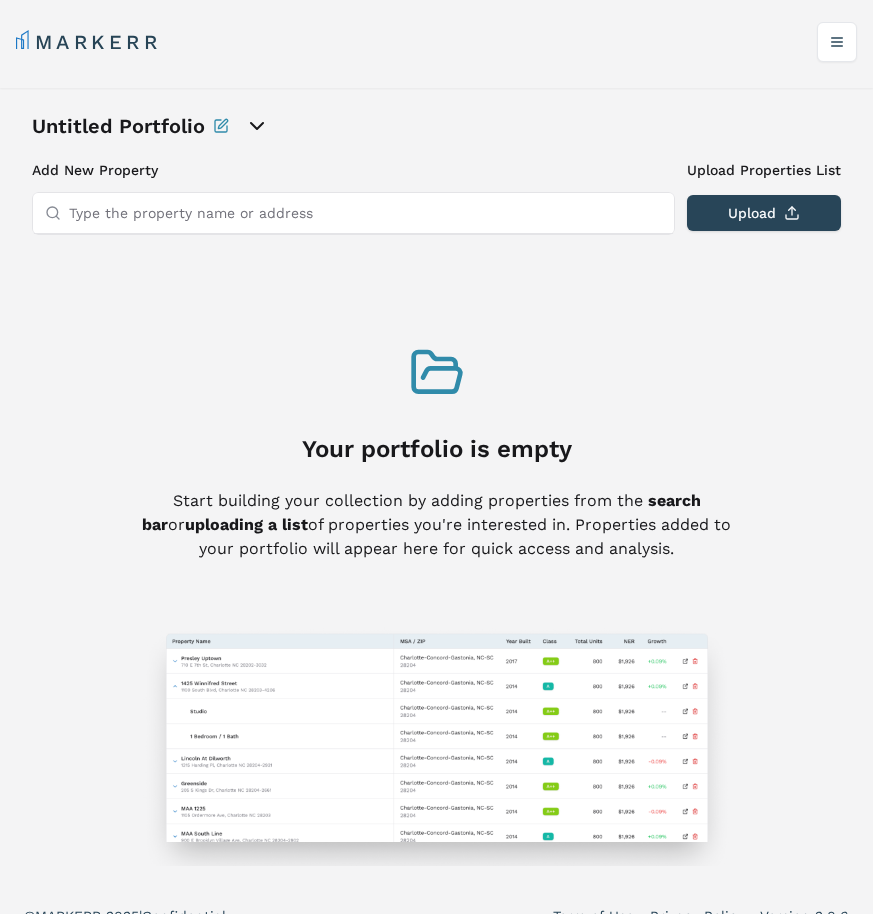 click on "Type the property name or address" at bounding box center [365, 213] 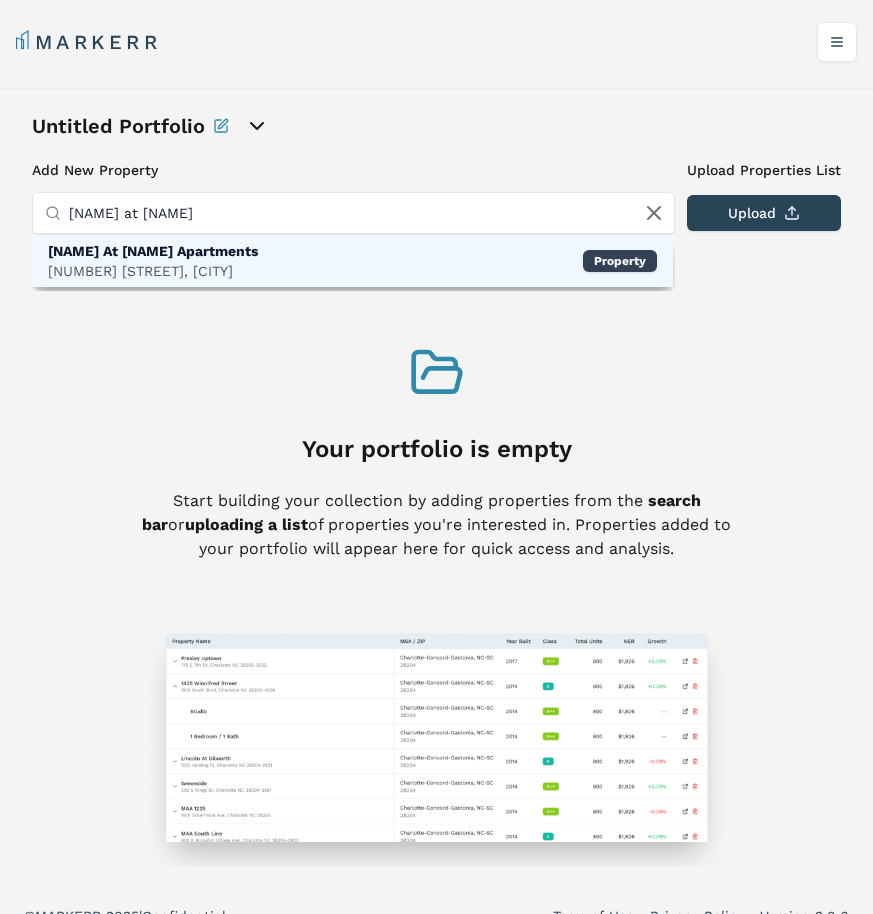 type on "[NAME] at [NAME]" 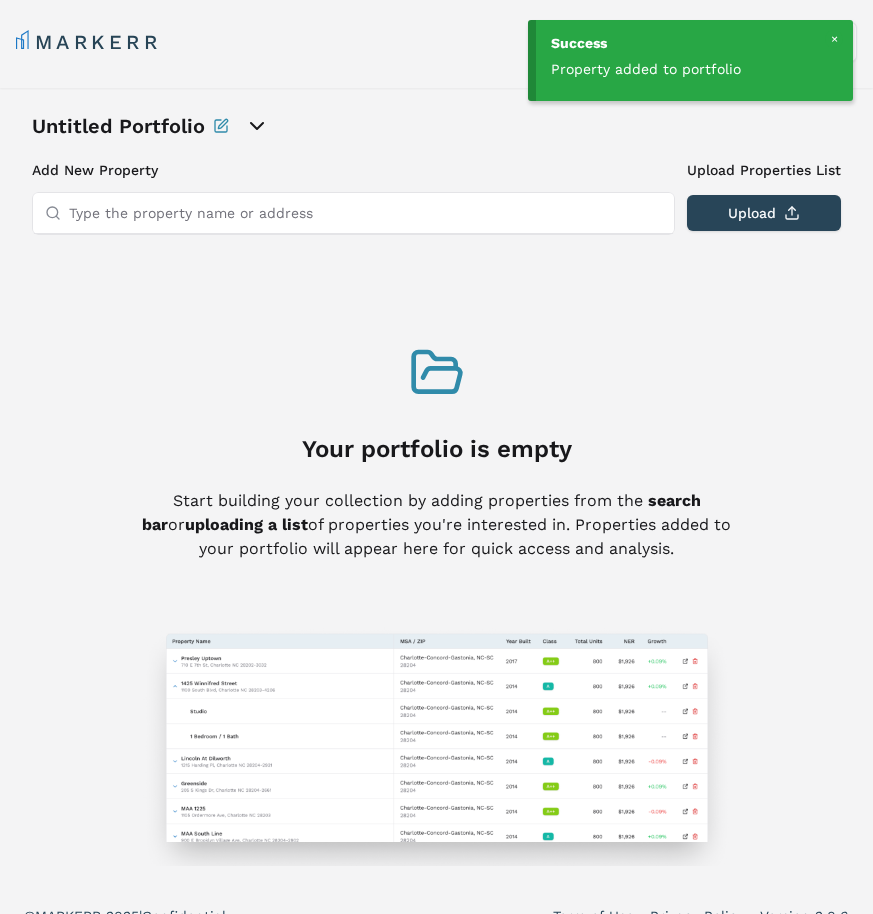 click on "Type the property name or address" at bounding box center [365, 213] 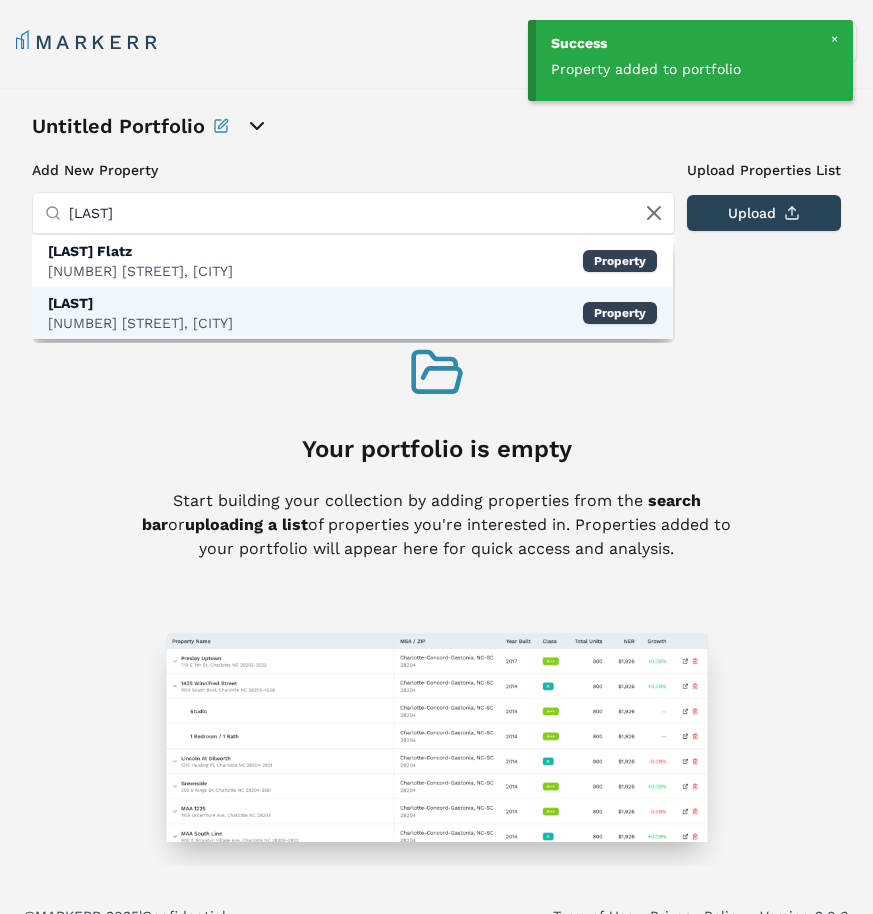 type on "[LAST]" 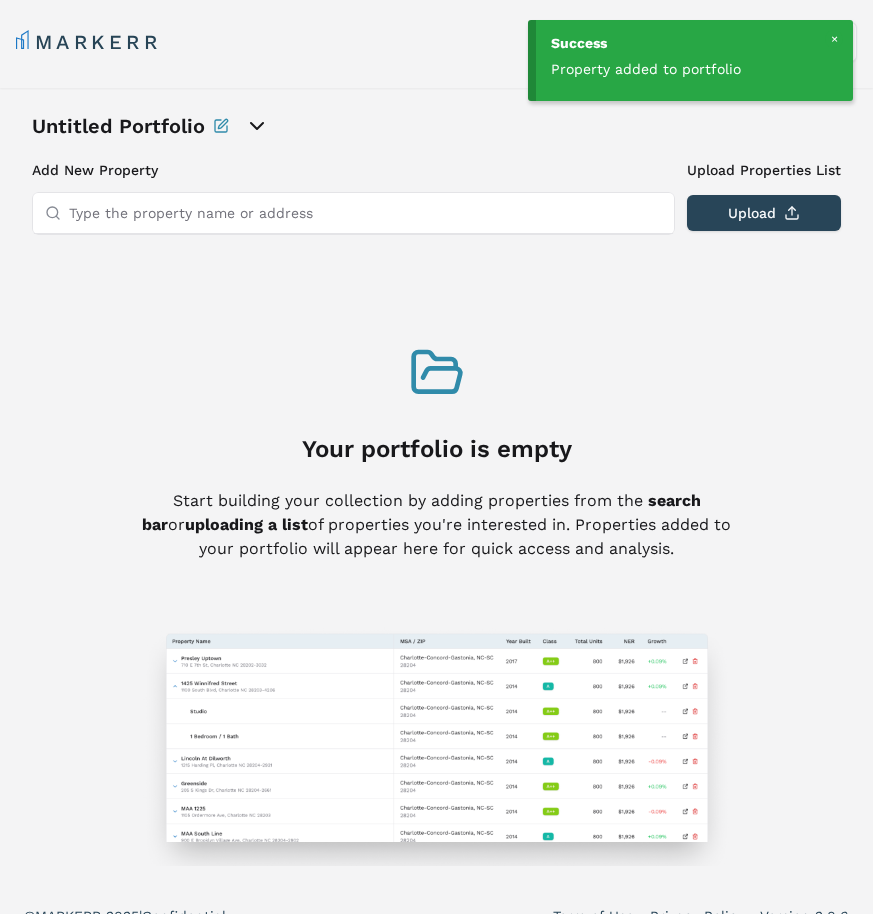 click on "Type the property name or address" at bounding box center [365, 213] 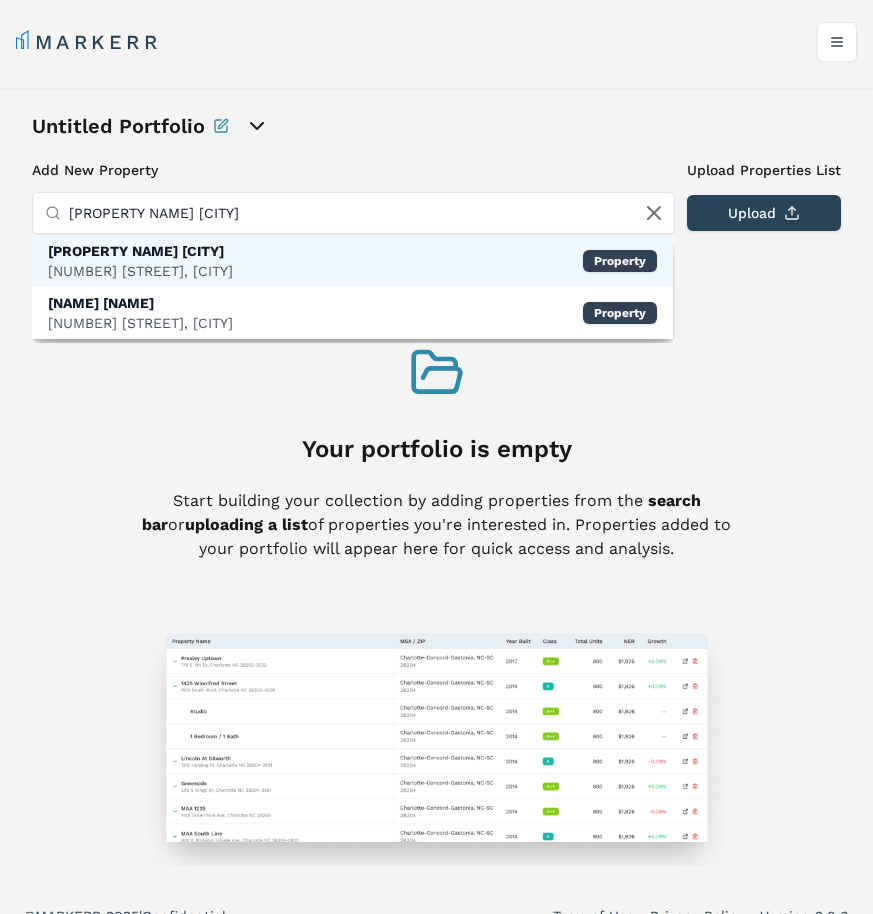 type on "[PROPERTY NAME] [CITY]" 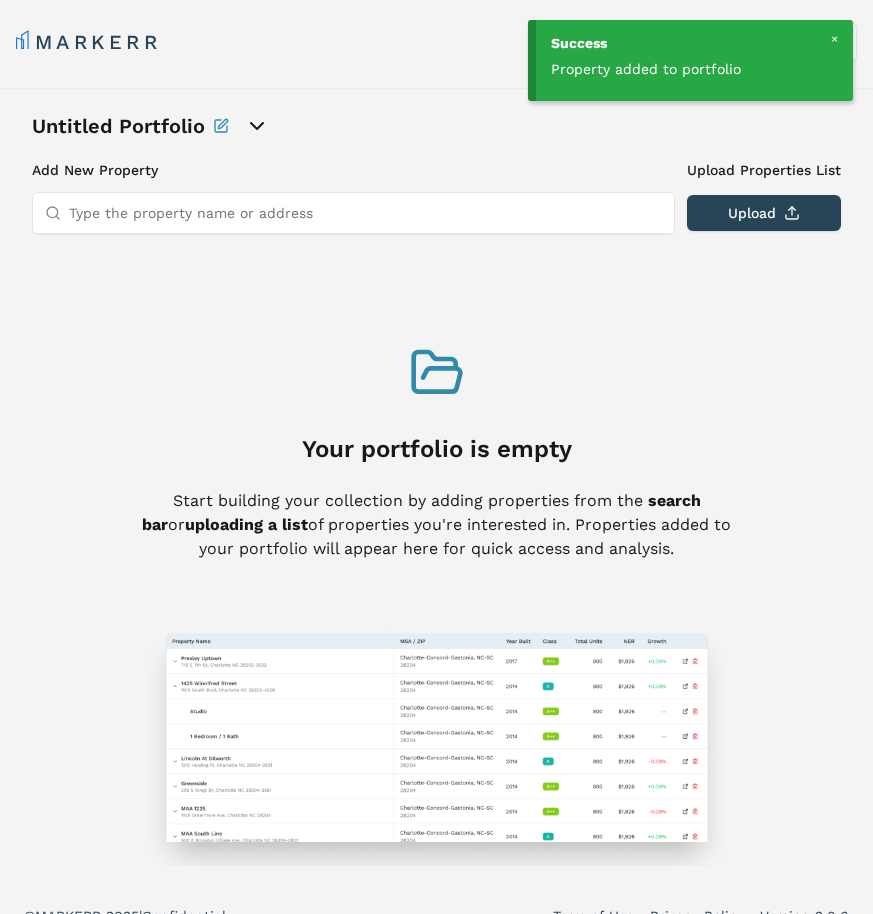click on "Type the property name or address" at bounding box center (365, 213) 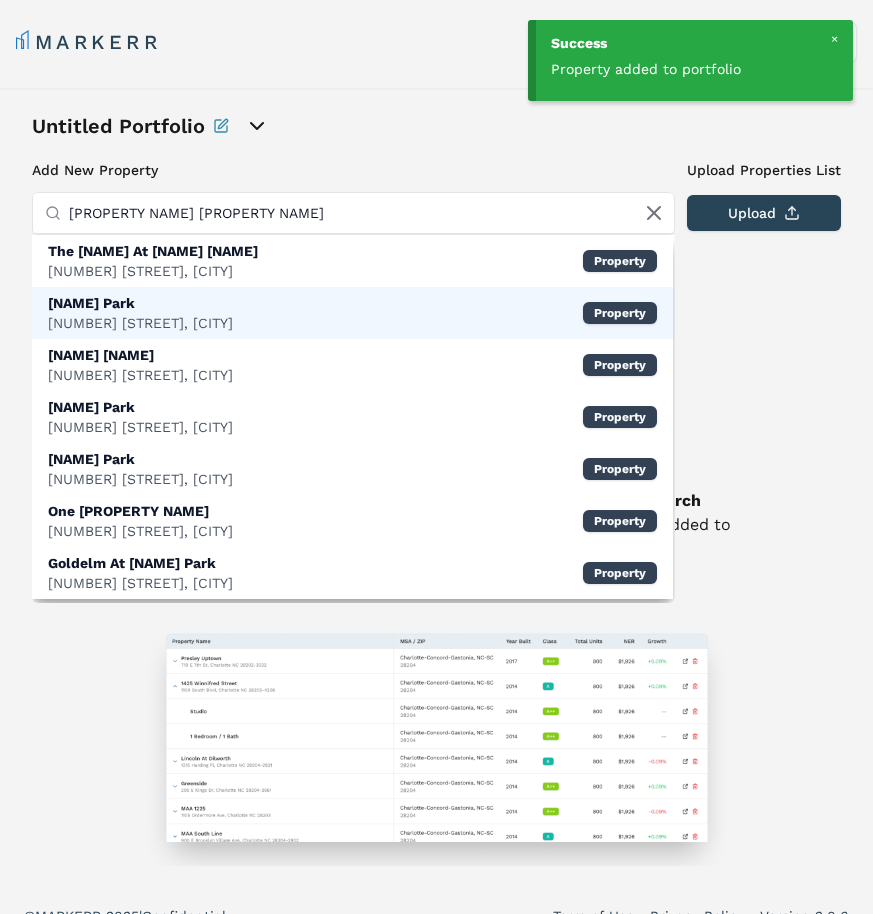 type on "[PROPERTY NAME] [PROPERTY NAME]" 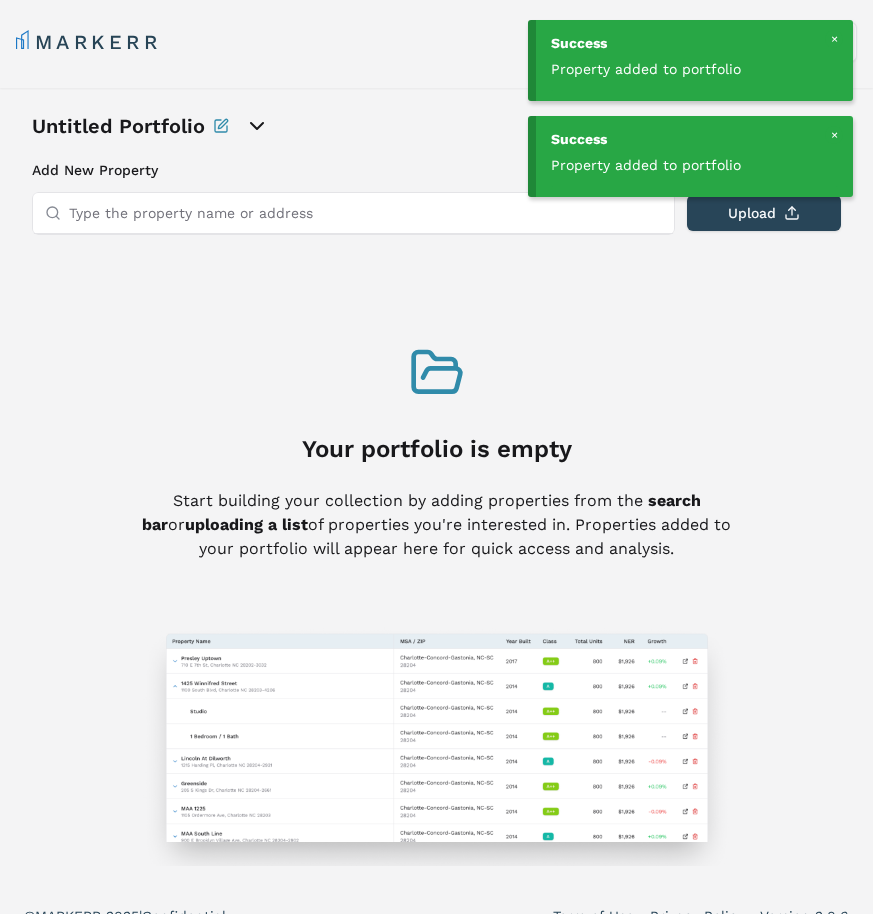 click on "Type the property name or address" at bounding box center [365, 213] 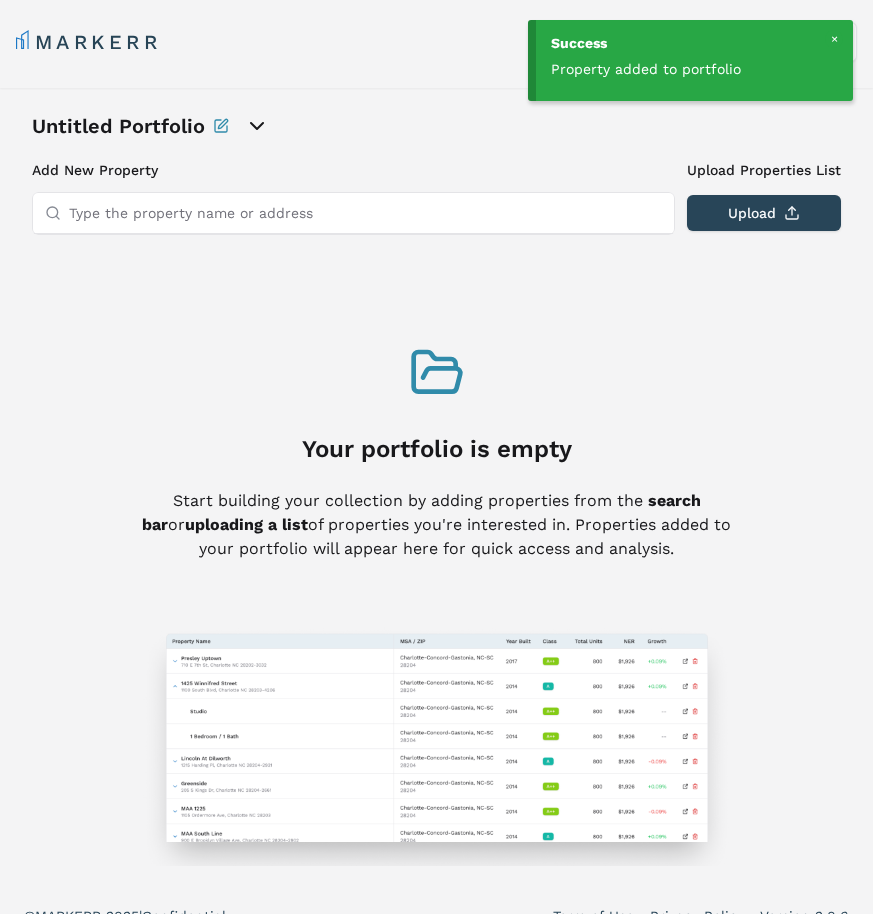 click on "Type the property name or address" at bounding box center (365, 213) 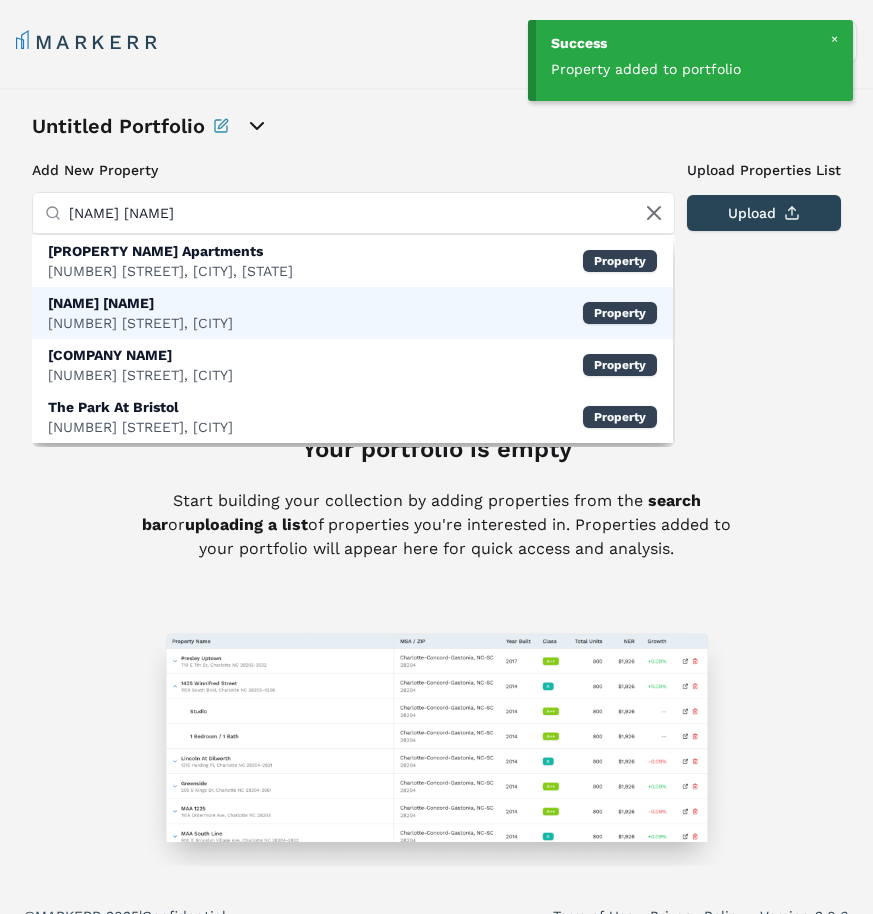 type on "[NAME] [NAME]" 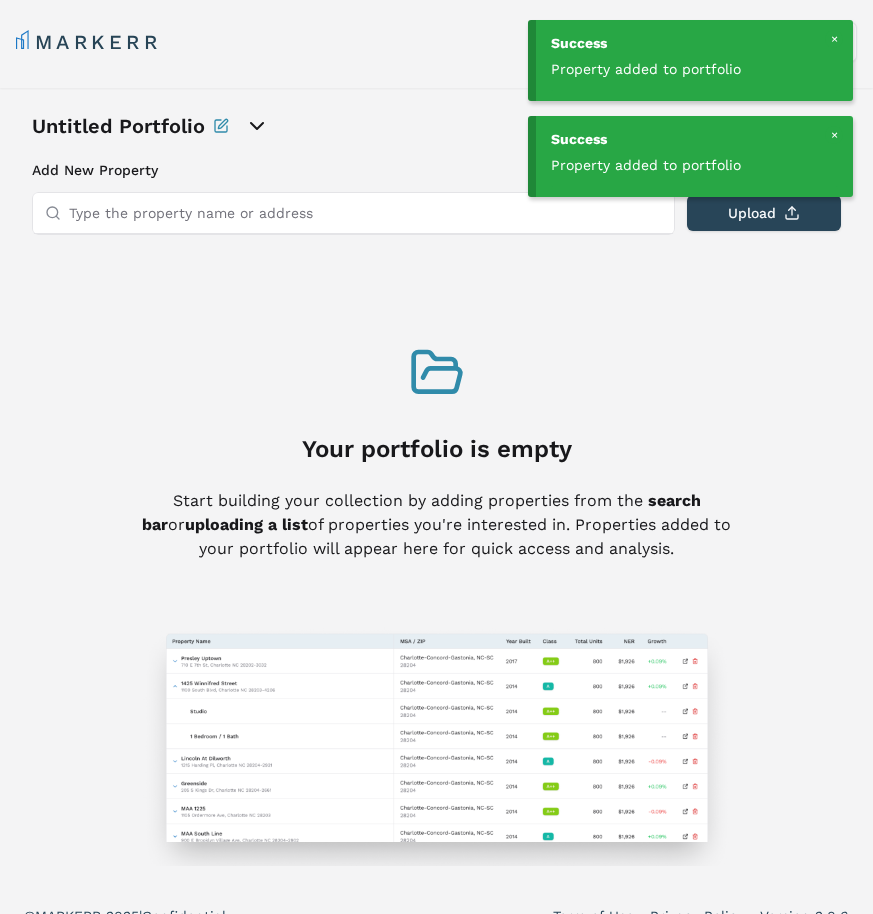 click on "Type the property name or address" at bounding box center [365, 213] 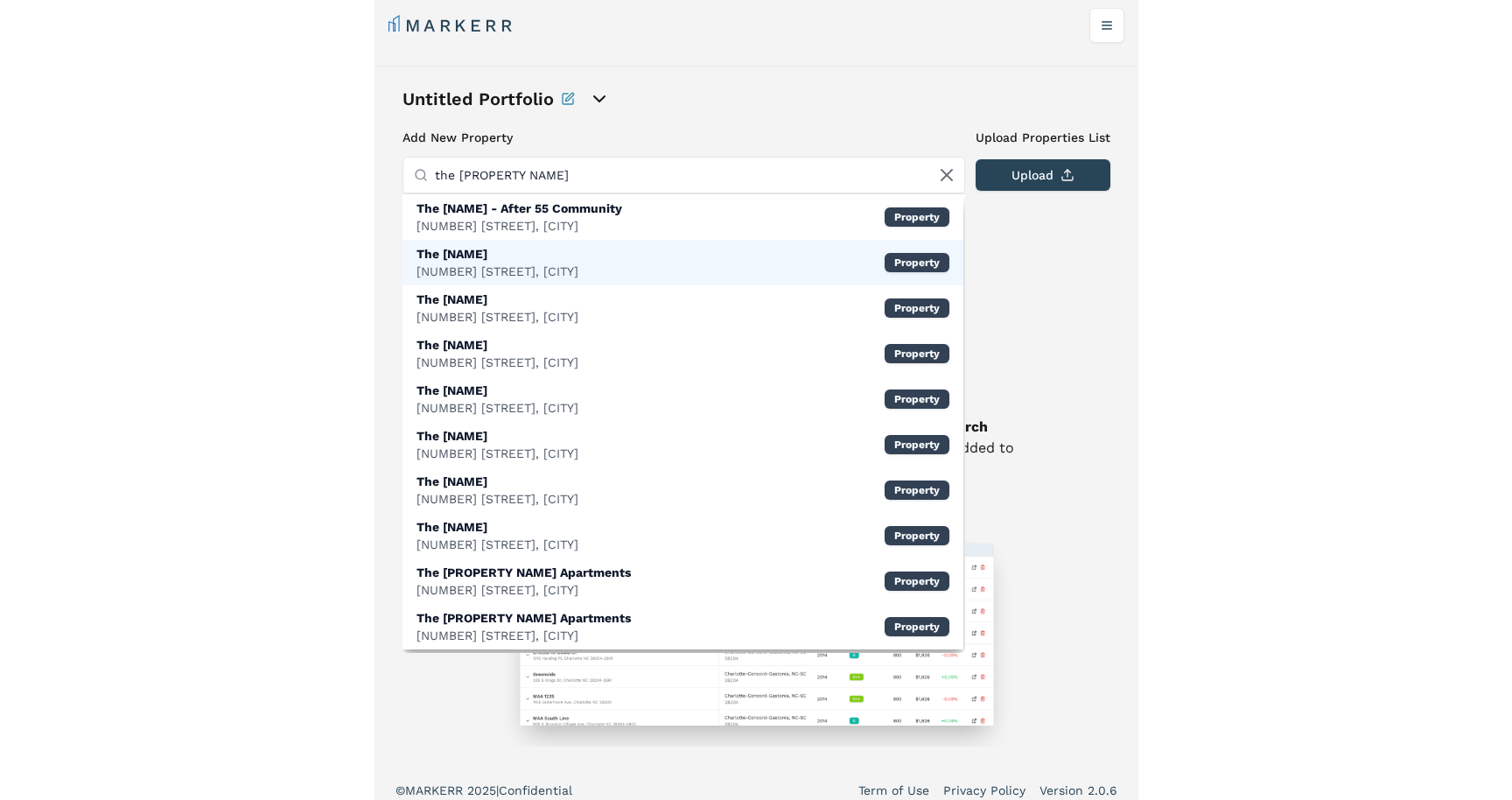 scroll, scrollTop: 0, scrollLeft: 0, axis: both 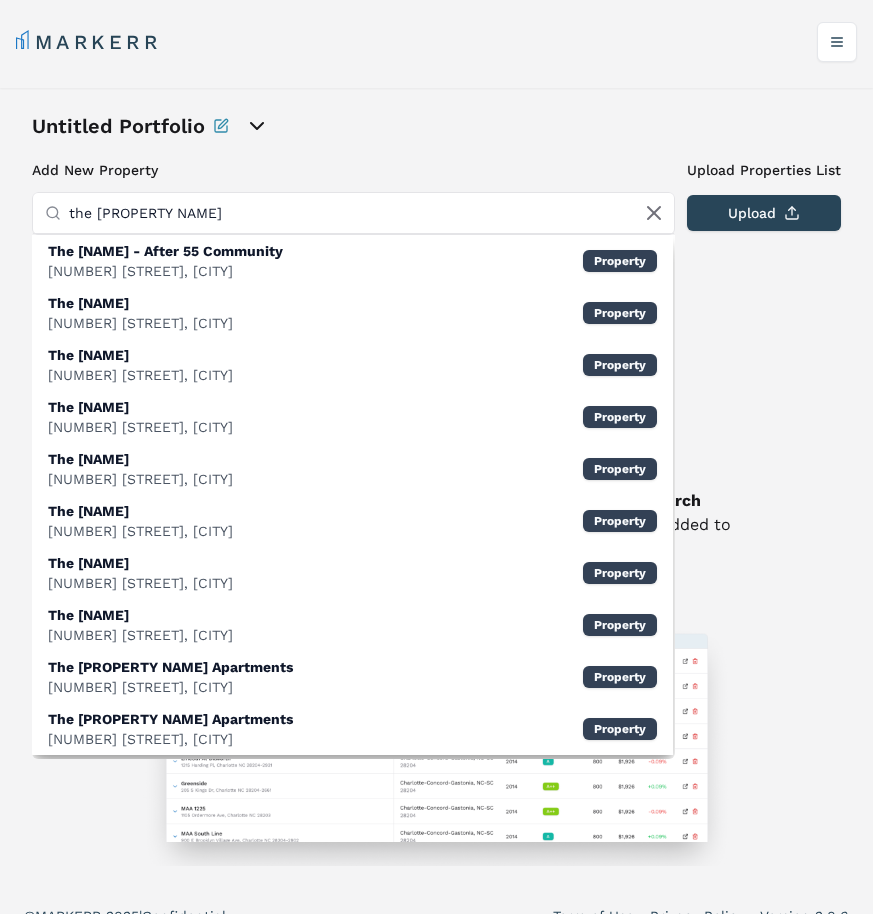 click on "the [PROPERTY NAME]" at bounding box center (365, 213) 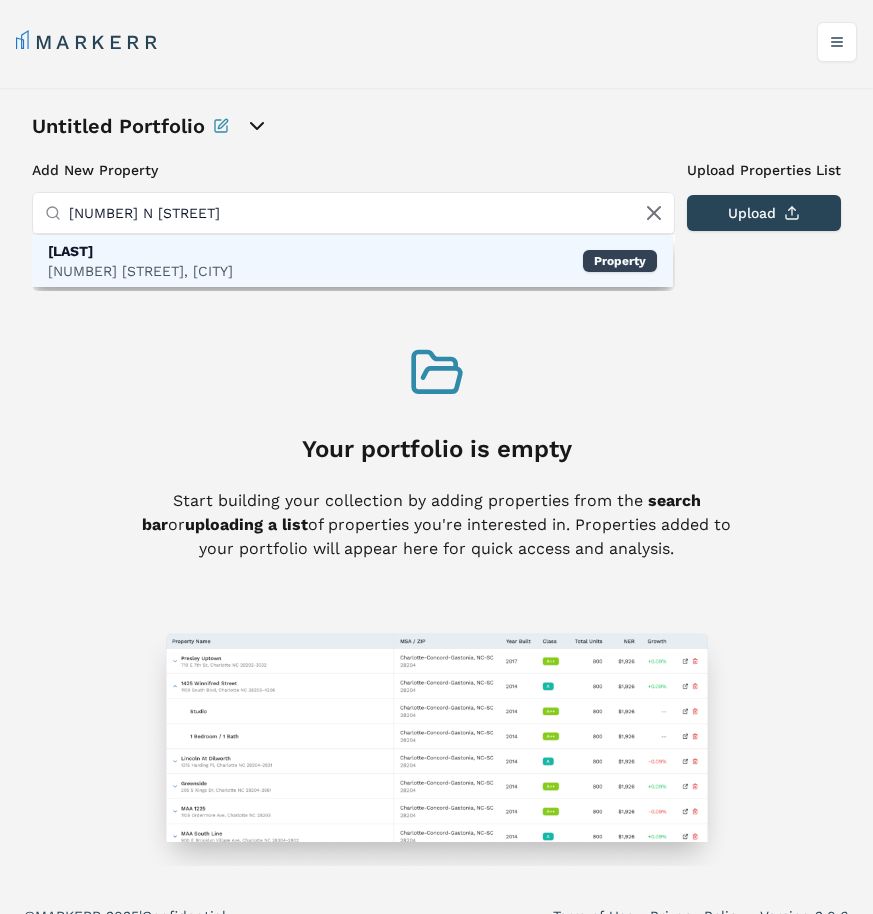 type on "[NUMBER] N [STREET]" 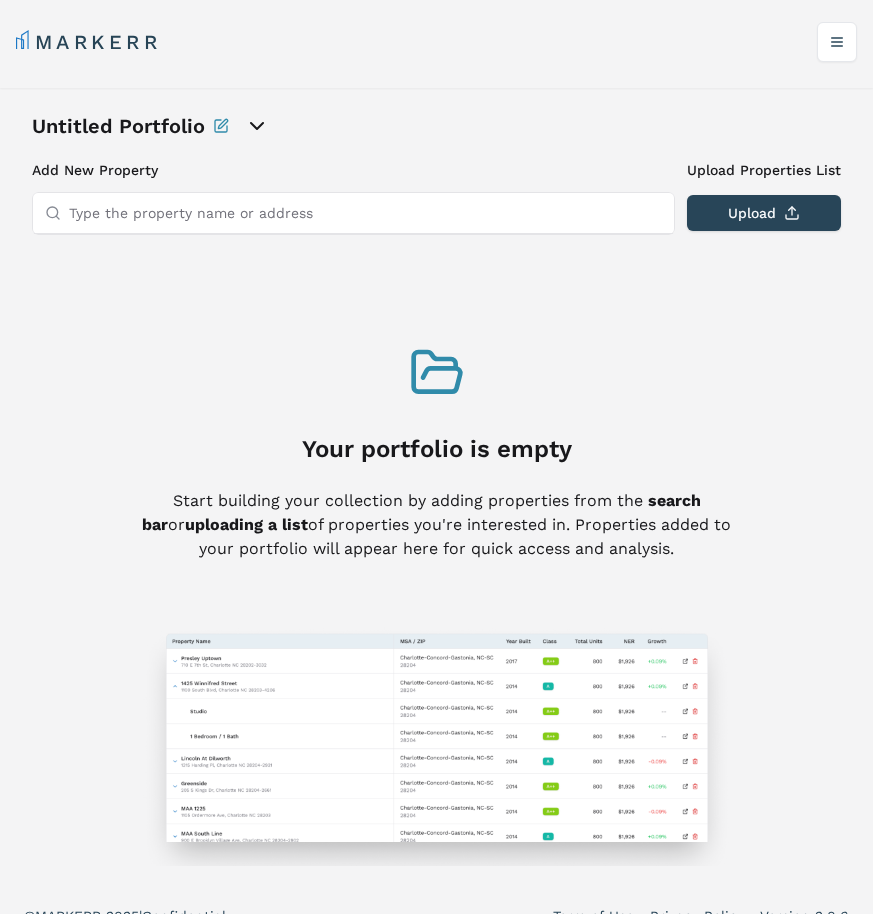 click on "Type the property name or address" at bounding box center (365, 213) 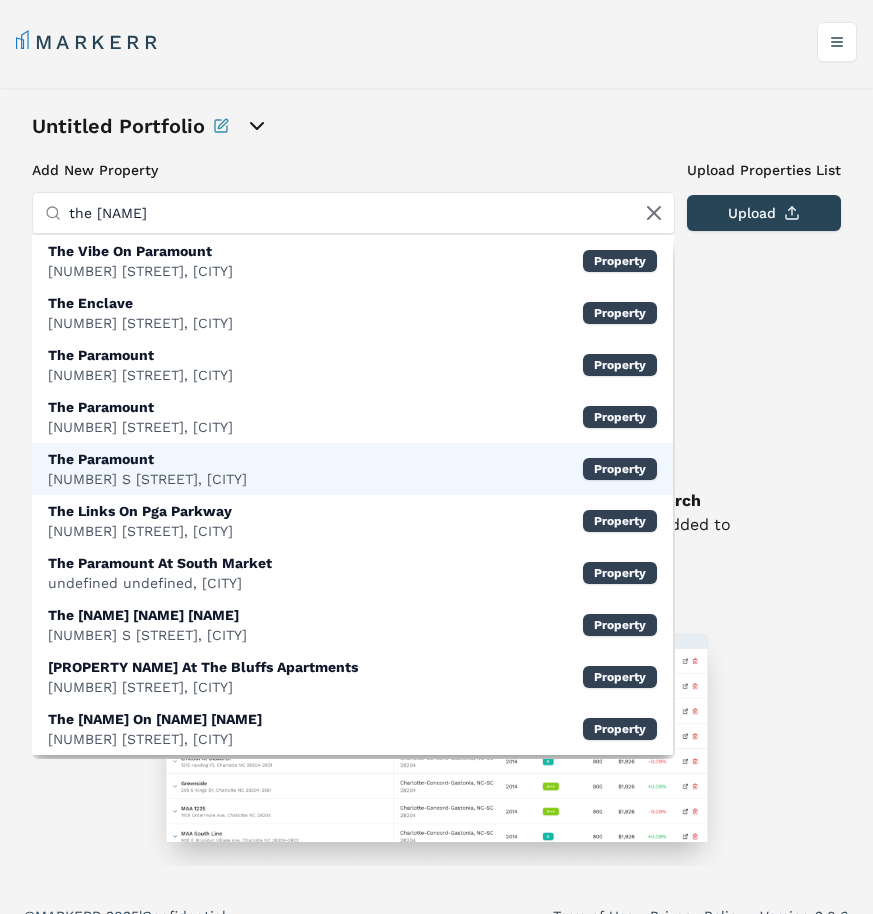 type on "the [NAME]" 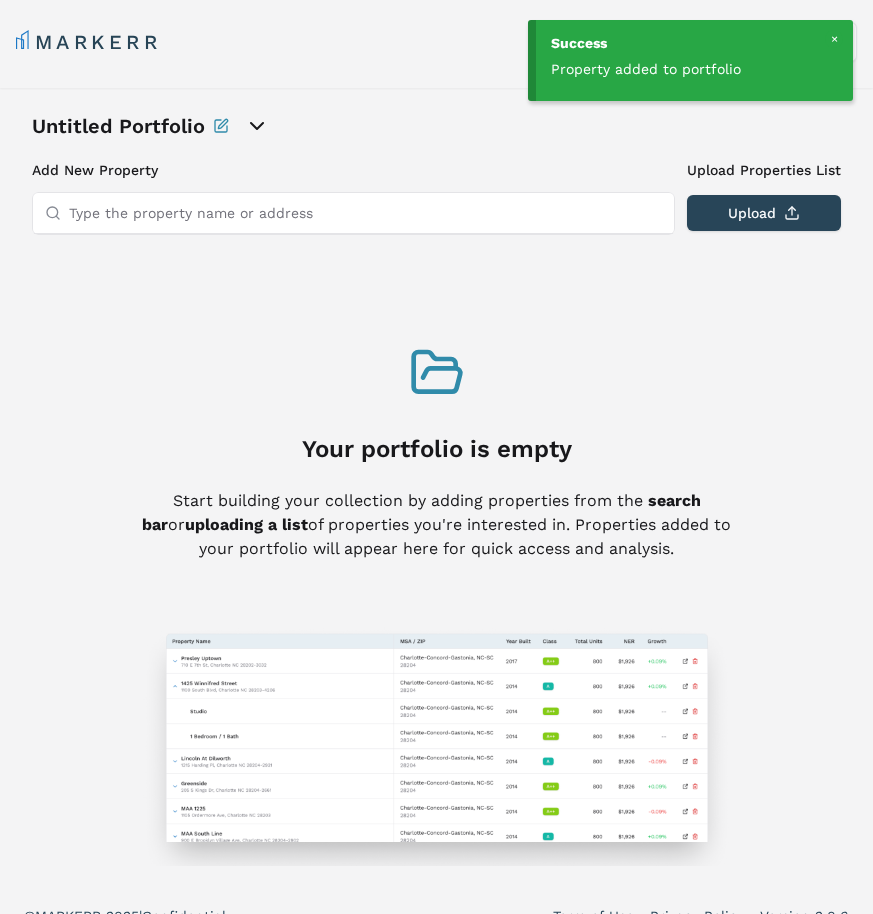 click on "Type the property name or address" at bounding box center (365, 213) 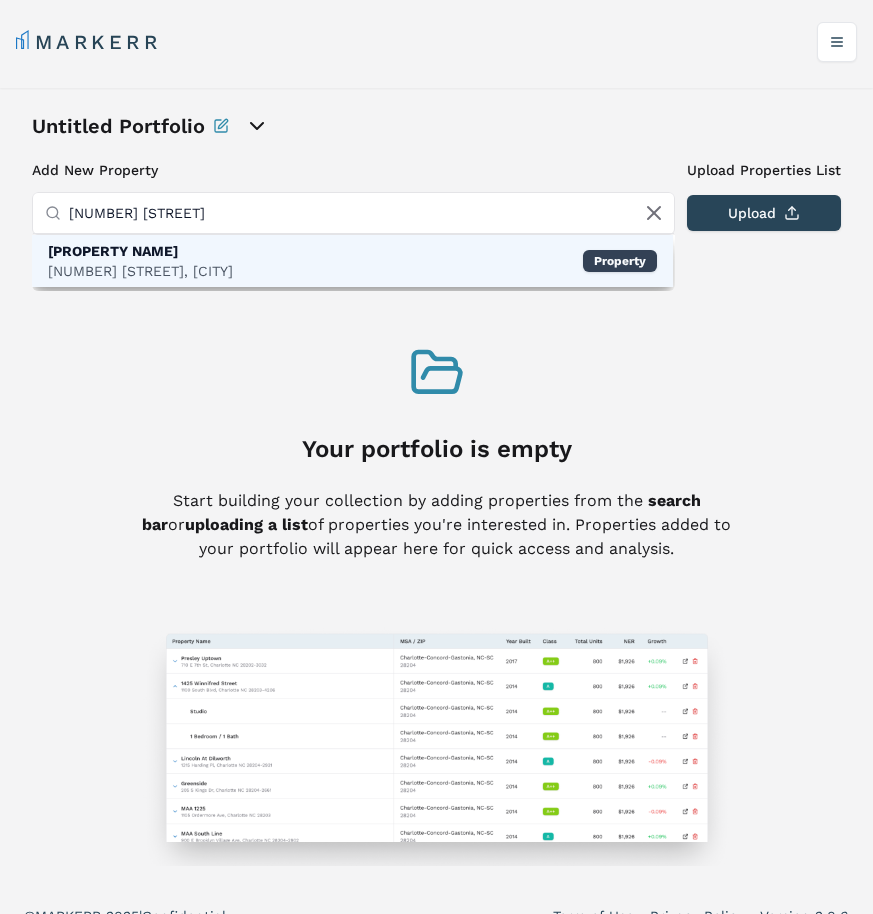 type on "[NUMBER] [STREET]" 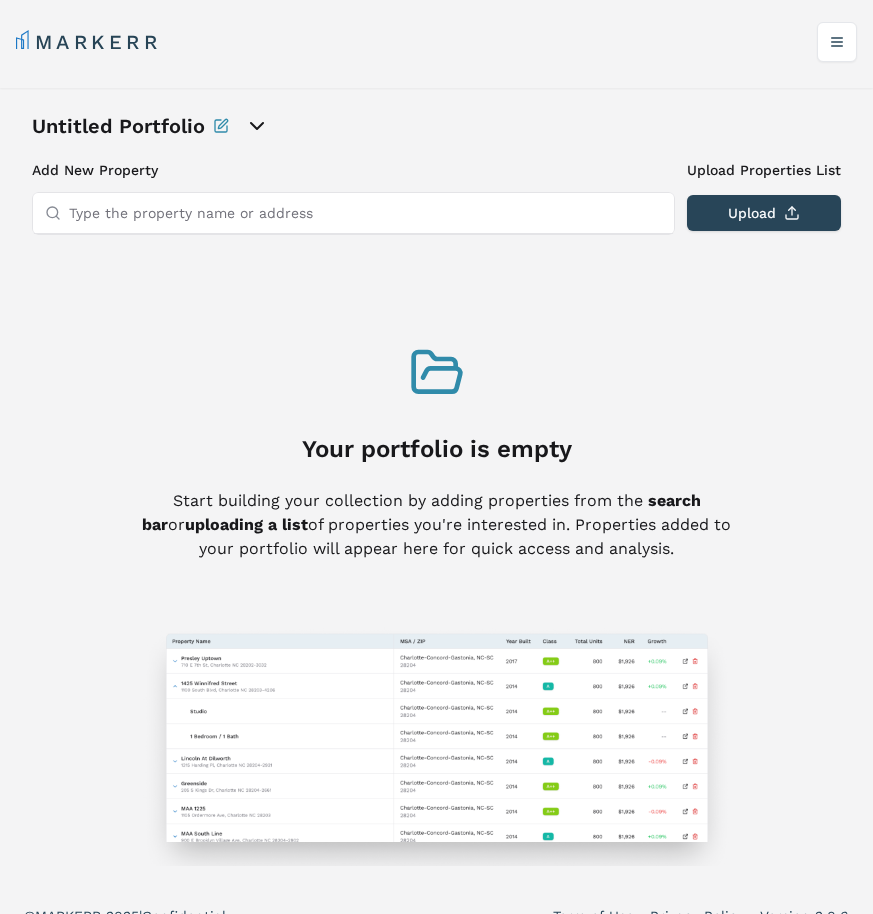 click on "Type the property name or address" at bounding box center (365, 213) 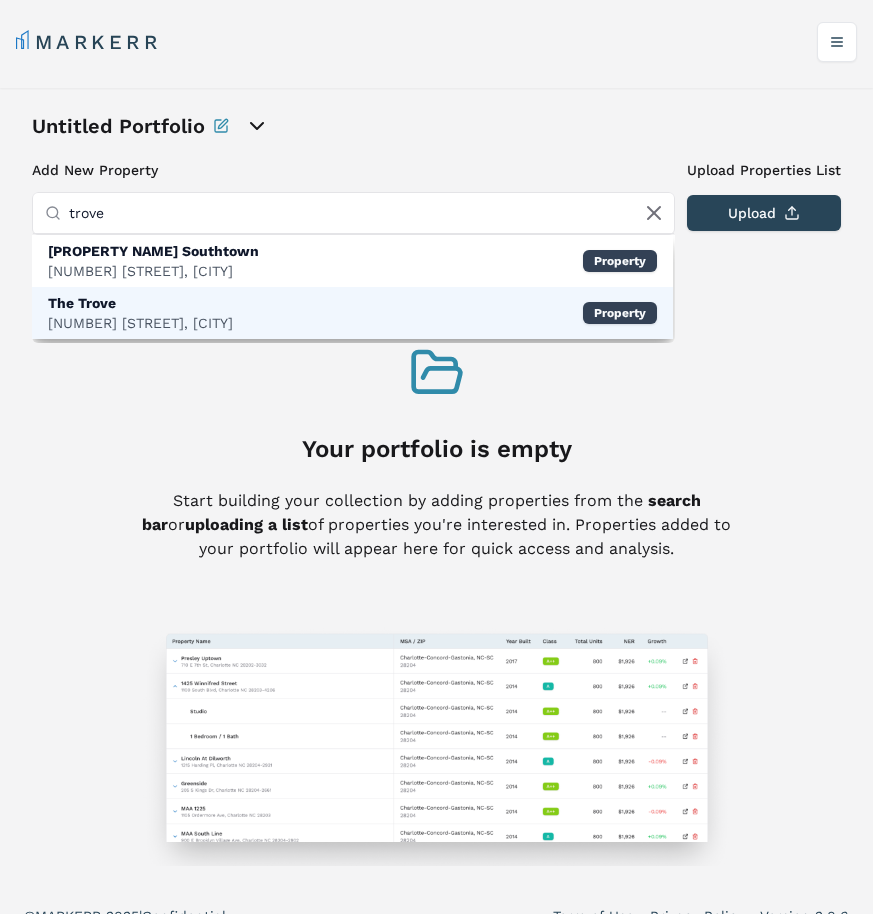 type on "trove" 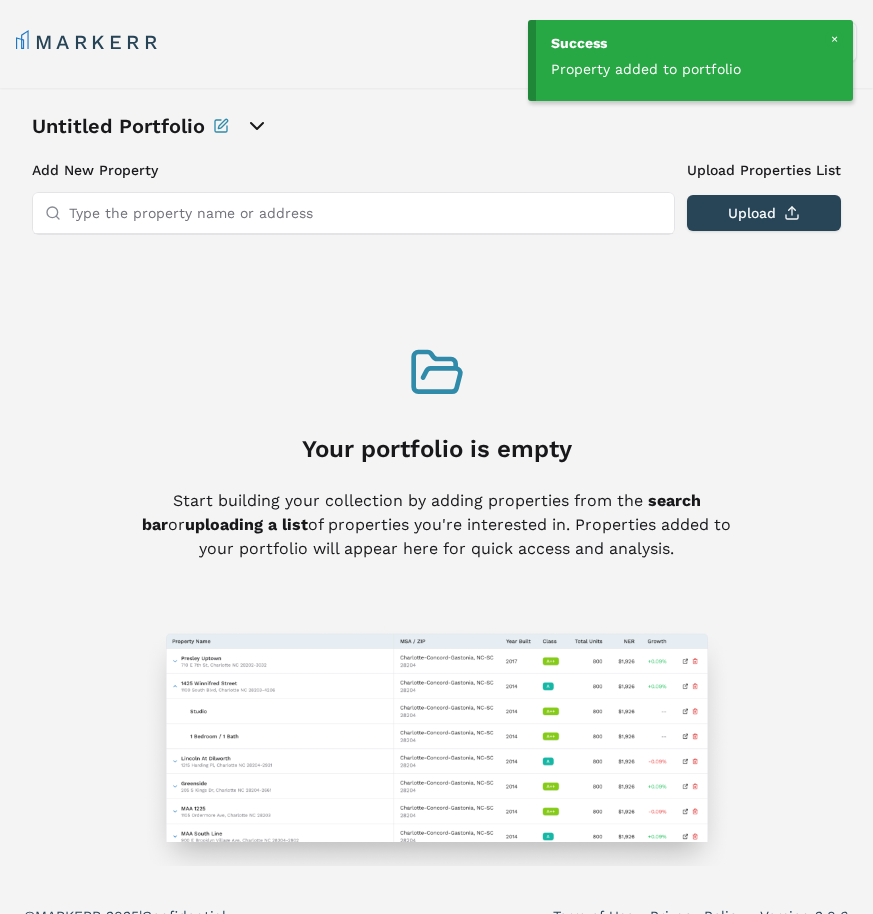click on "Type the property name or address" at bounding box center [365, 213] 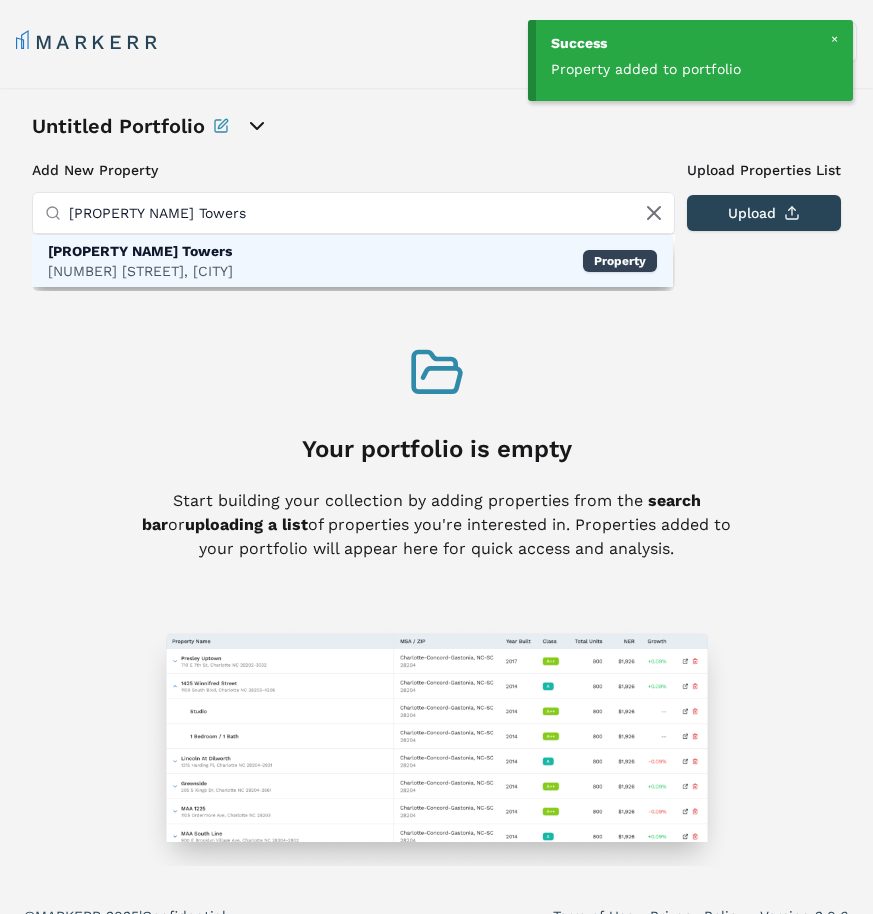 type on "[PROPERTY NAME] Towers" 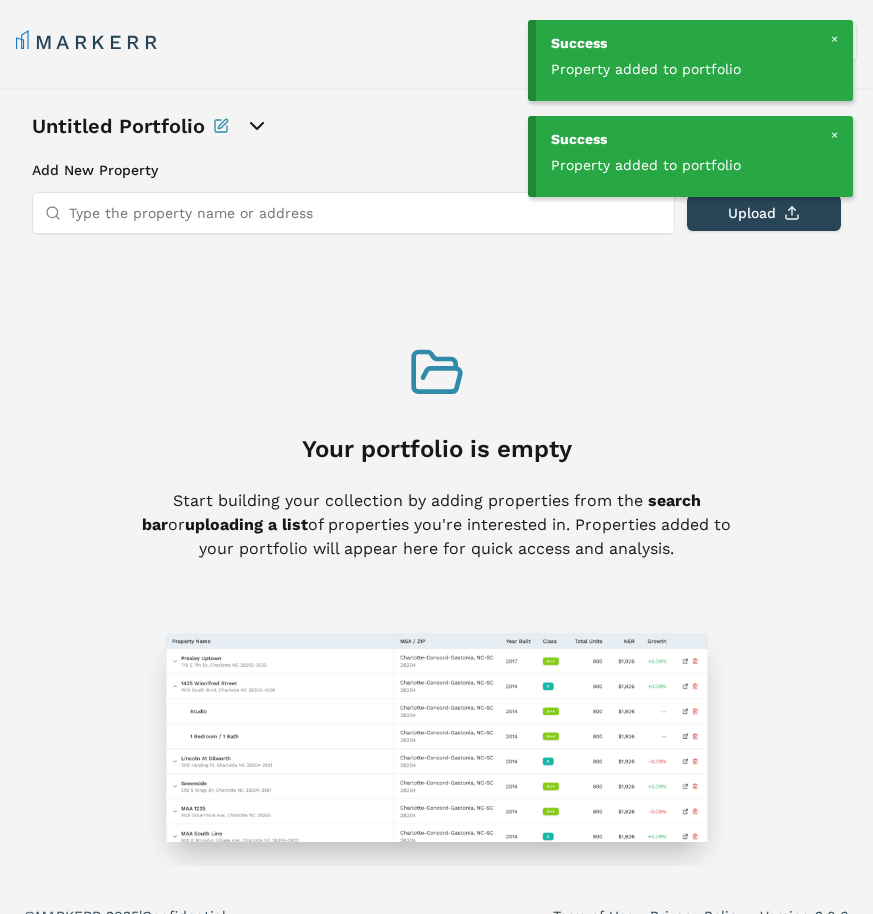 click on "Type the property name or address" at bounding box center (365, 213) 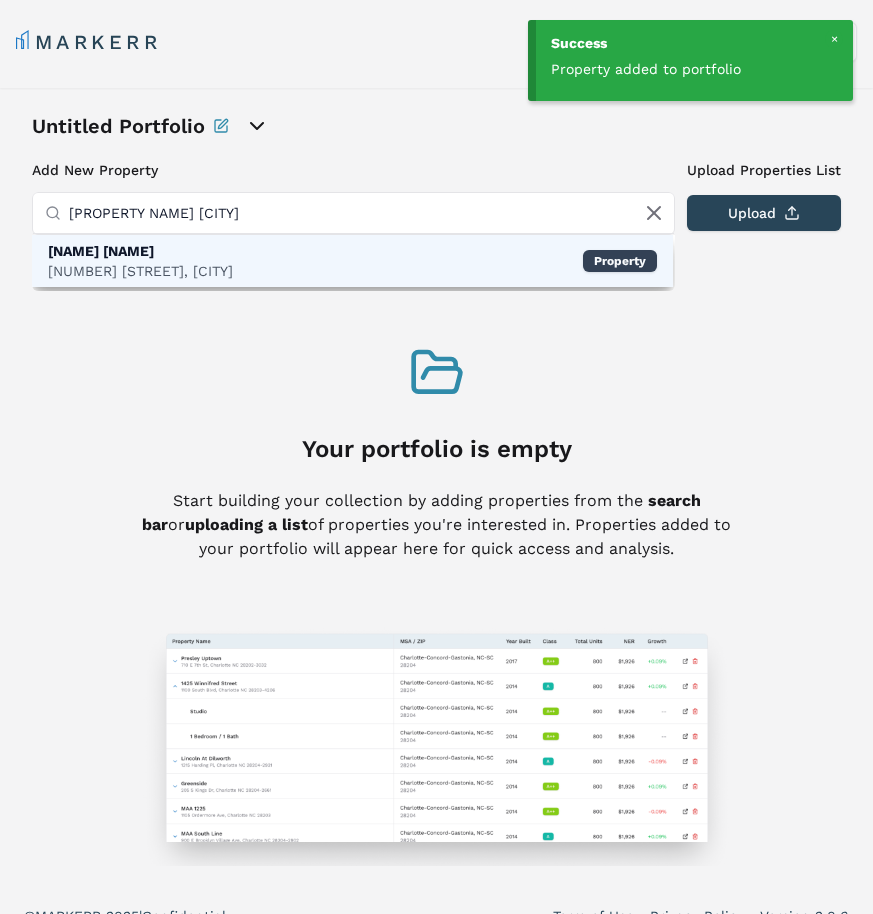 type on "[PROPERTY NAME] [CITY]" 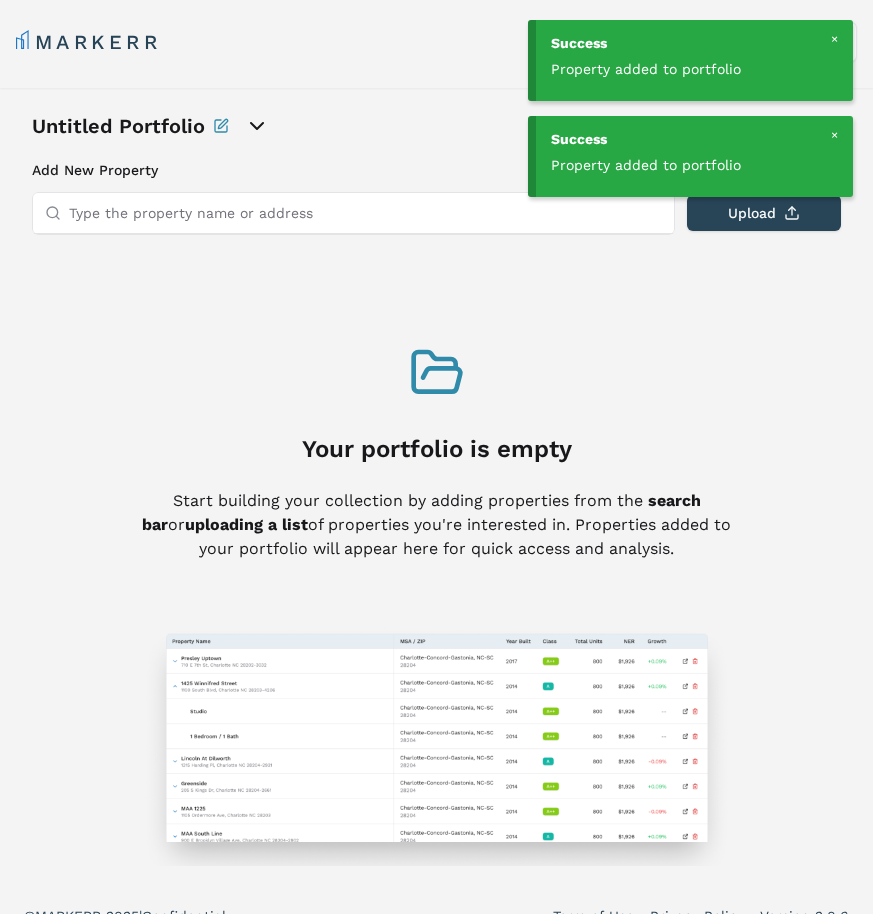 click on "Type the property name or address" at bounding box center [365, 213] 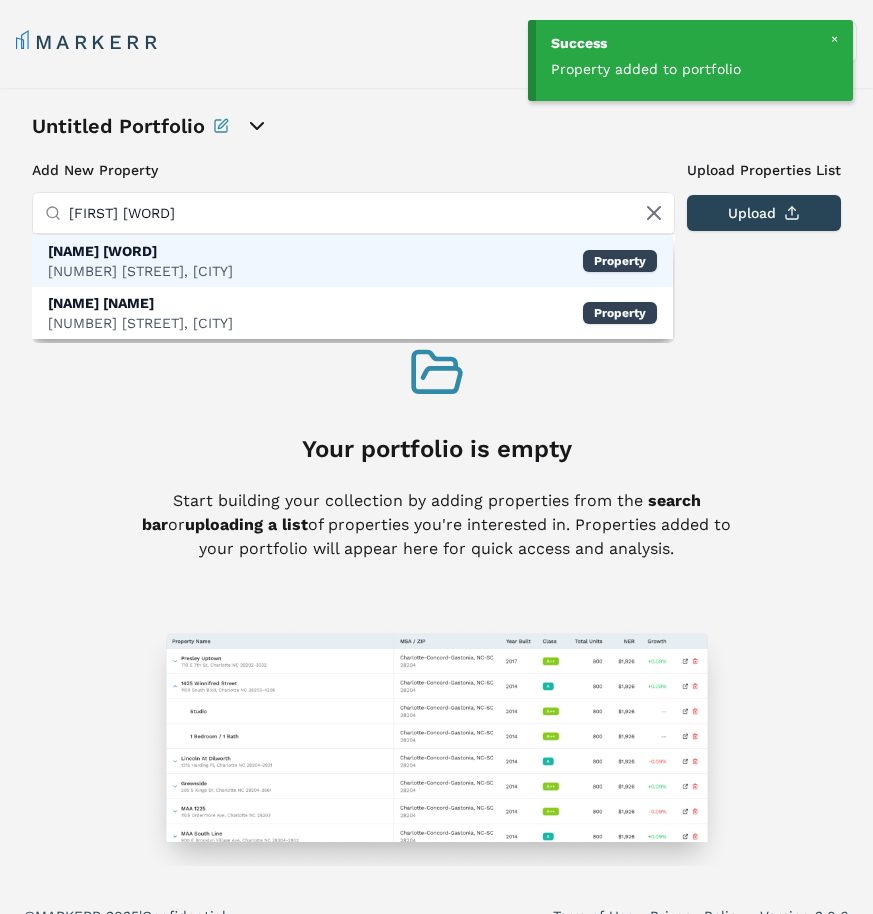 type on "[FIRST] [WORD]" 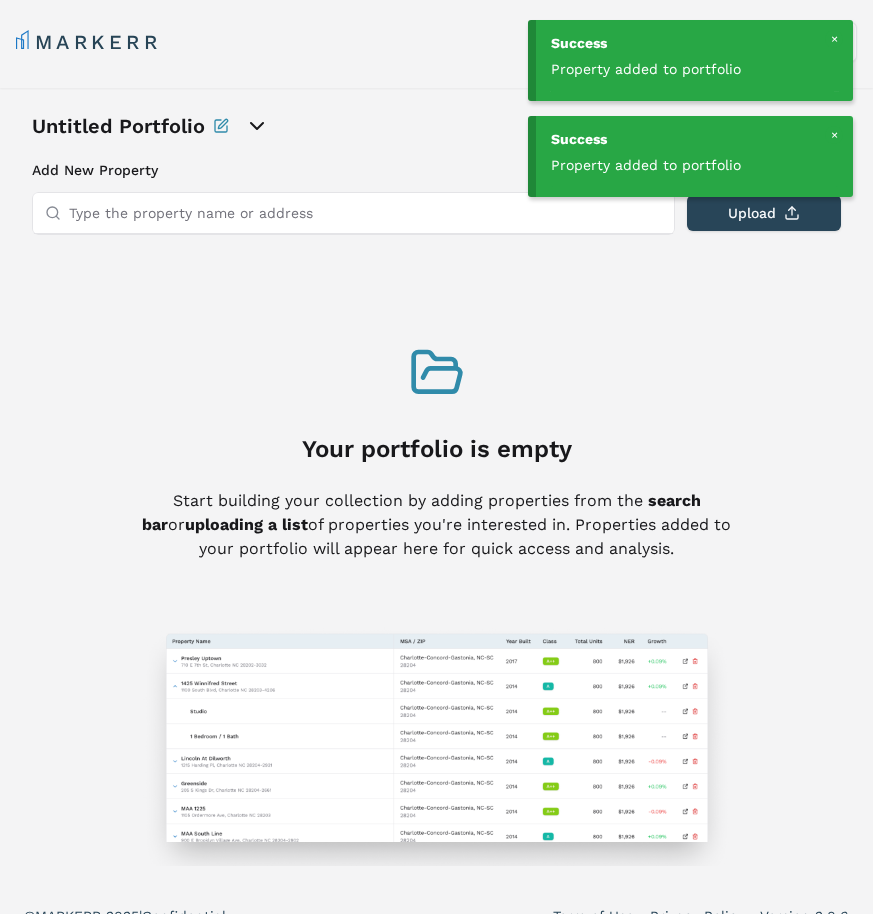 click on "Type the property name or address" at bounding box center (365, 213) 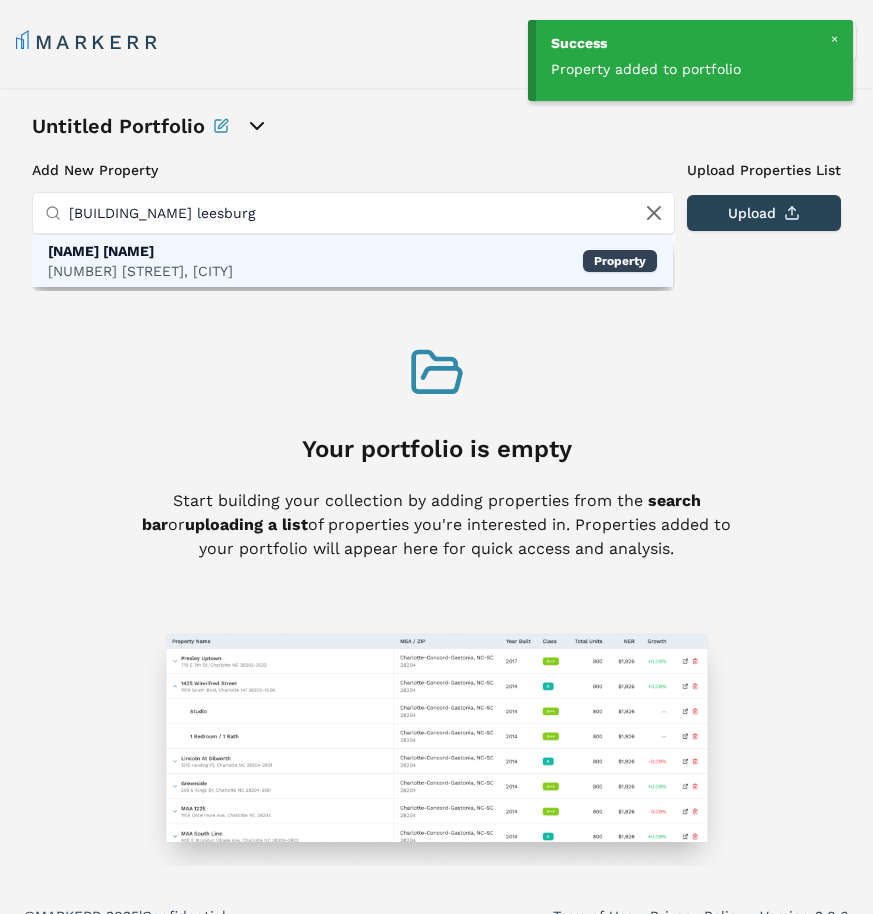 type on "[BUILDING_NAME] leesburg" 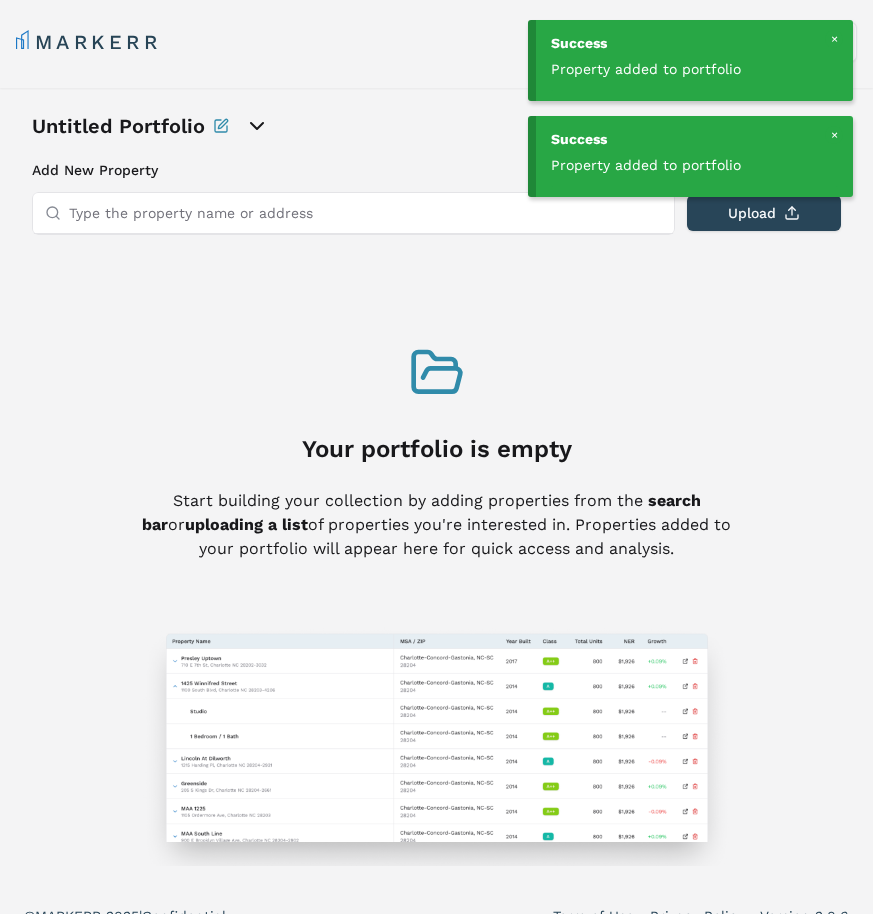 click on "Type the property name or address" at bounding box center (365, 213) 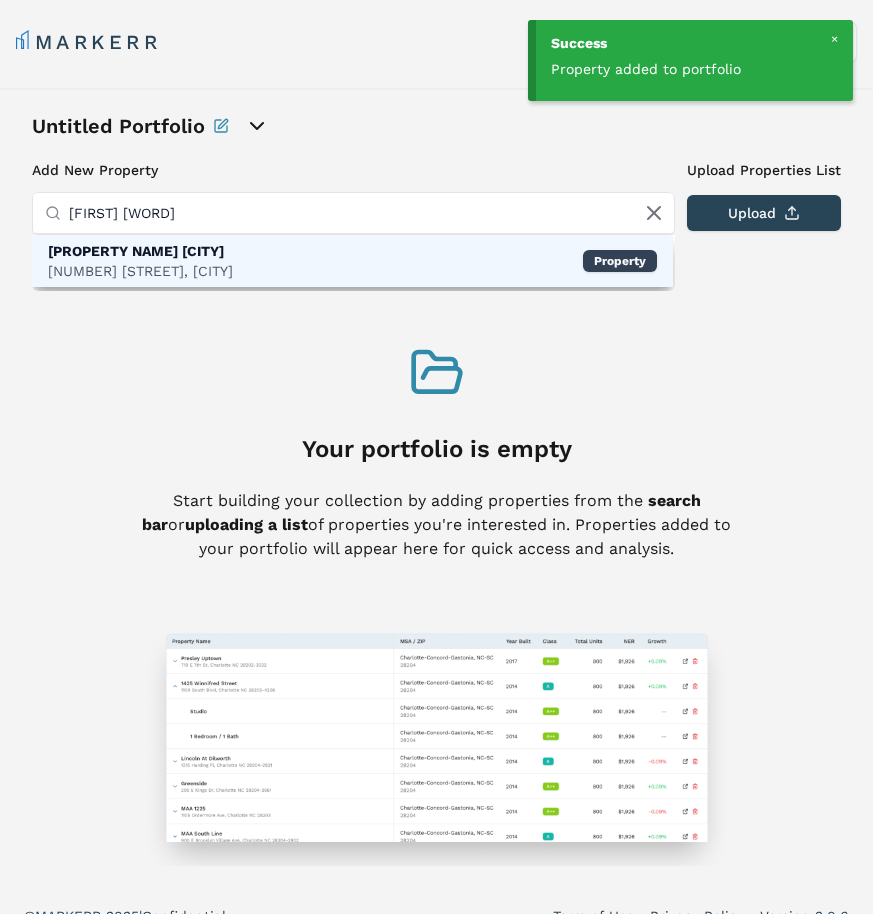 type on "[FIRST] [WORD]" 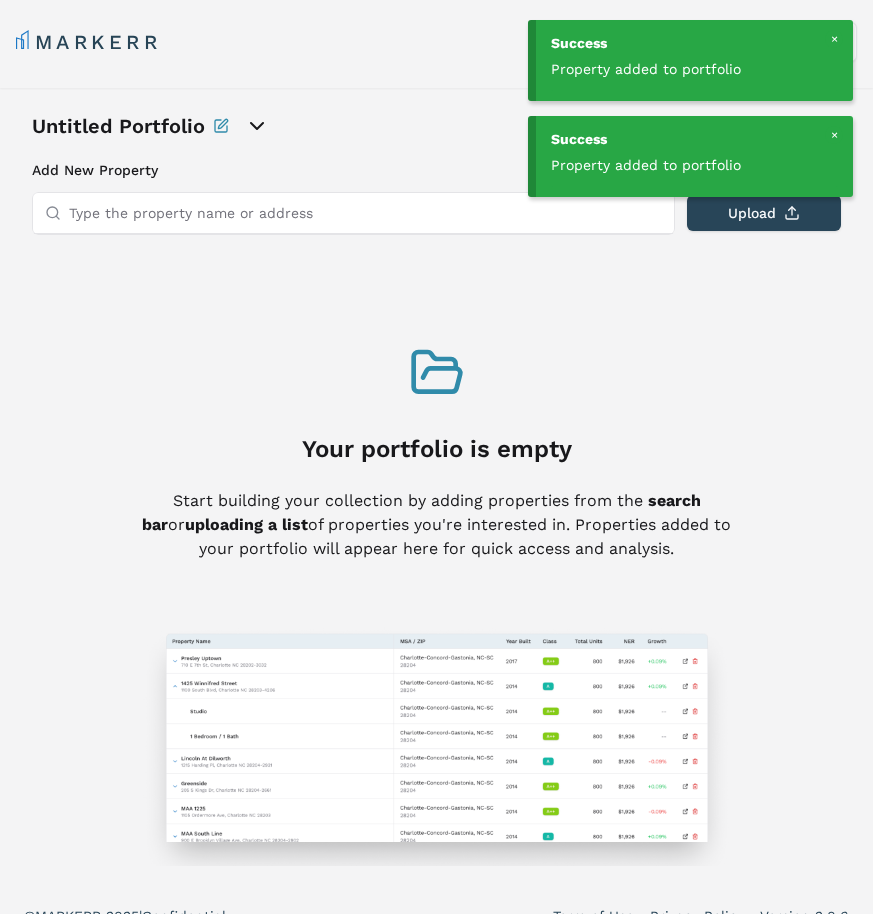 click at bounding box center [353, 213] 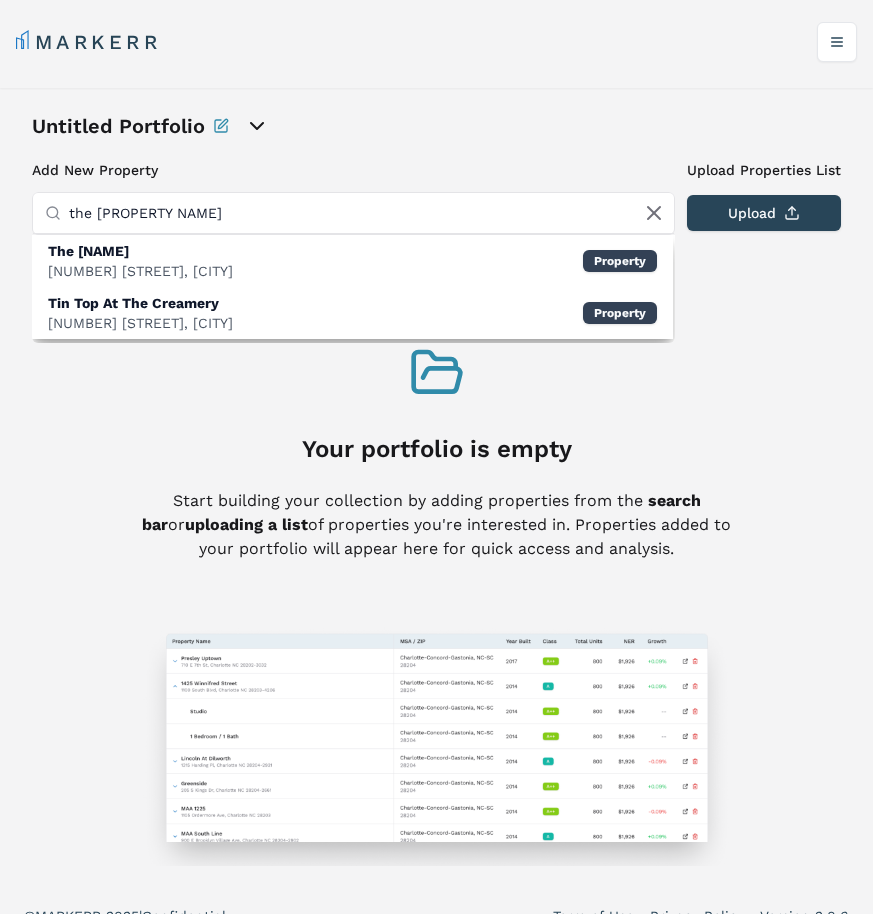 drag, startPoint x: 165, startPoint y: 207, endPoint x: 0, endPoint y: 207, distance: 165 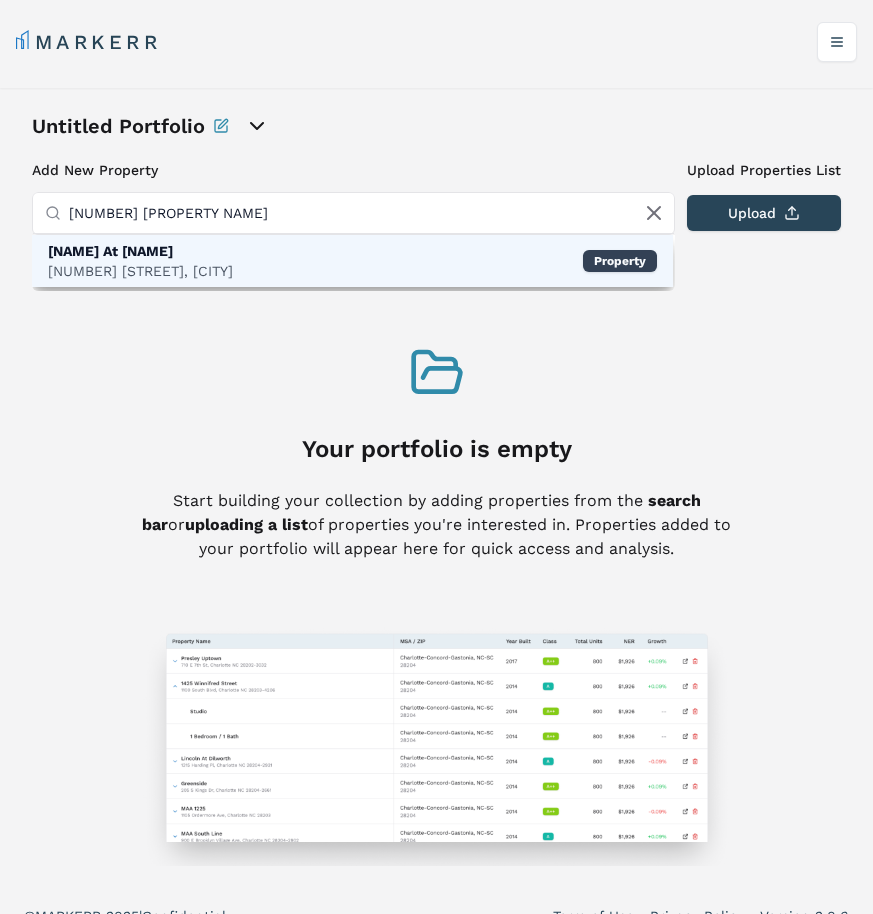 type on "[NUMBER] [PROPERTY NAME]" 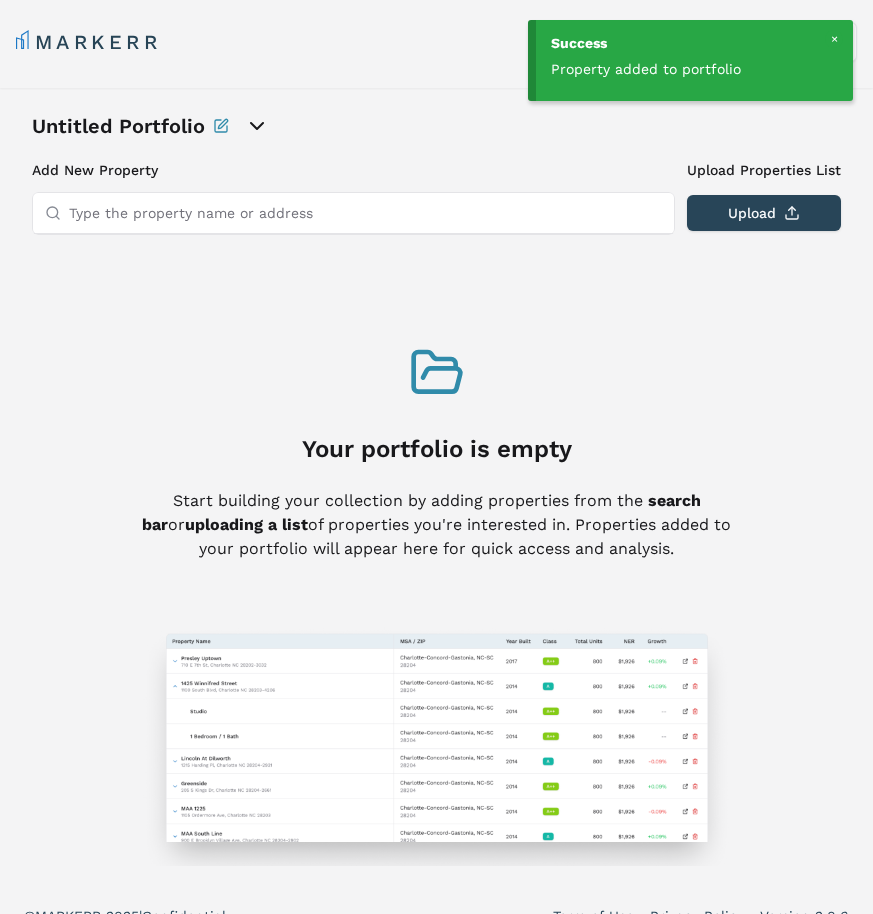 click on "Type the property name or address" at bounding box center (365, 213) 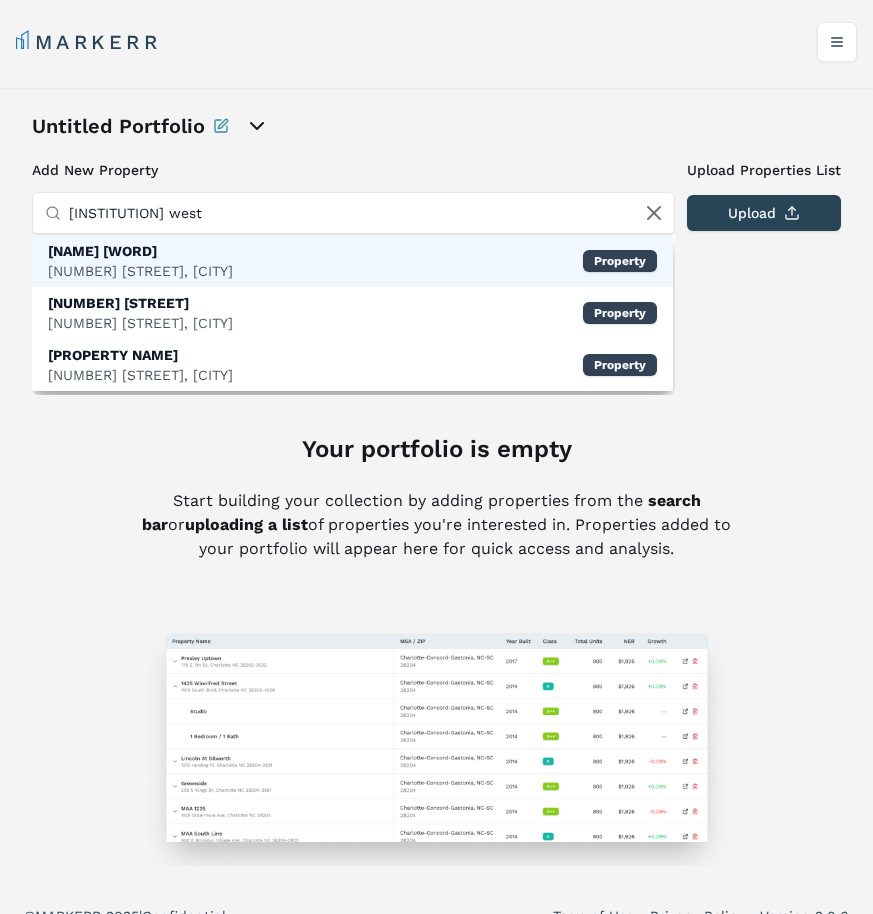type on "[INSTITUTION] west" 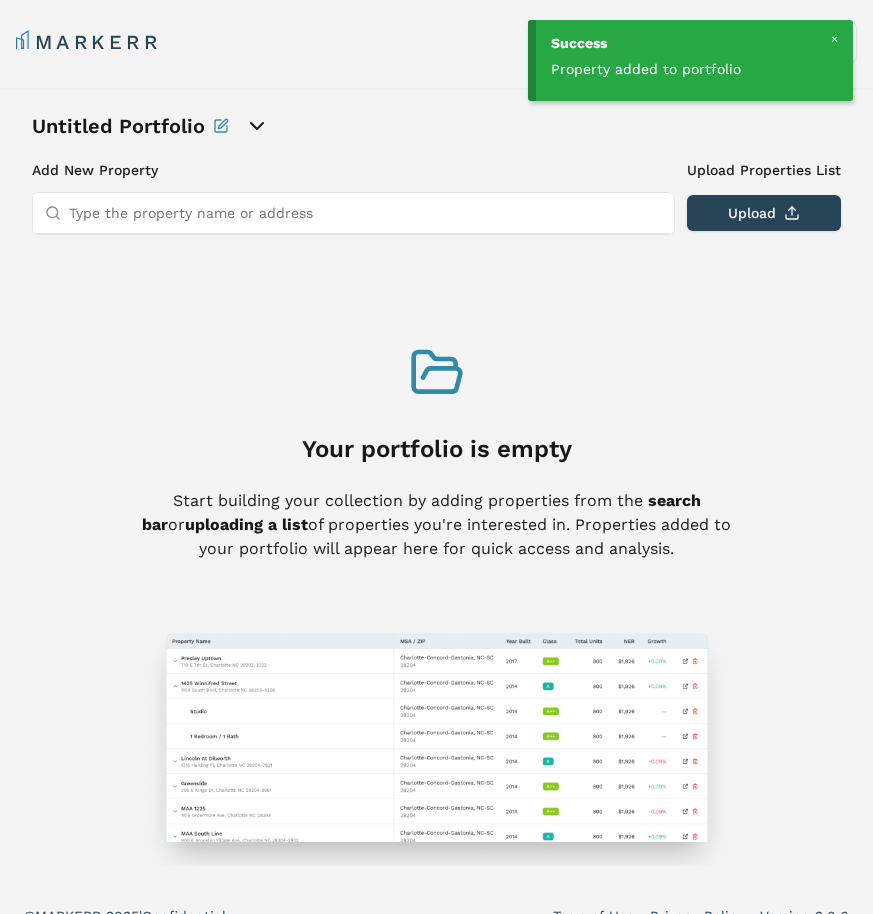 click on "Type the property name or address" at bounding box center [365, 213] 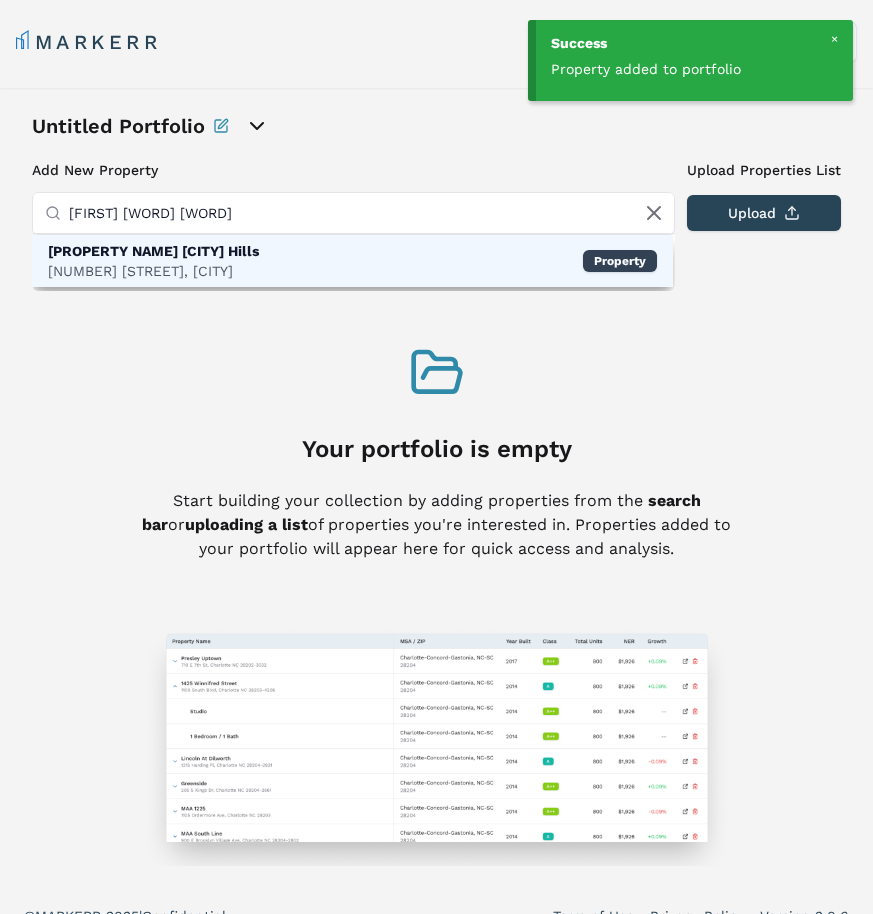 type on "[FIRST] [WORD] [WORD]" 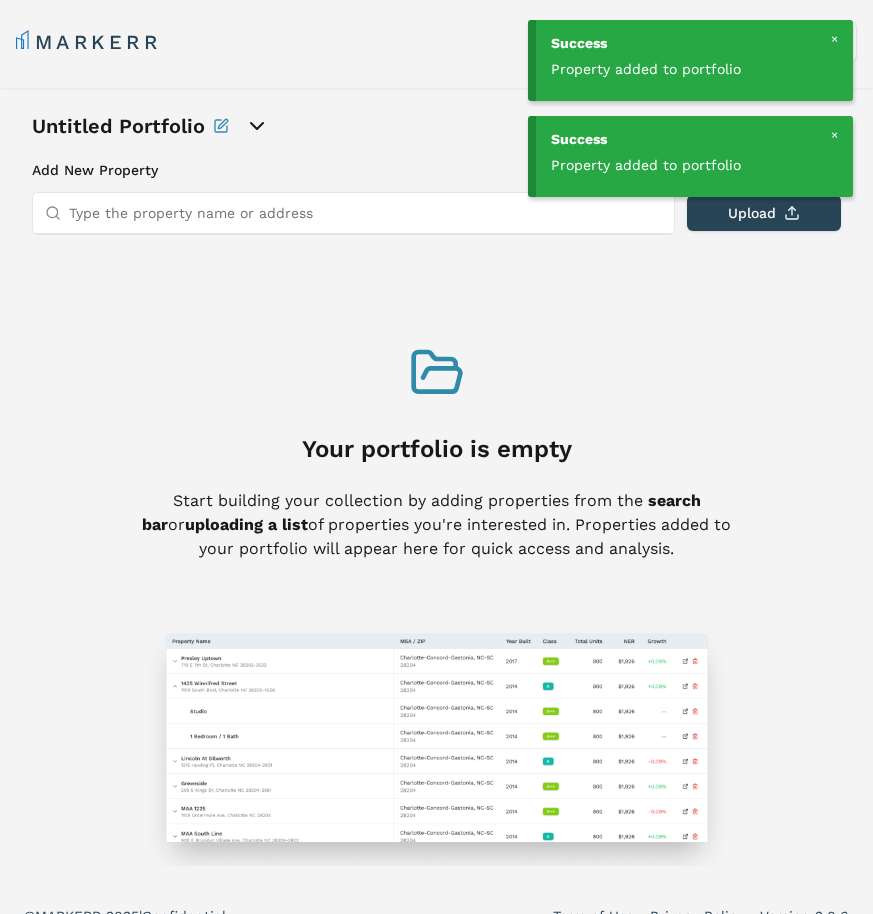 click on "Type the property name or address" at bounding box center (365, 213) 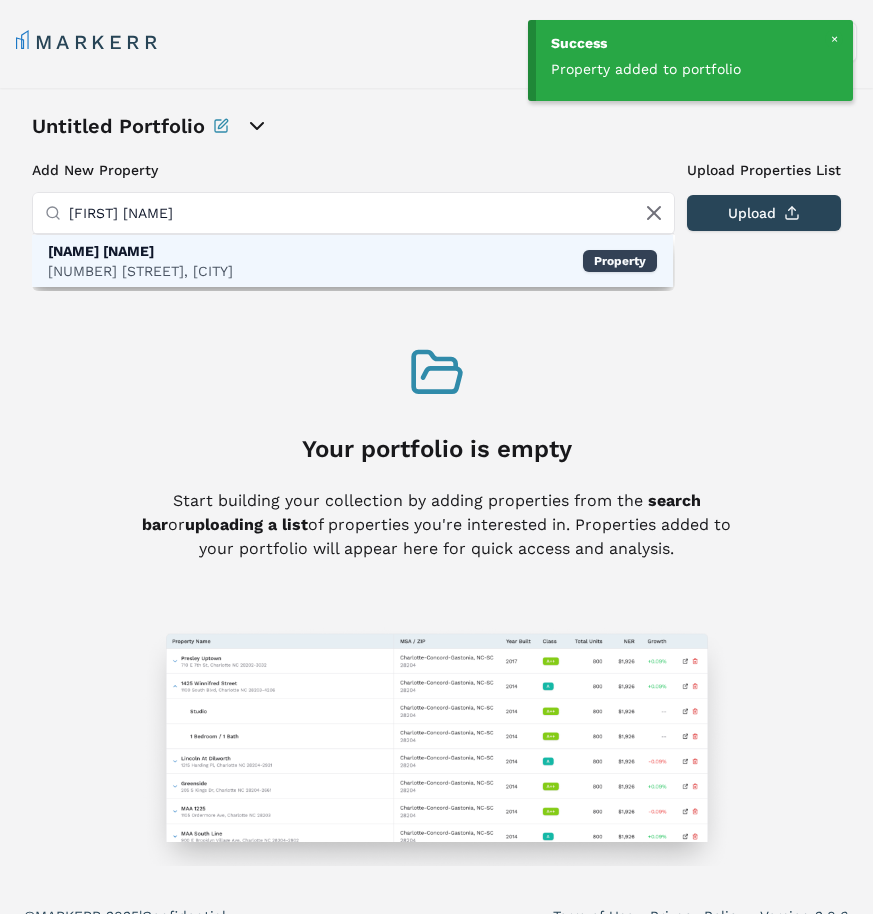type on "[FIRST] [NAME]" 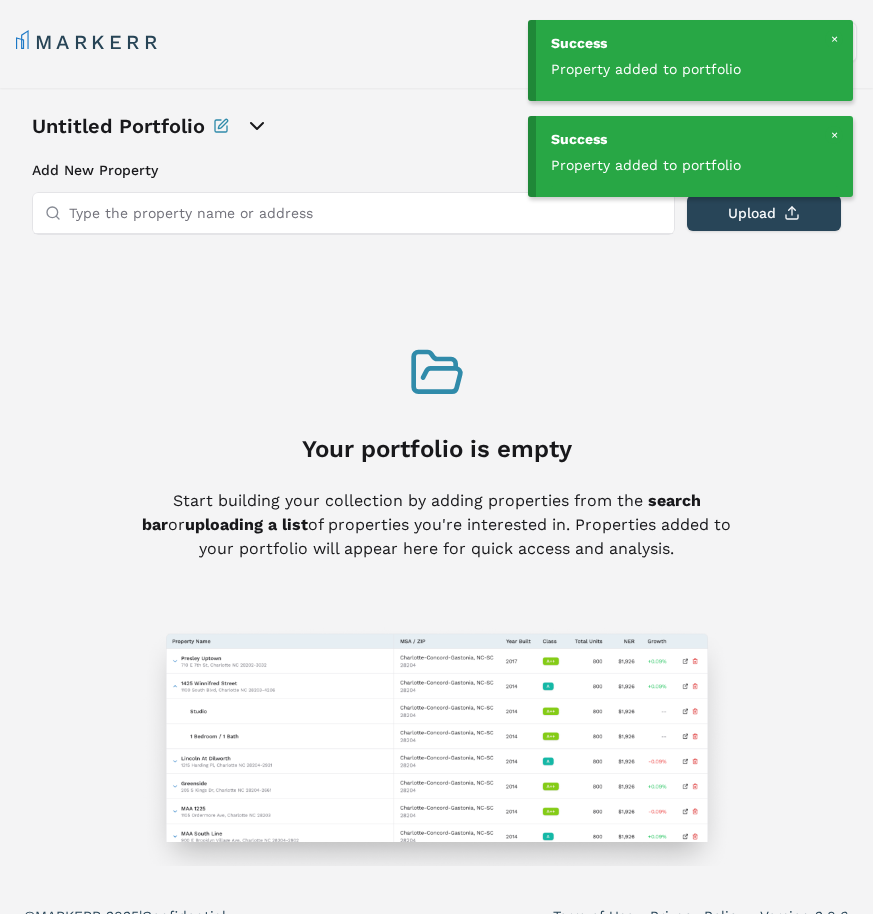 click on "Type the property name or address" at bounding box center (365, 213) 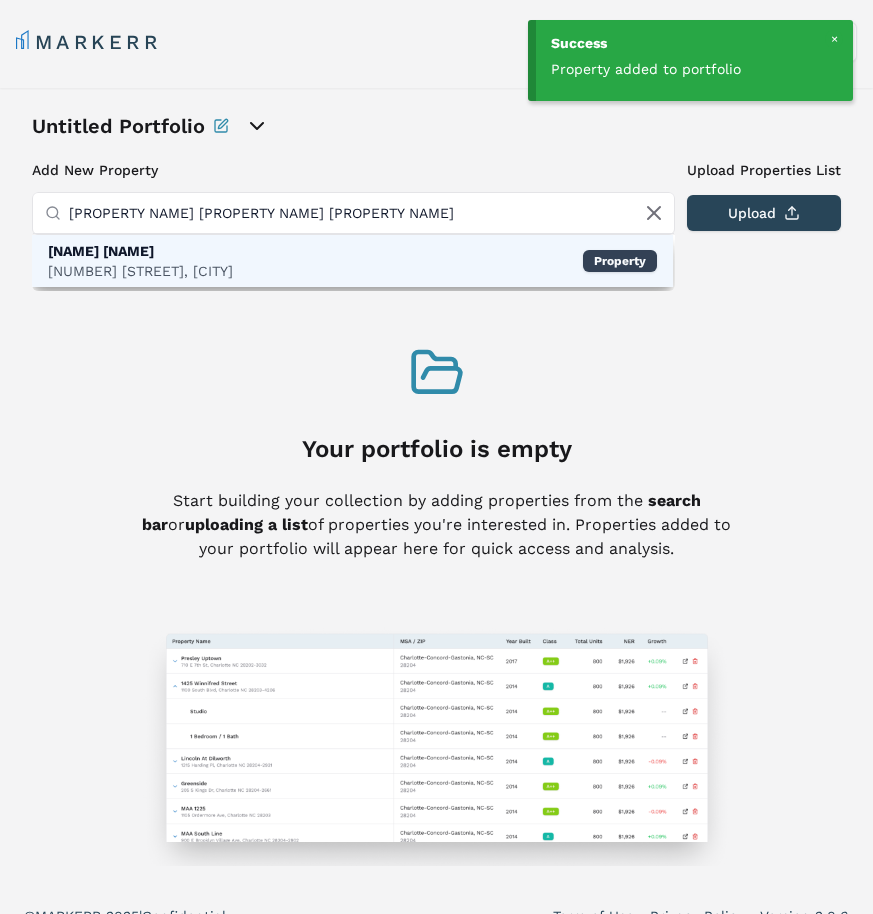 type on "[PROPERTY NAME] [PROPERTY NAME] [PROPERTY NAME]" 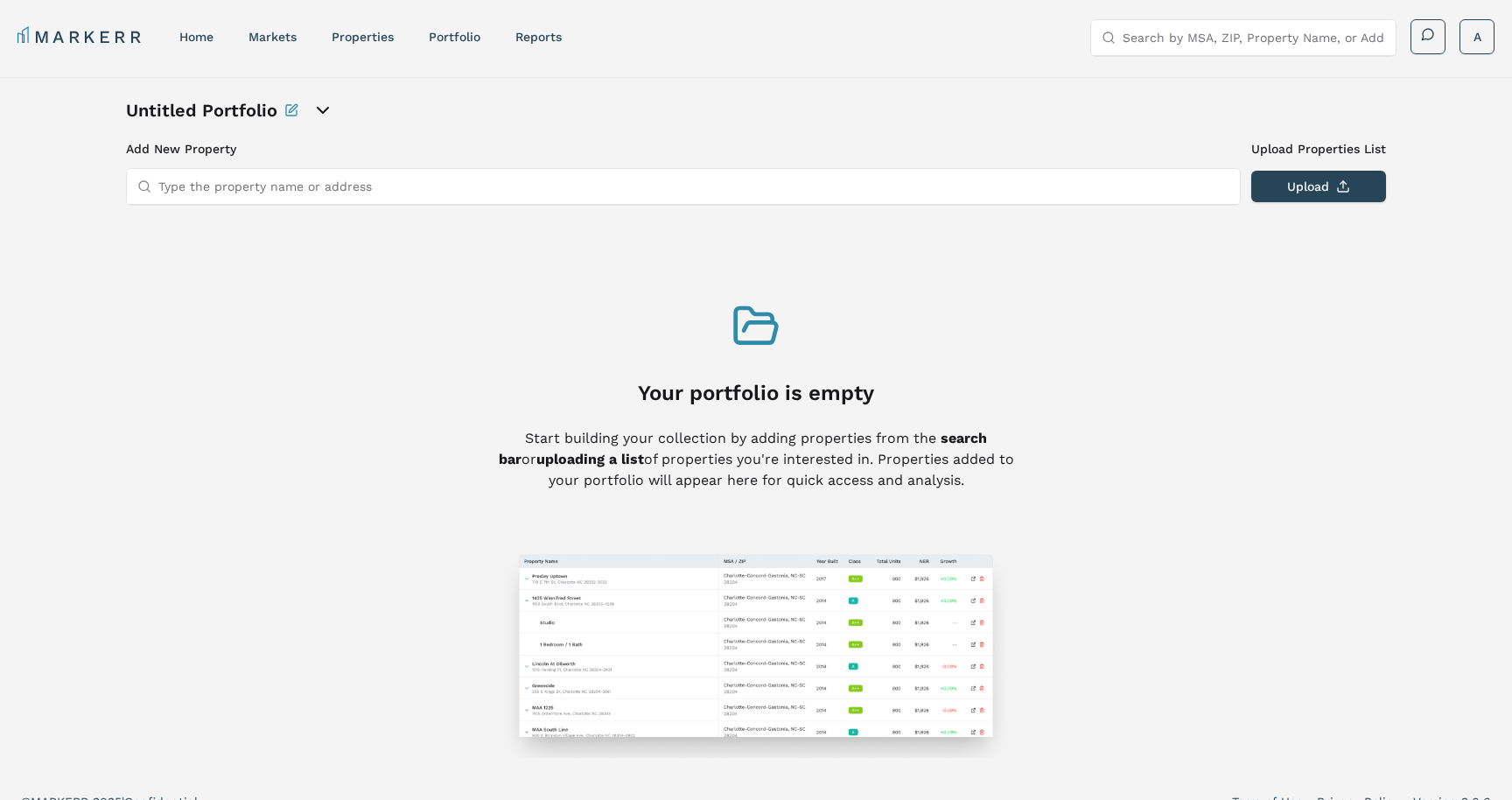 click 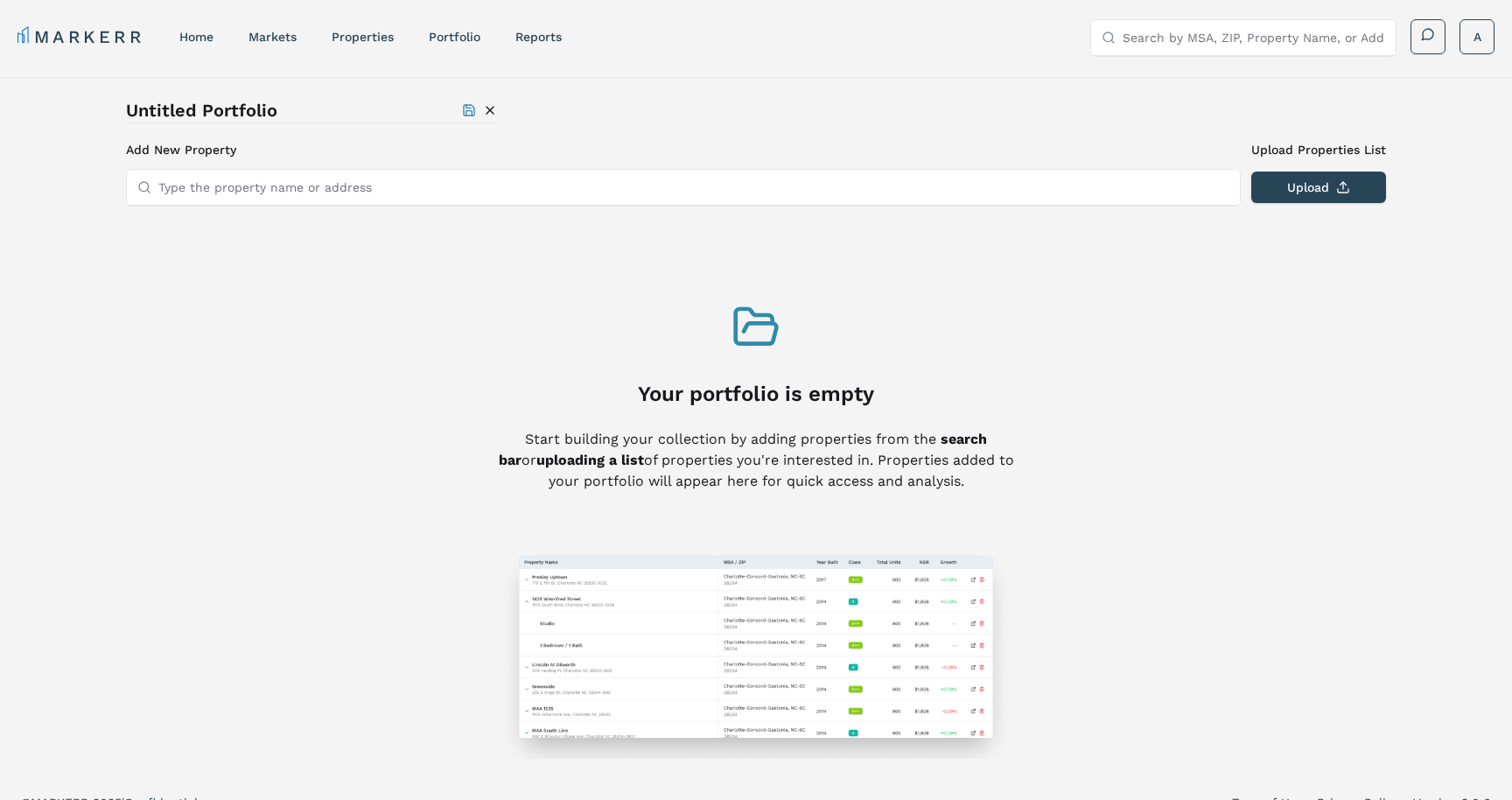drag, startPoint x: 286, startPoint y: 110, endPoint x: 87, endPoint y: 100, distance: 199.2511 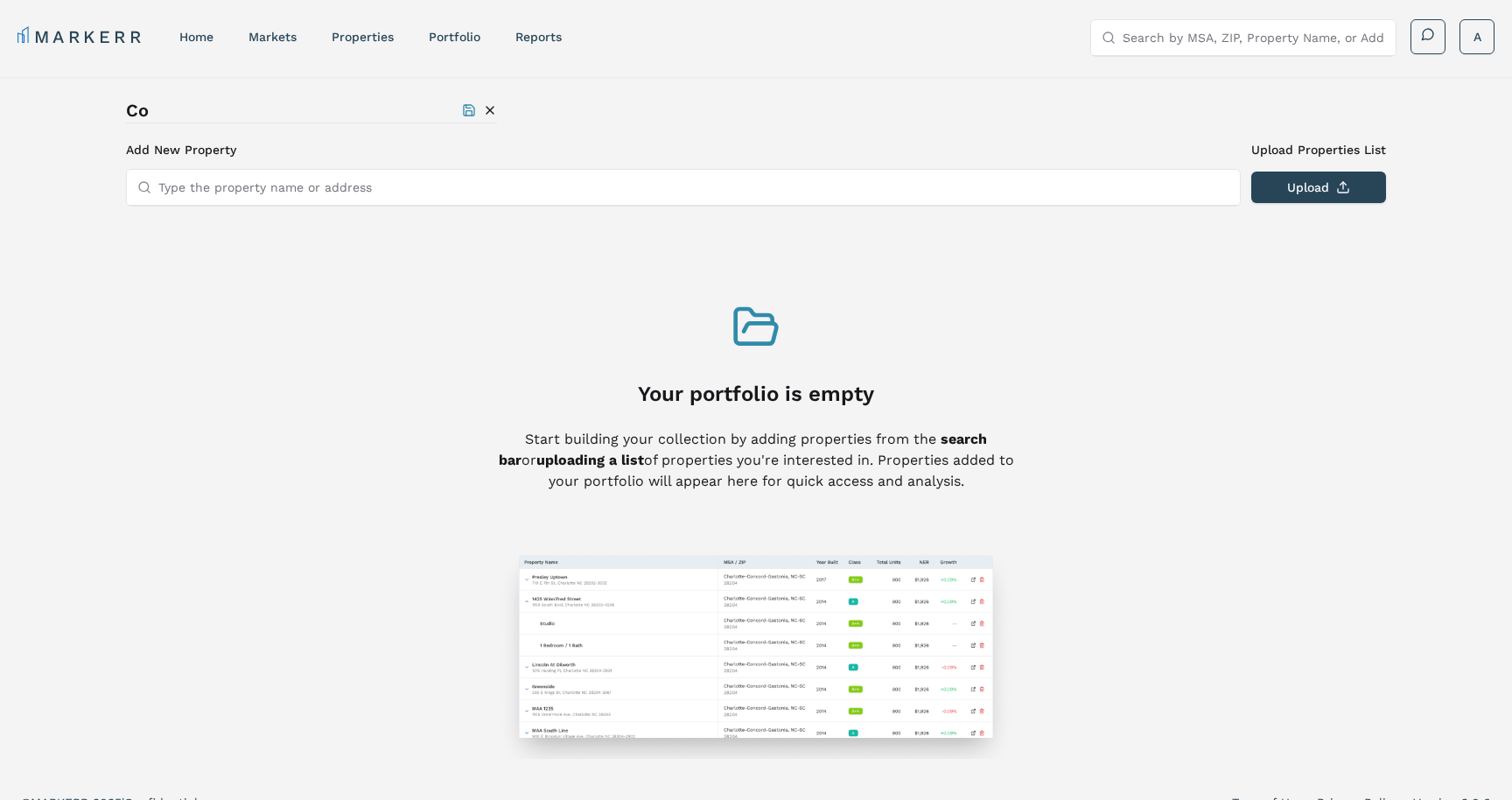type on "C" 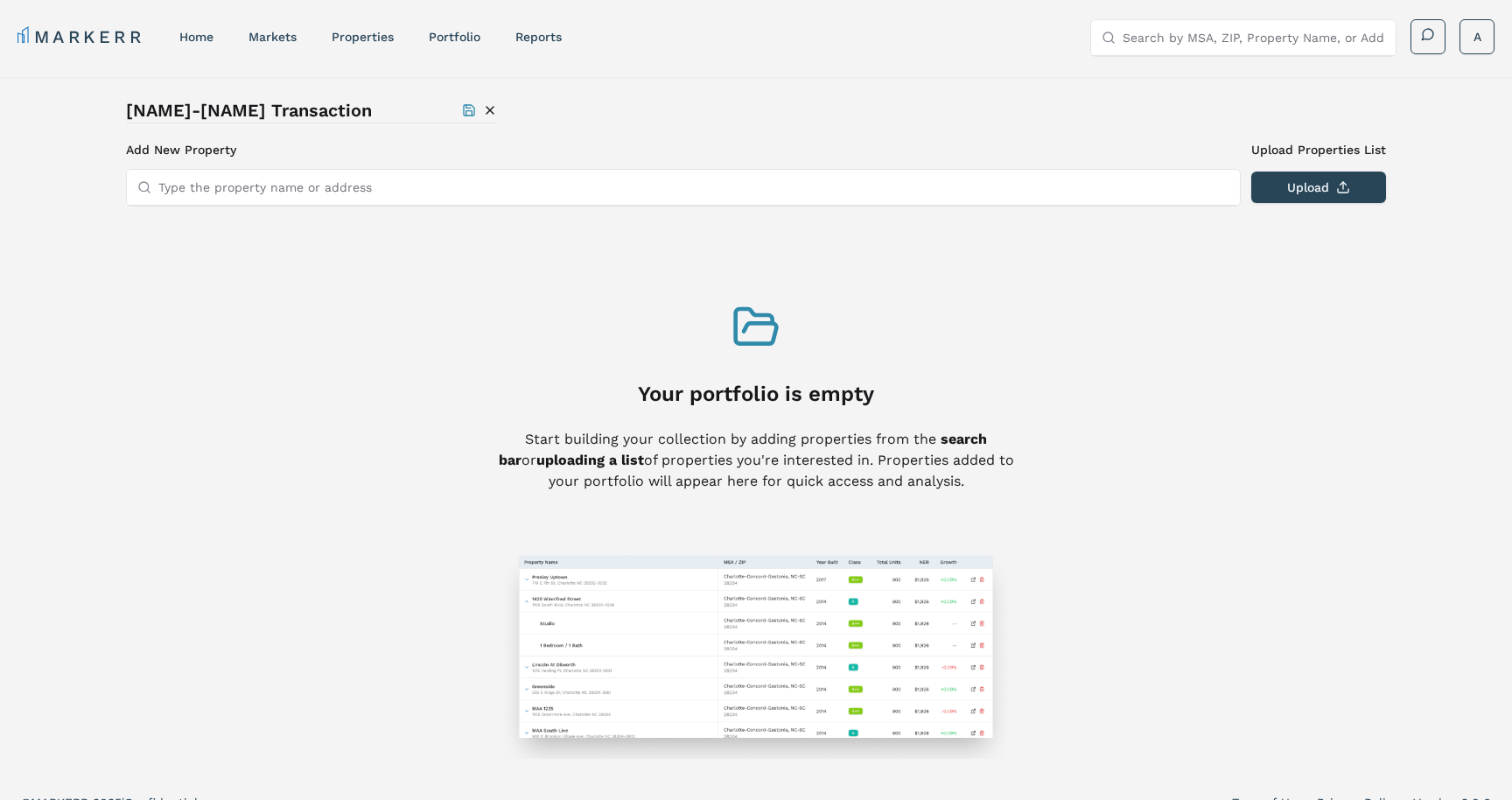 type on "[NAME]-[NAME] Transaction" 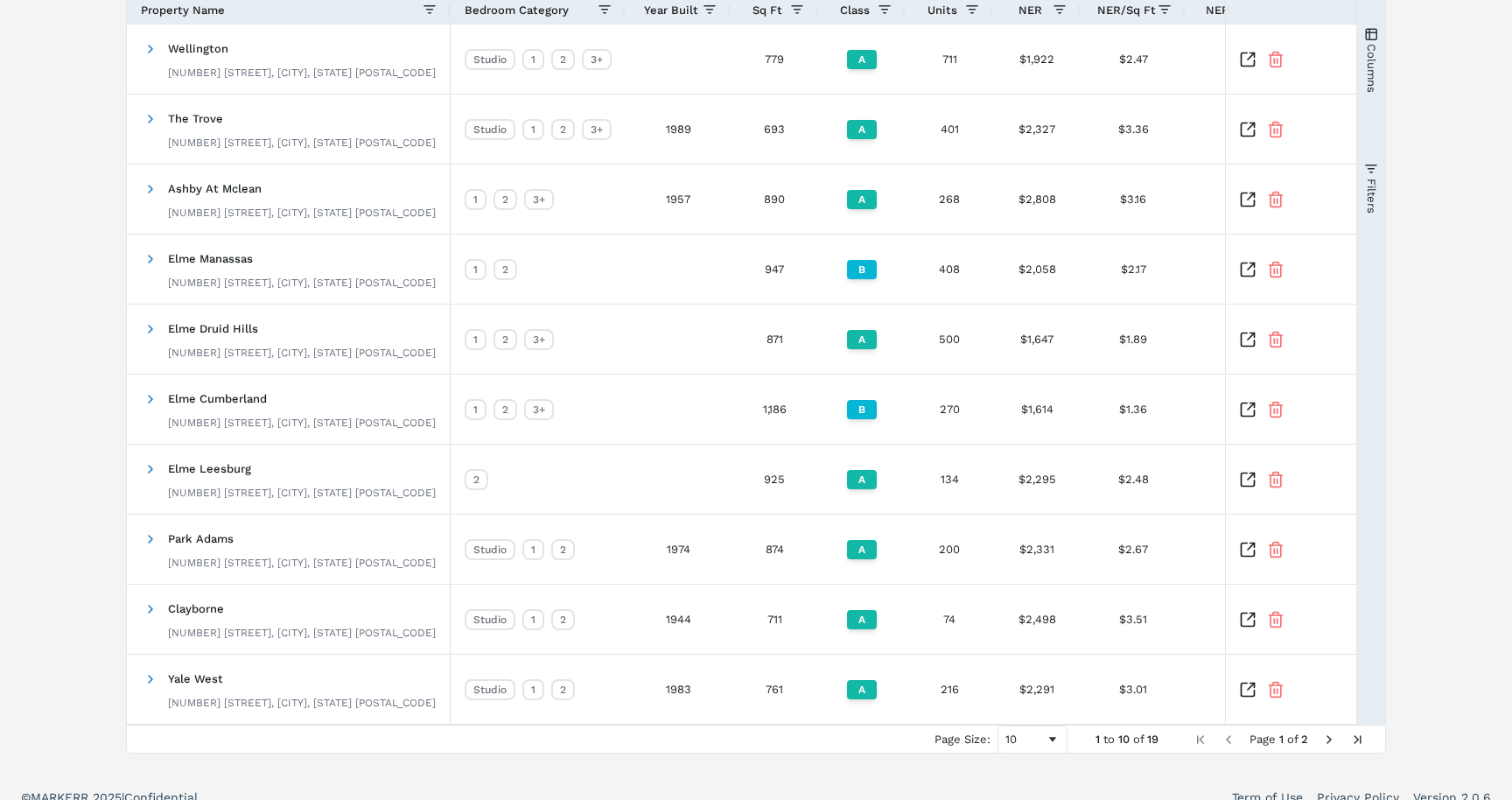 scroll, scrollTop: 256, scrollLeft: 0, axis: vertical 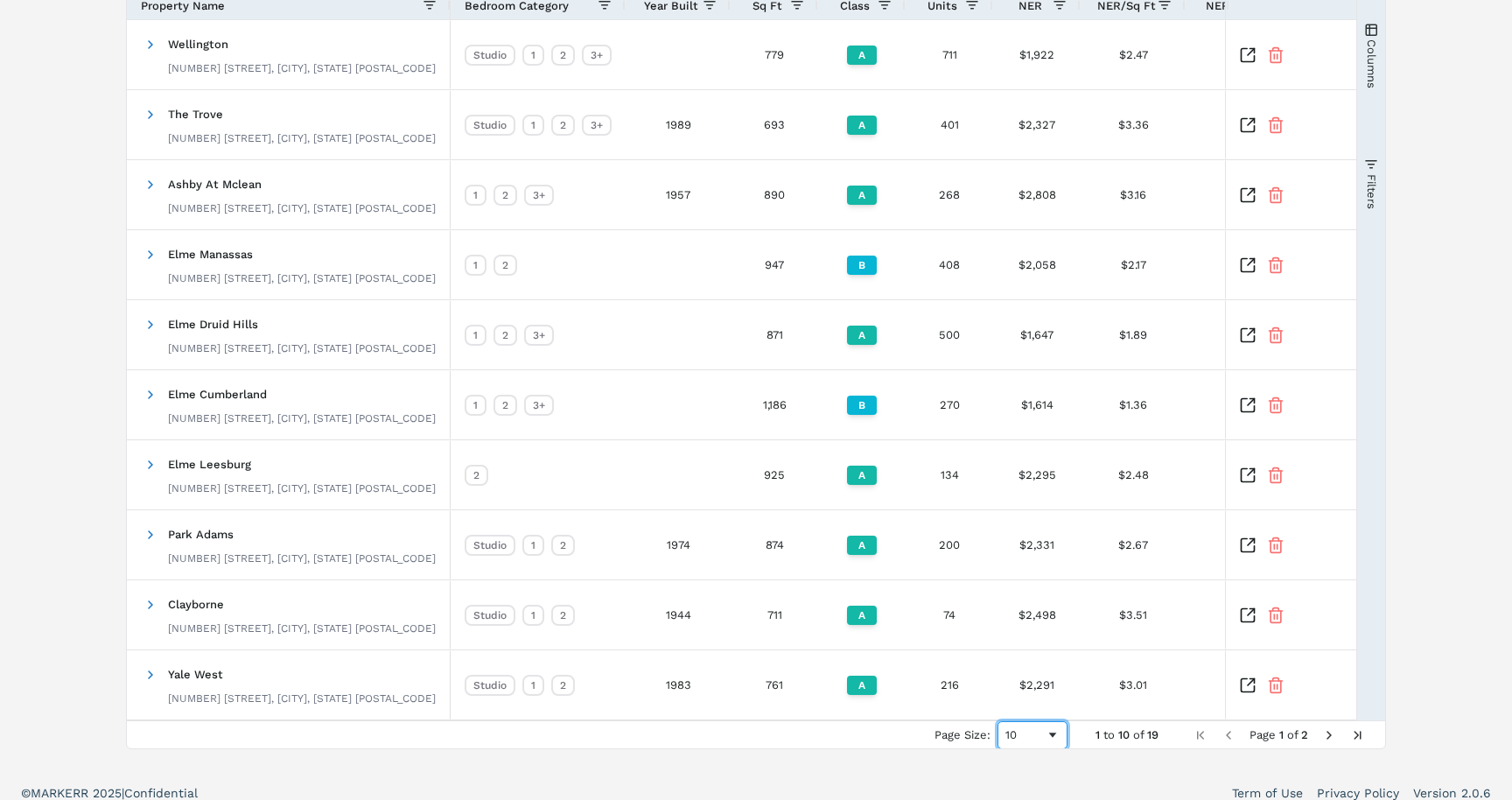 click on "10" at bounding box center [1026, 734] 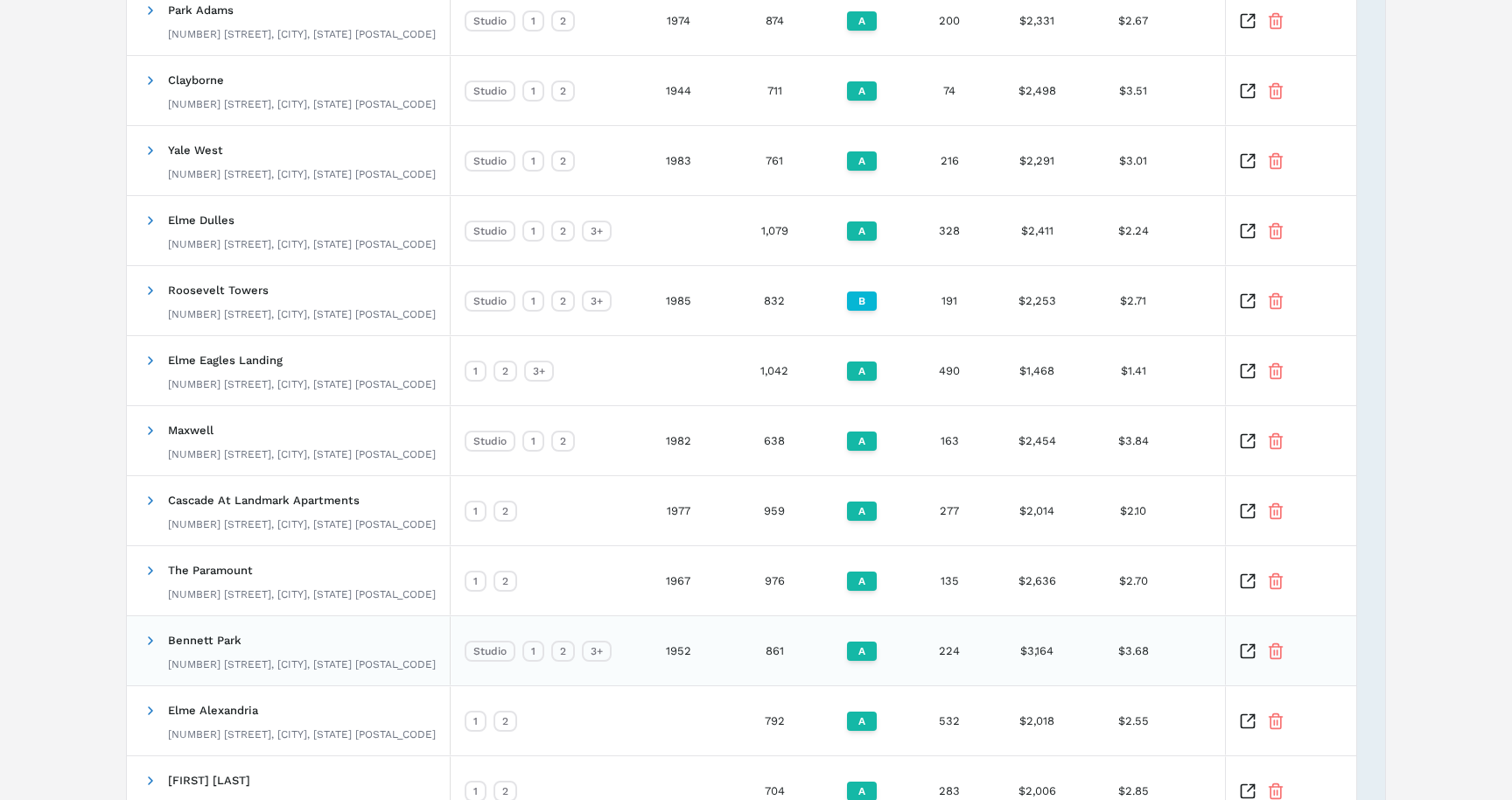 scroll, scrollTop: 902, scrollLeft: 0, axis: vertical 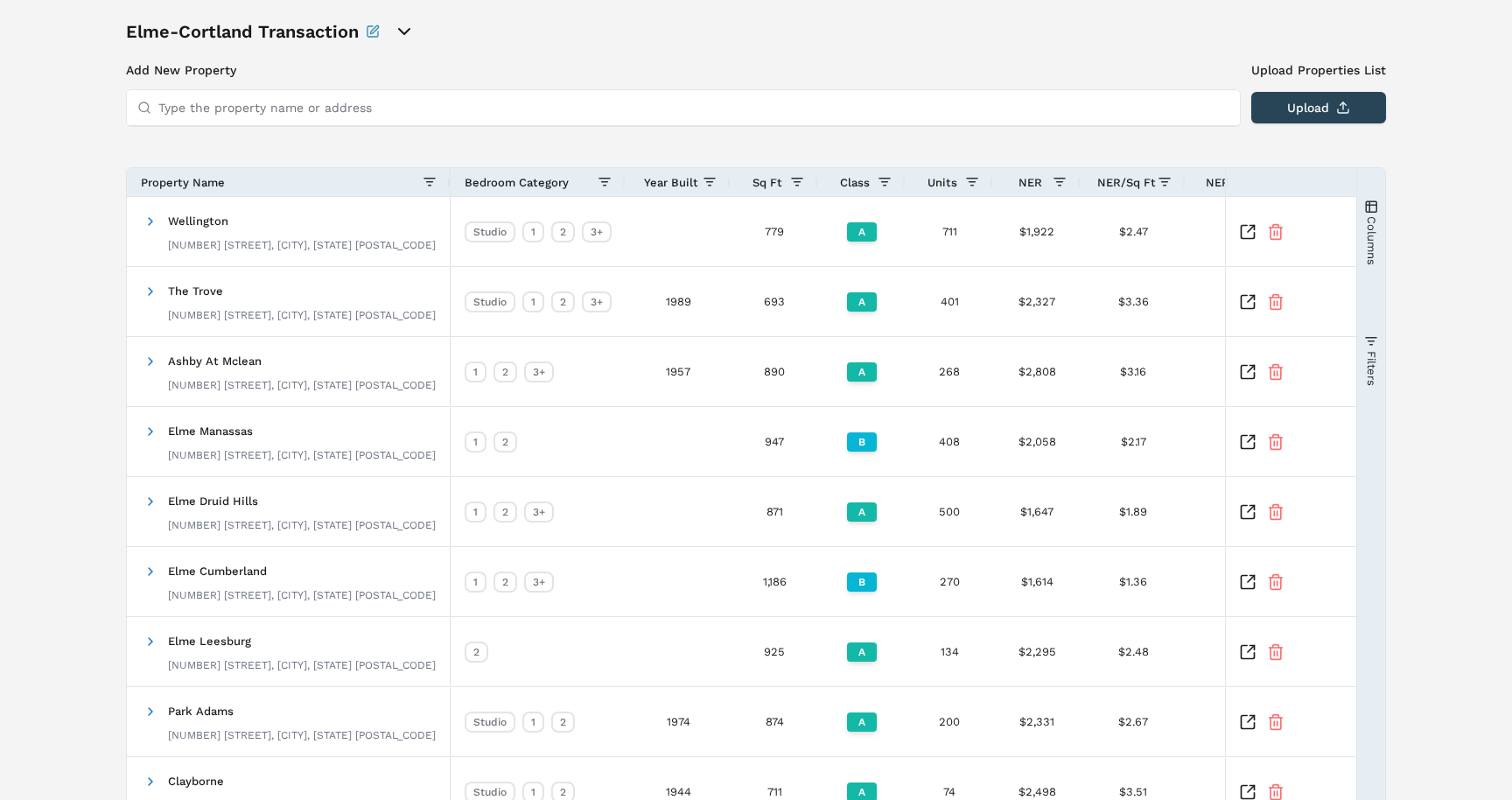 click on "Columns" at bounding box center [1370, 240] 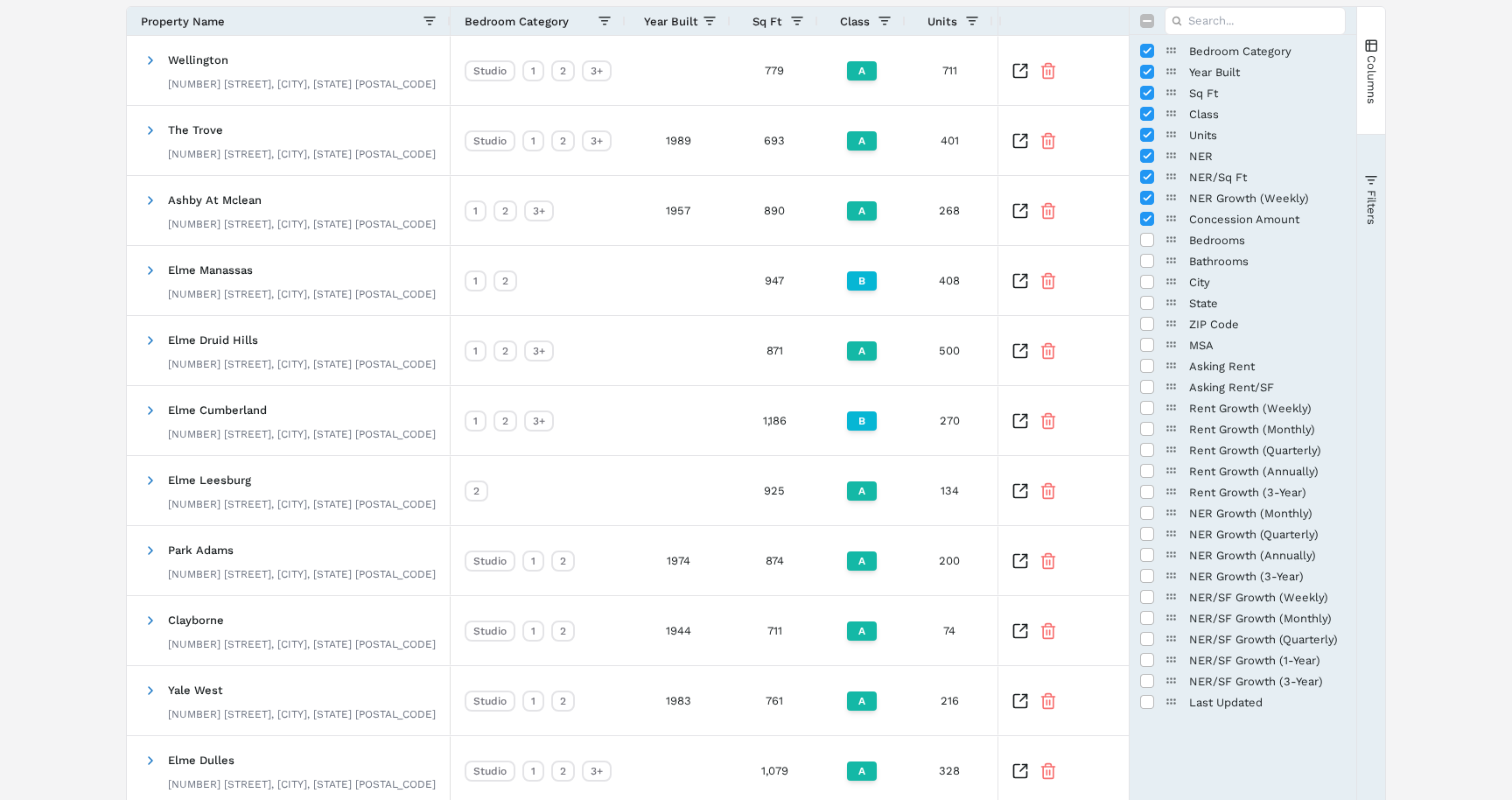 scroll, scrollTop: 238, scrollLeft: 0, axis: vertical 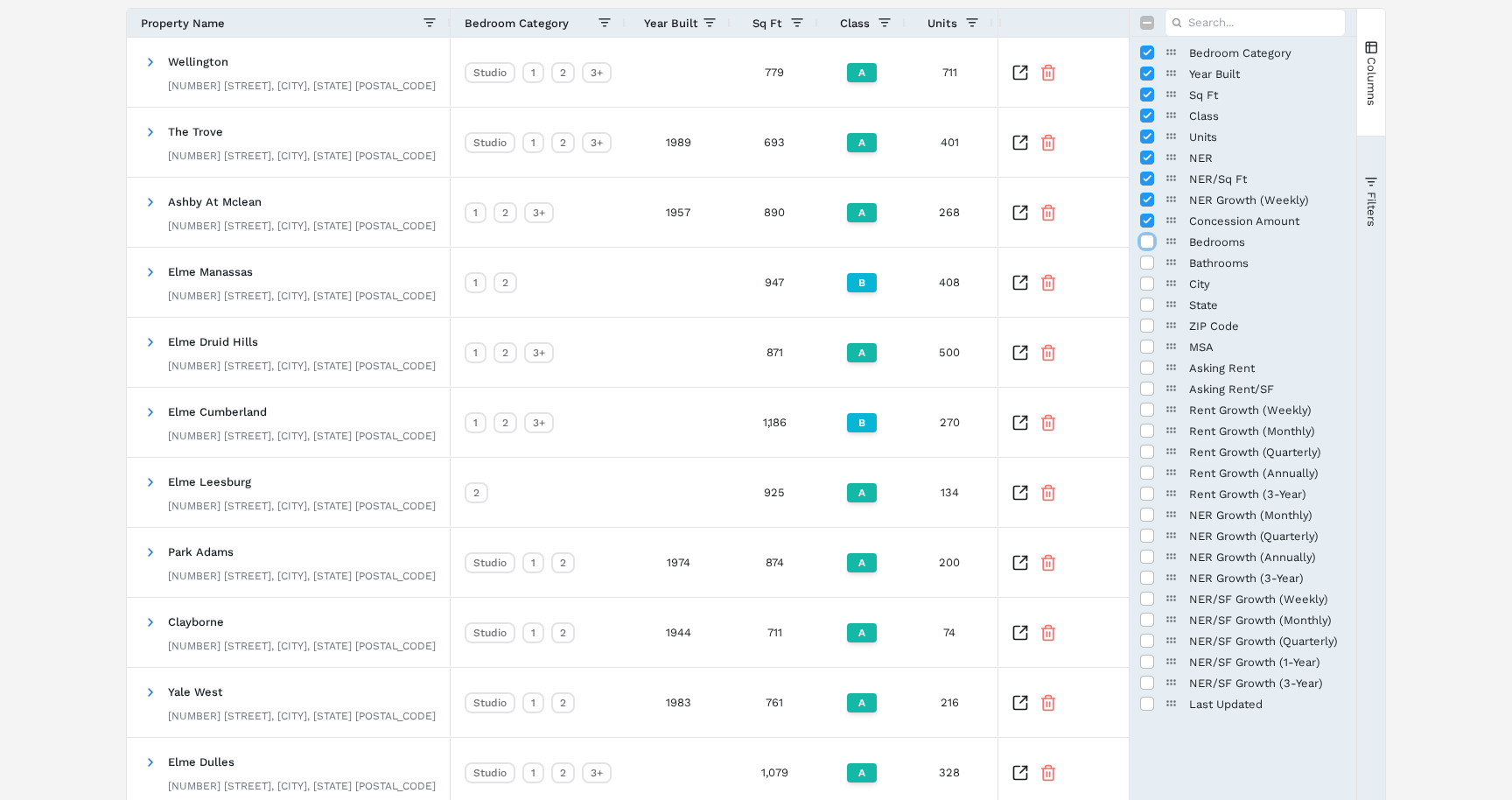 click at bounding box center (1147, 242) 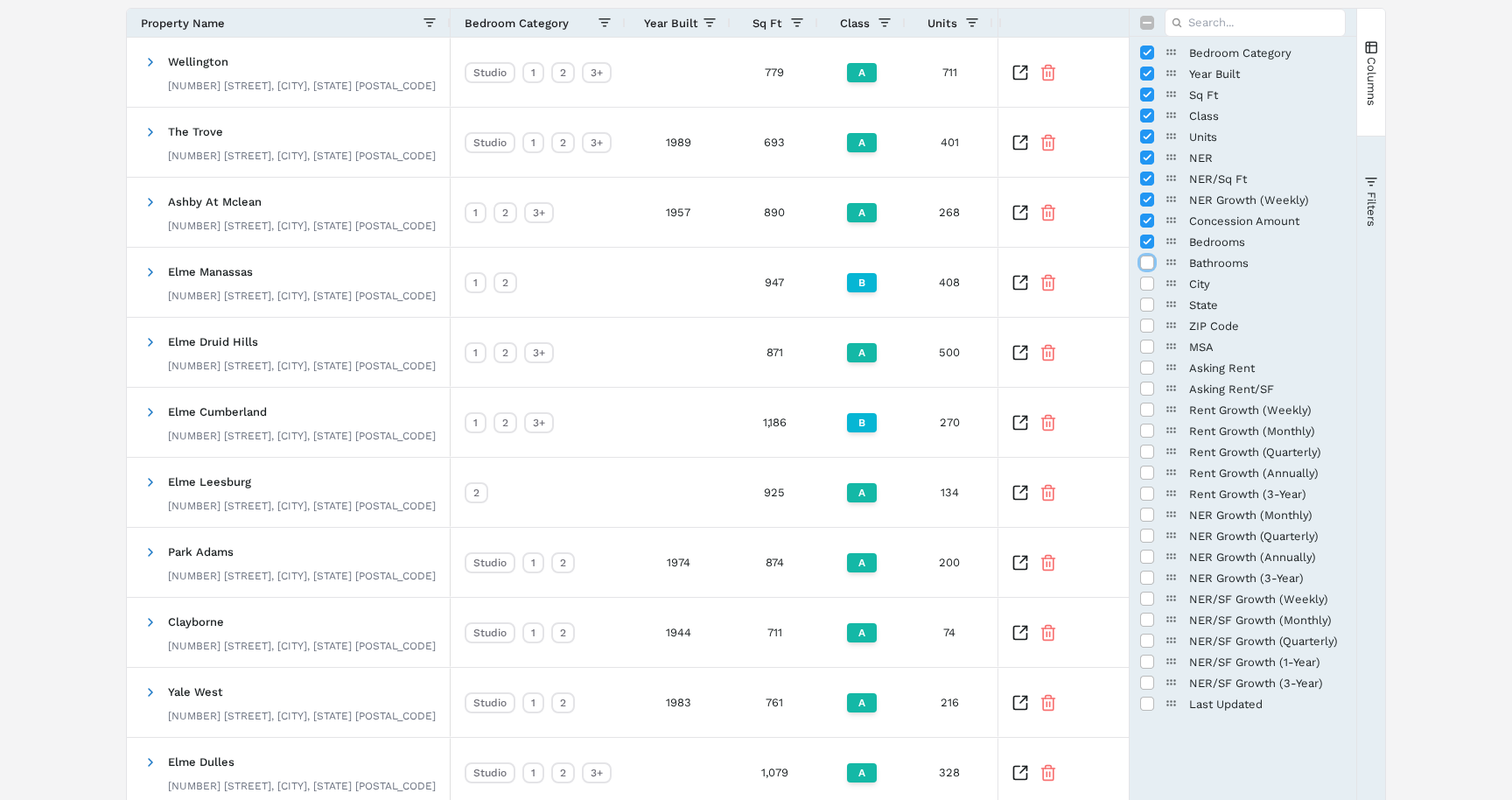 click at bounding box center (1147, 263) 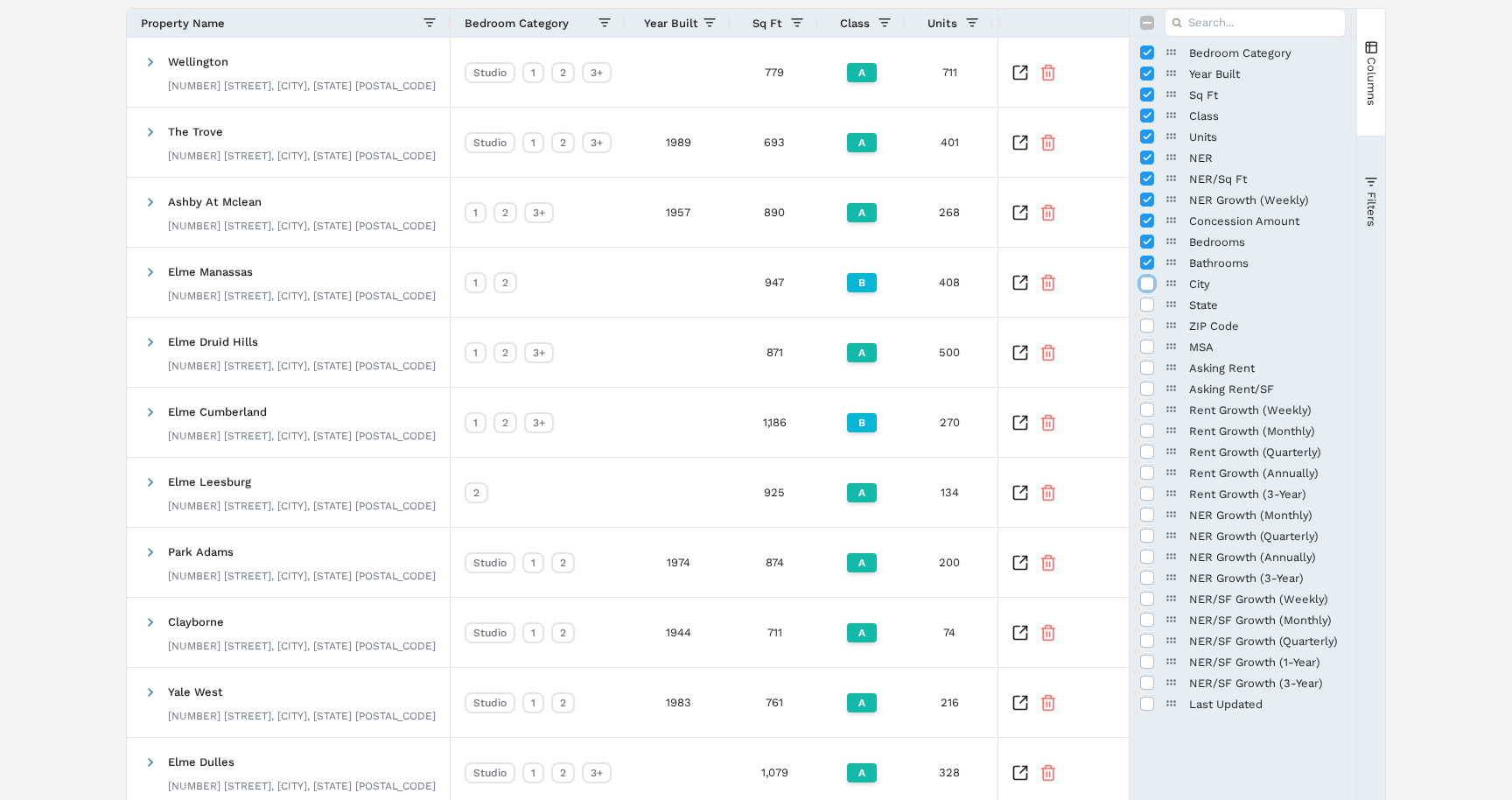 click at bounding box center [1147, 284] 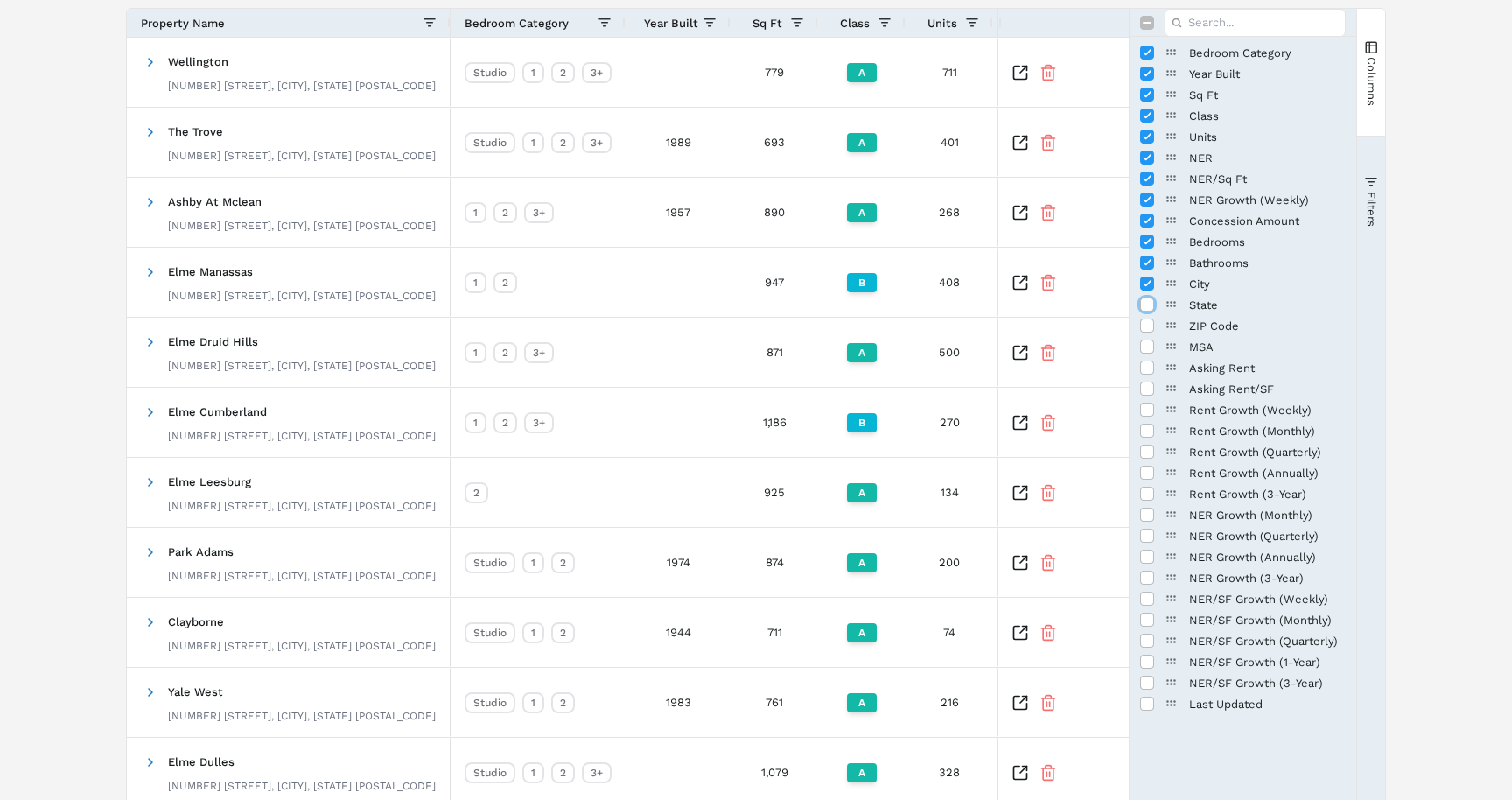 click at bounding box center [1147, 305] 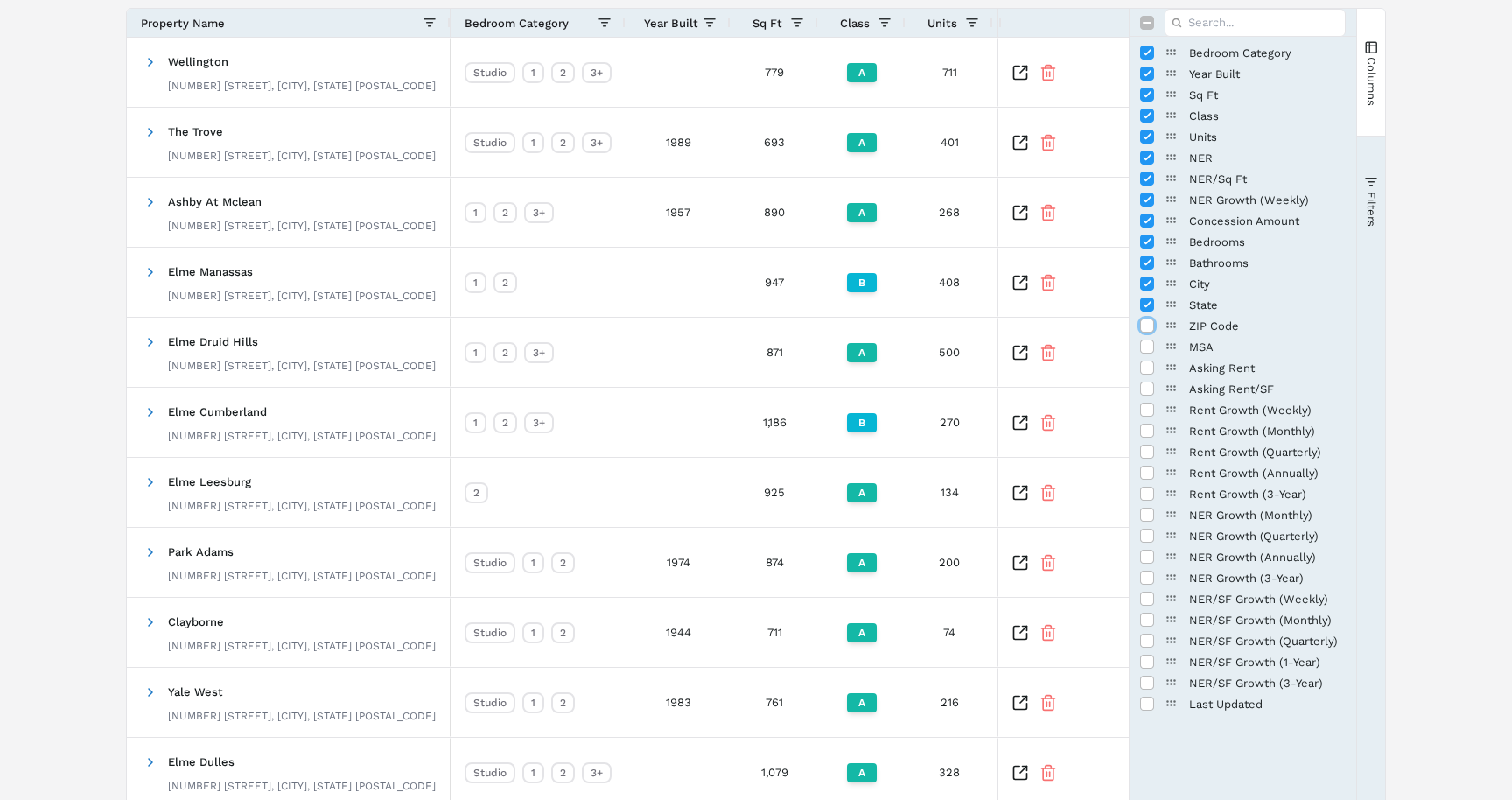 click at bounding box center (1147, 326) 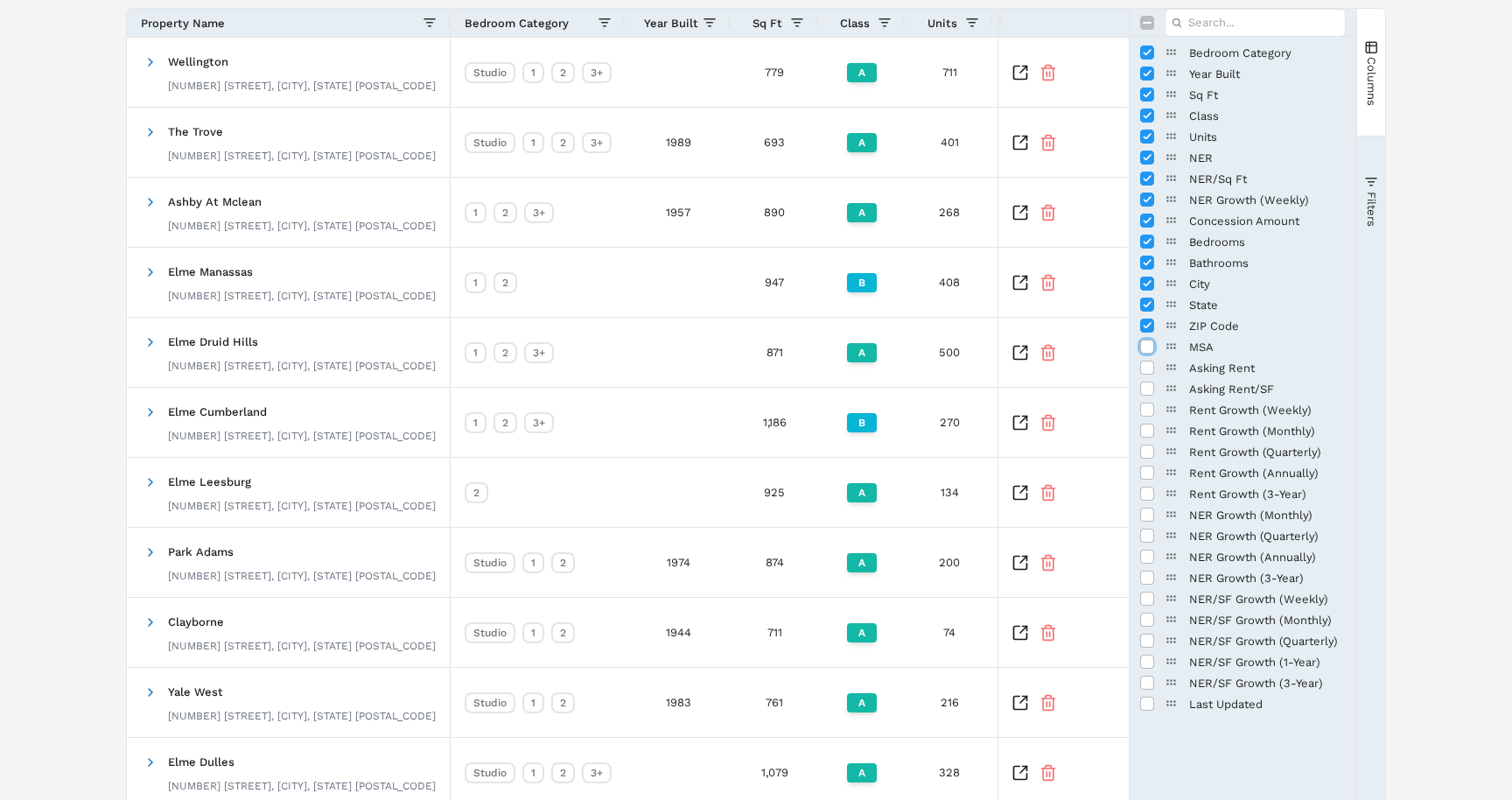 click at bounding box center [1147, 347] 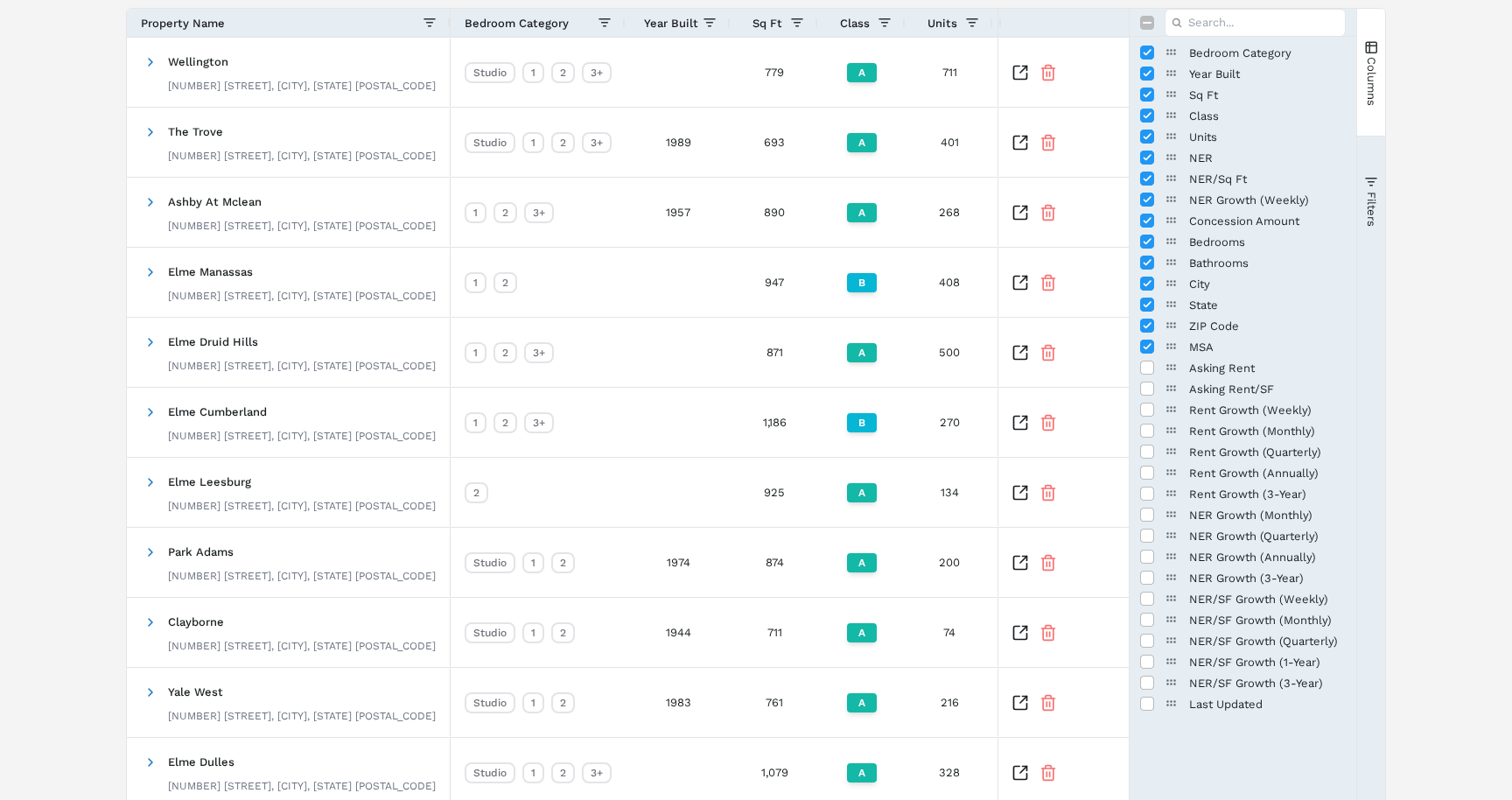 click on "Asking Rent" at bounding box center (1242, 368) 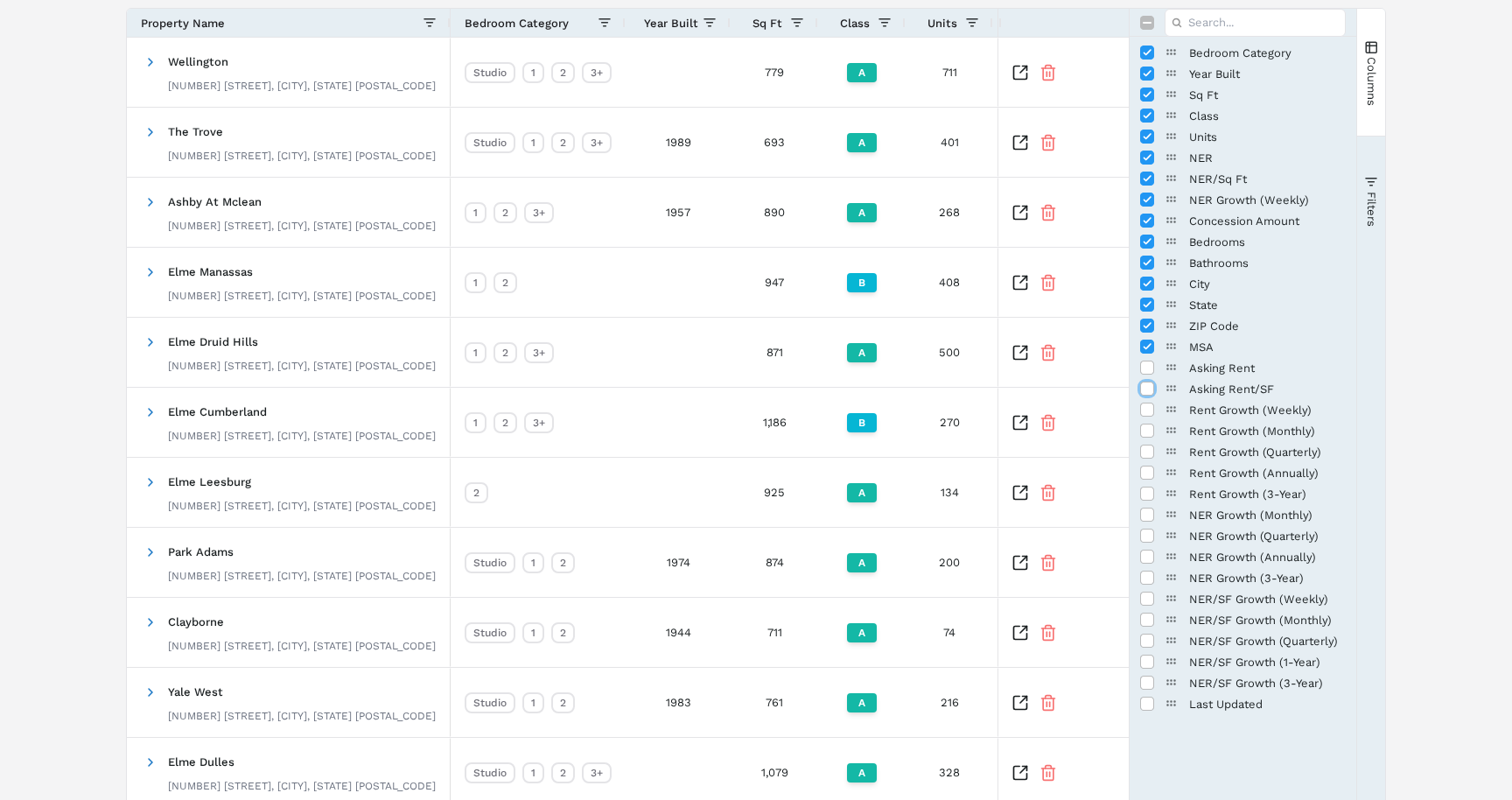click at bounding box center [1147, 389] 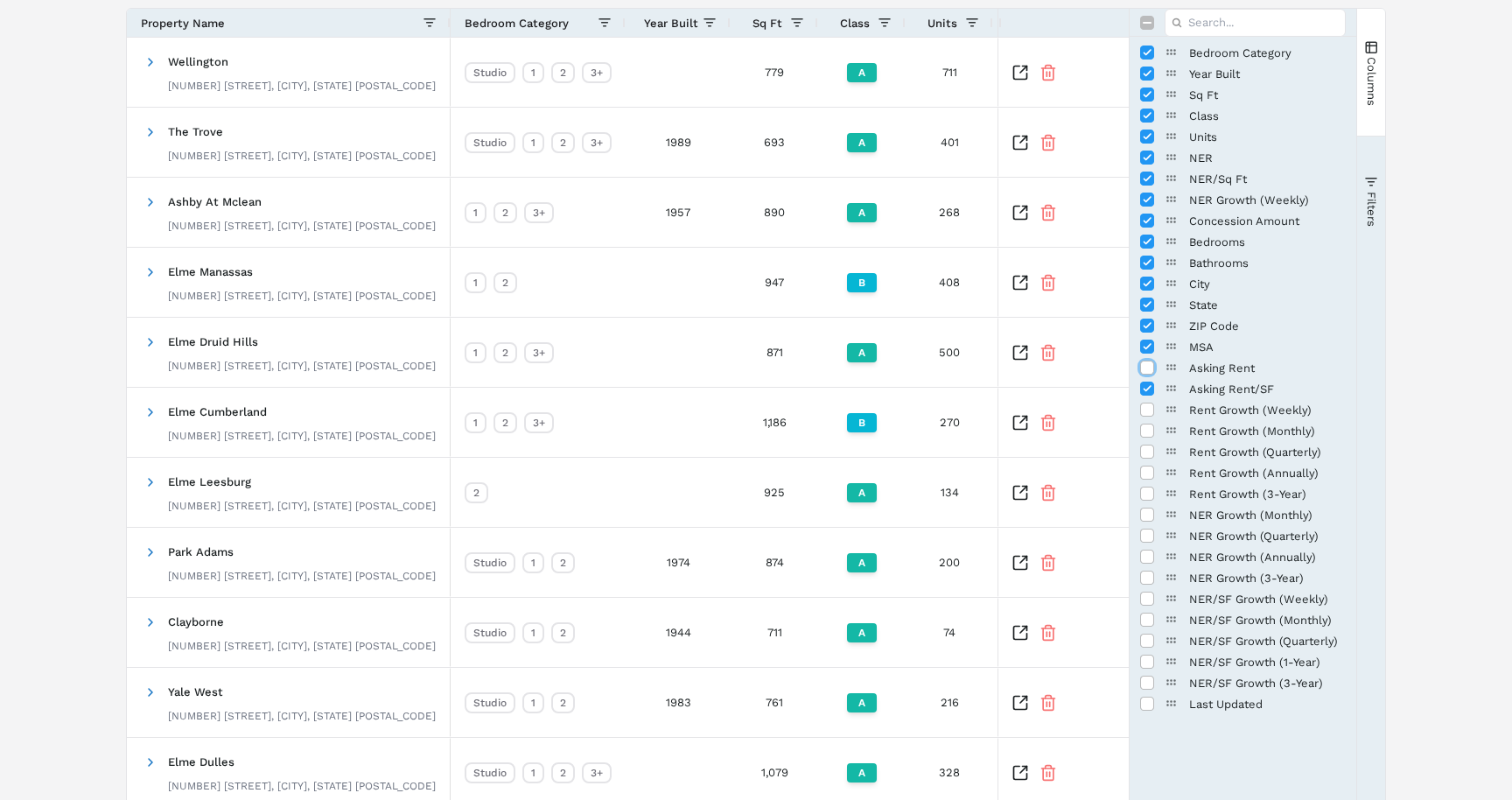 click at bounding box center (1147, 368) 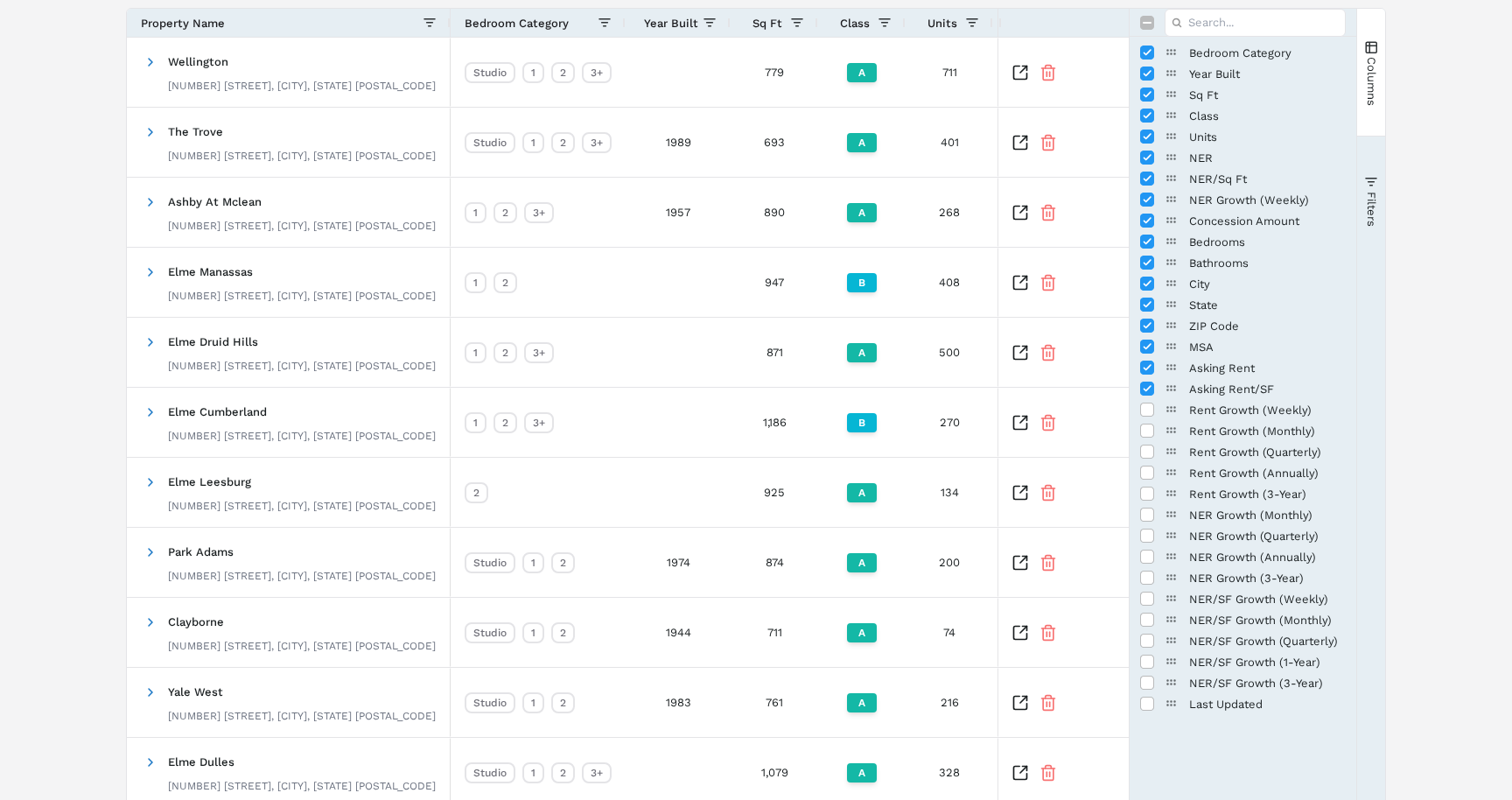 click on "Asking Rent/SF" at bounding box center (1242, 389) 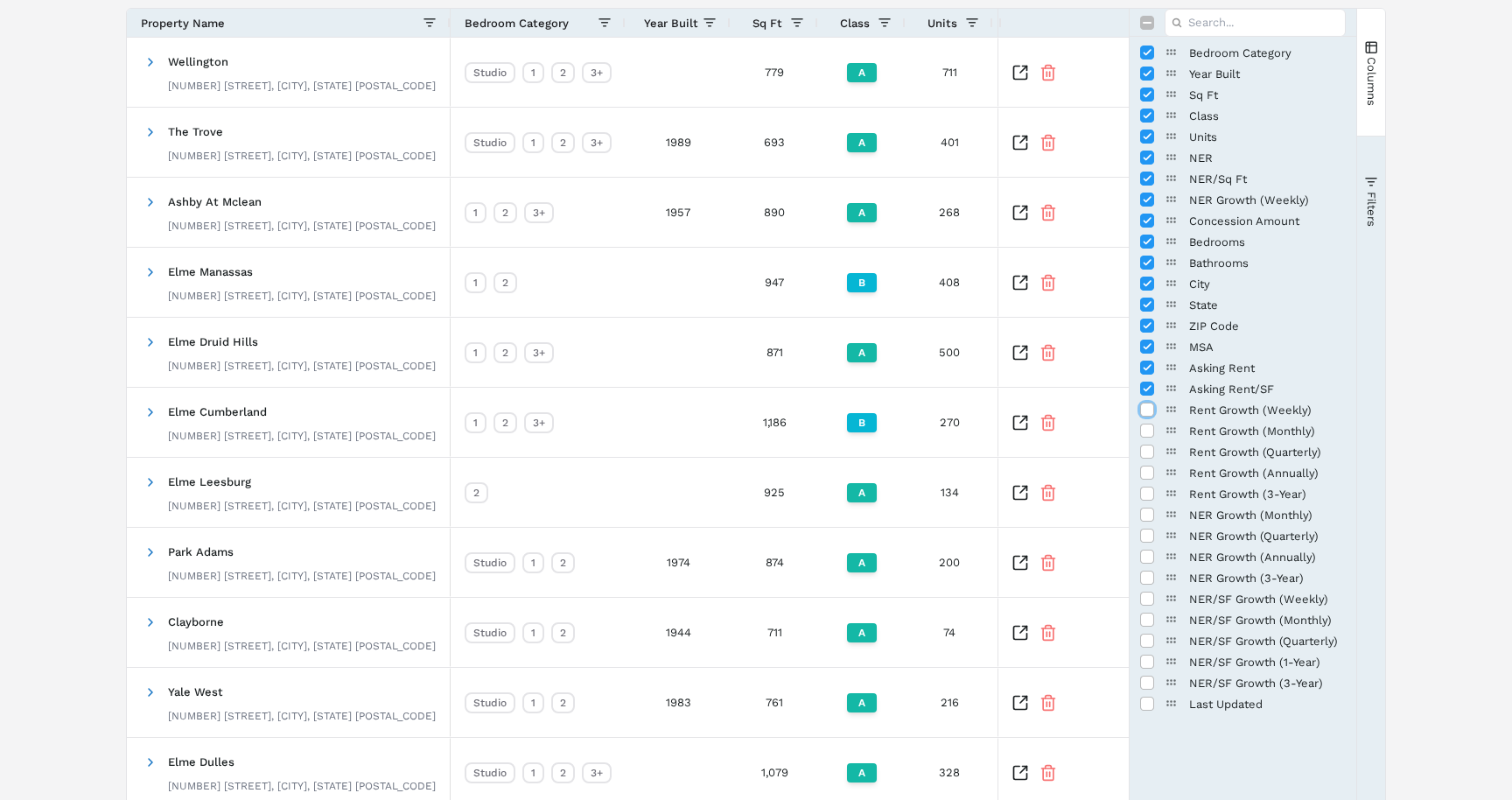 click at bounding box center (1147, 410) 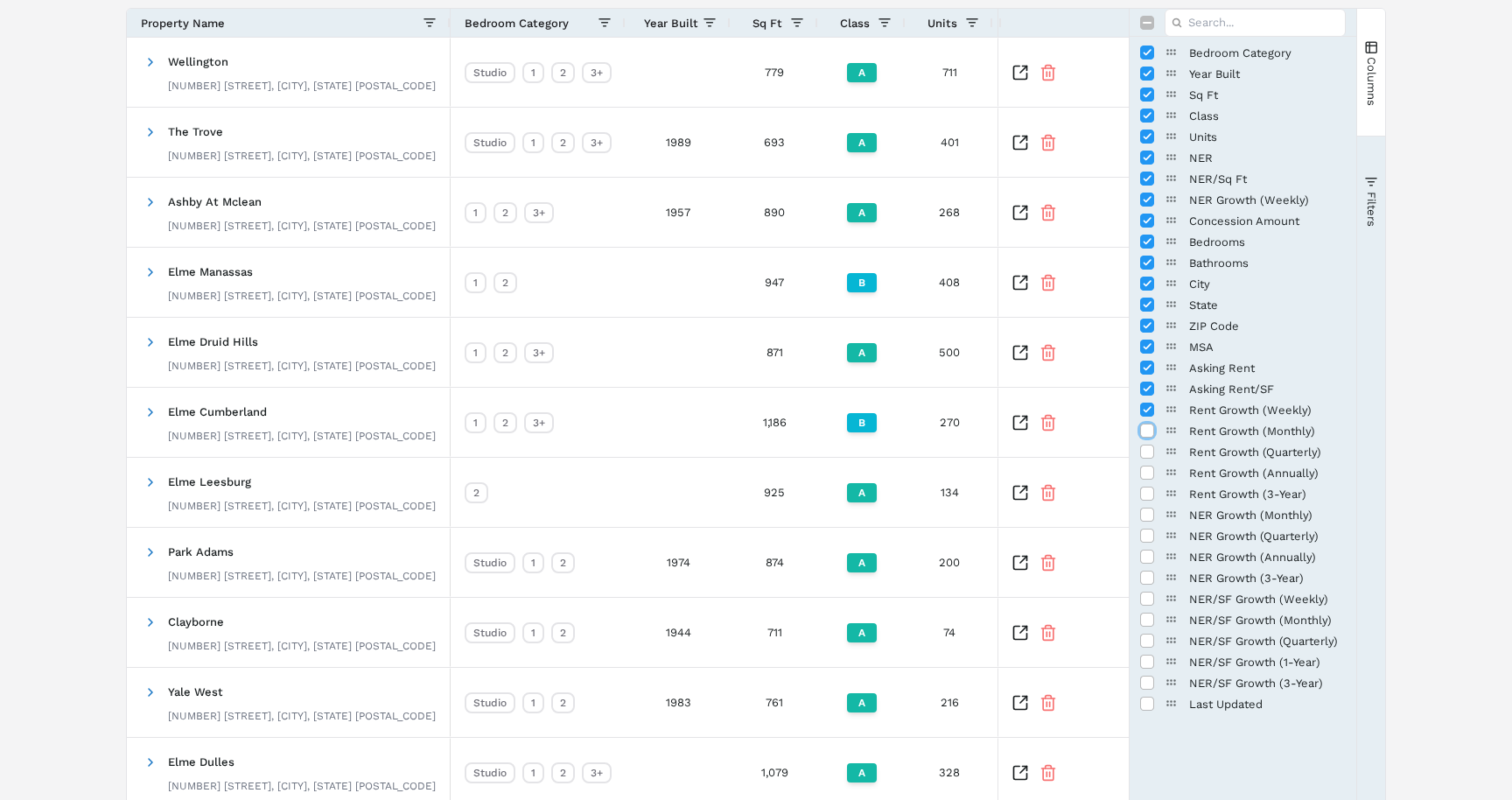 click at bounding box center (1147, 431) 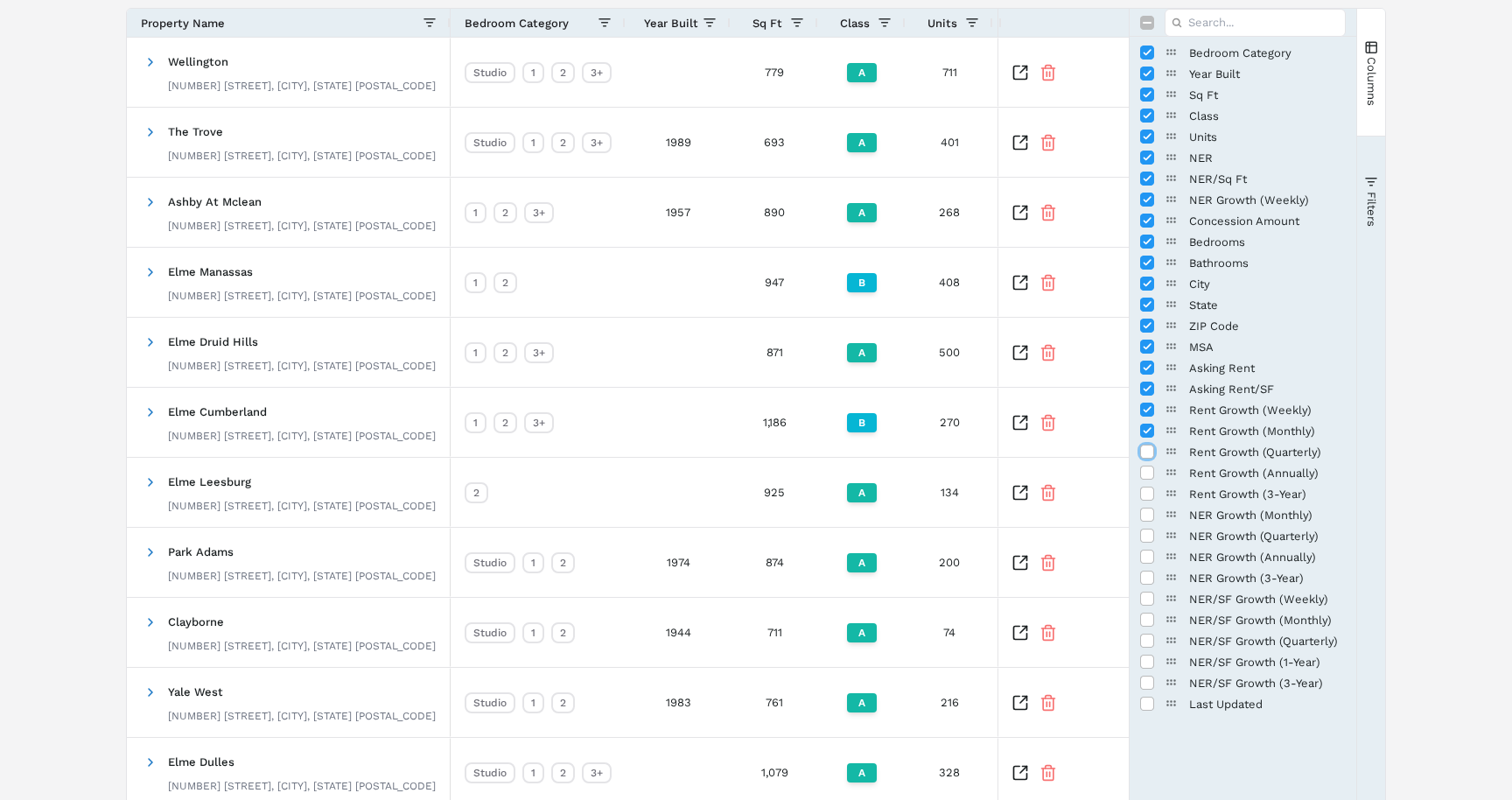 click at bounding box center [1147, 452] 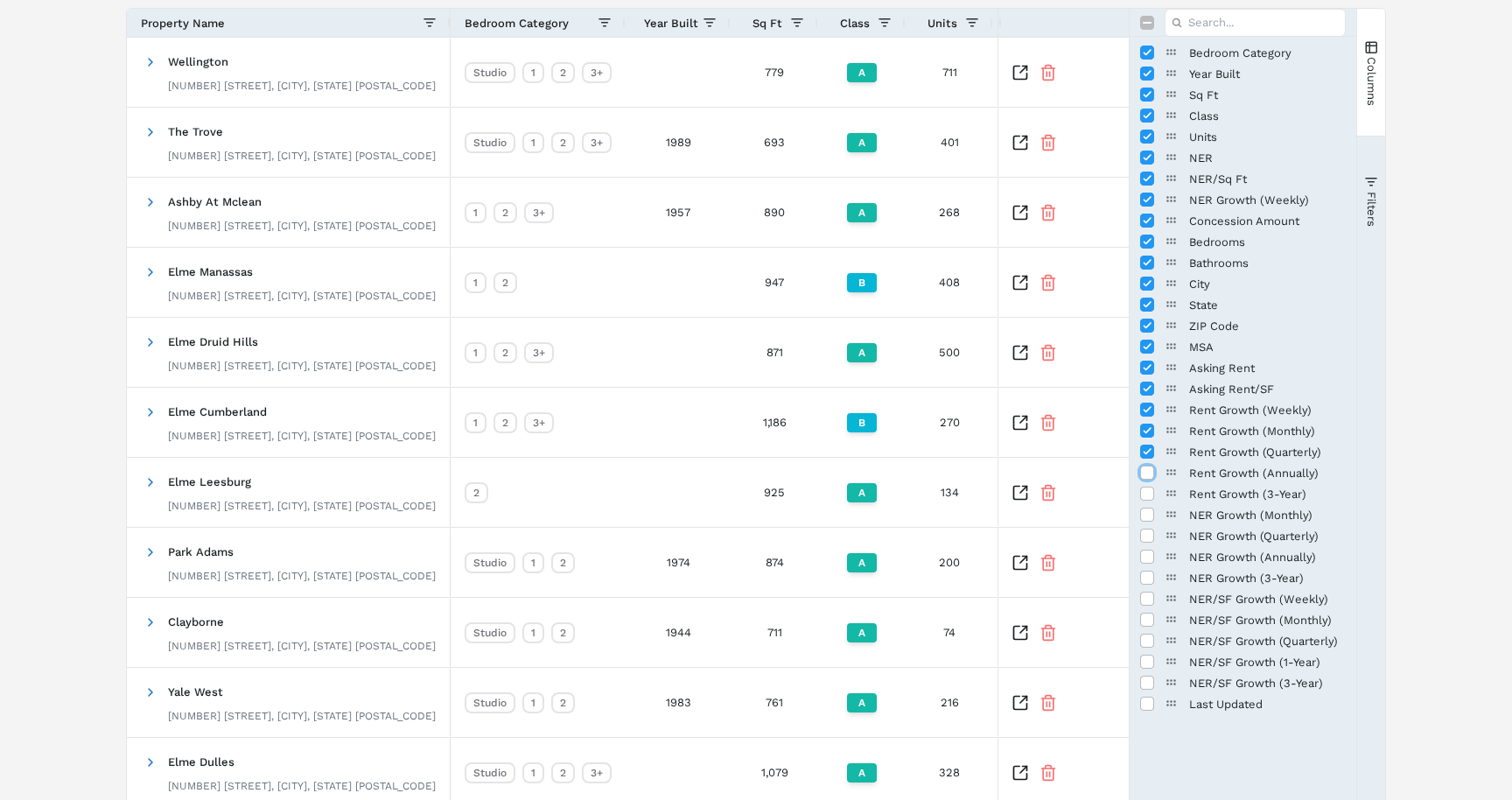 click at bounding box center [1147, 473] 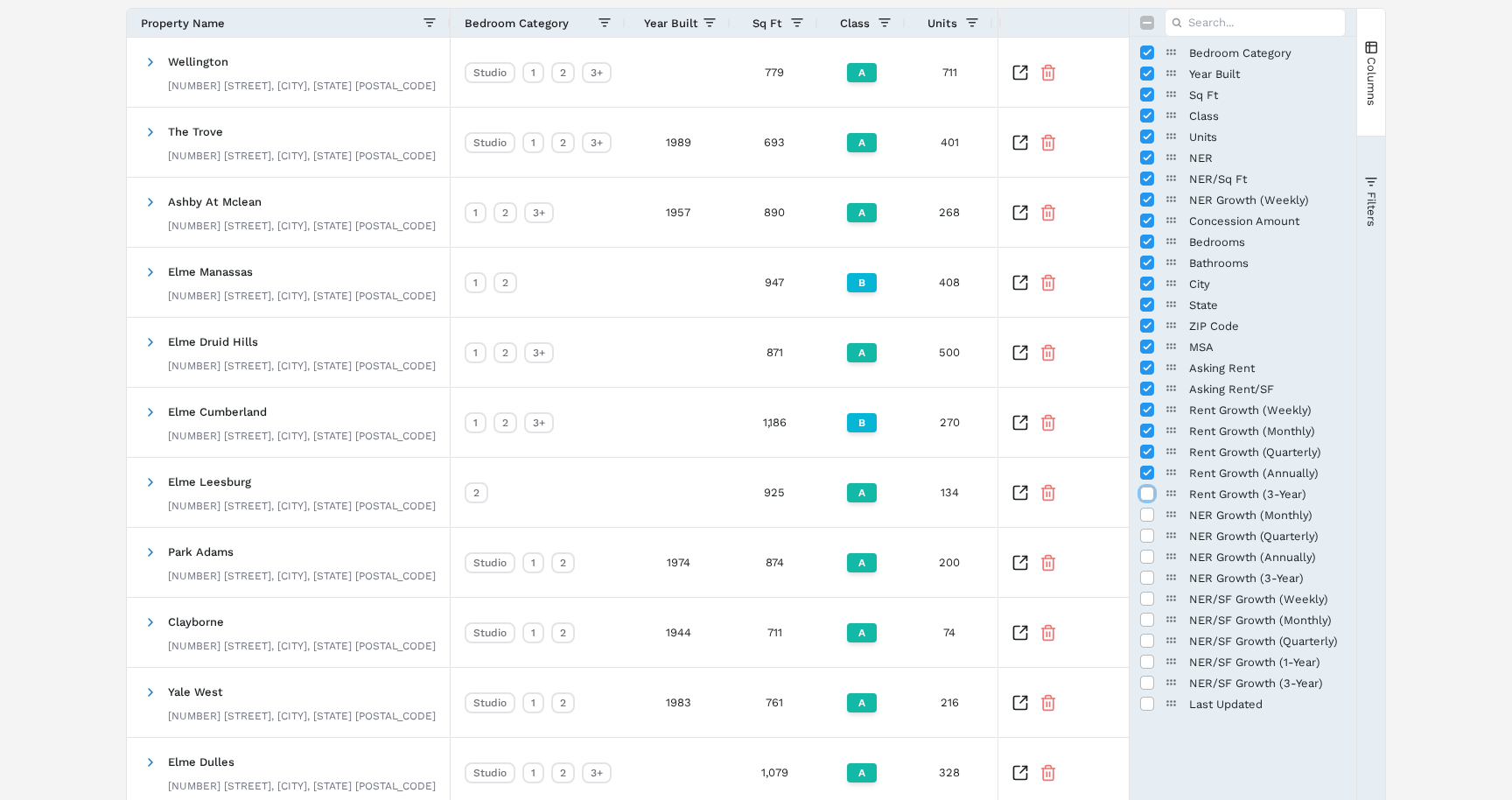 click at bounding box center [1147, 494] 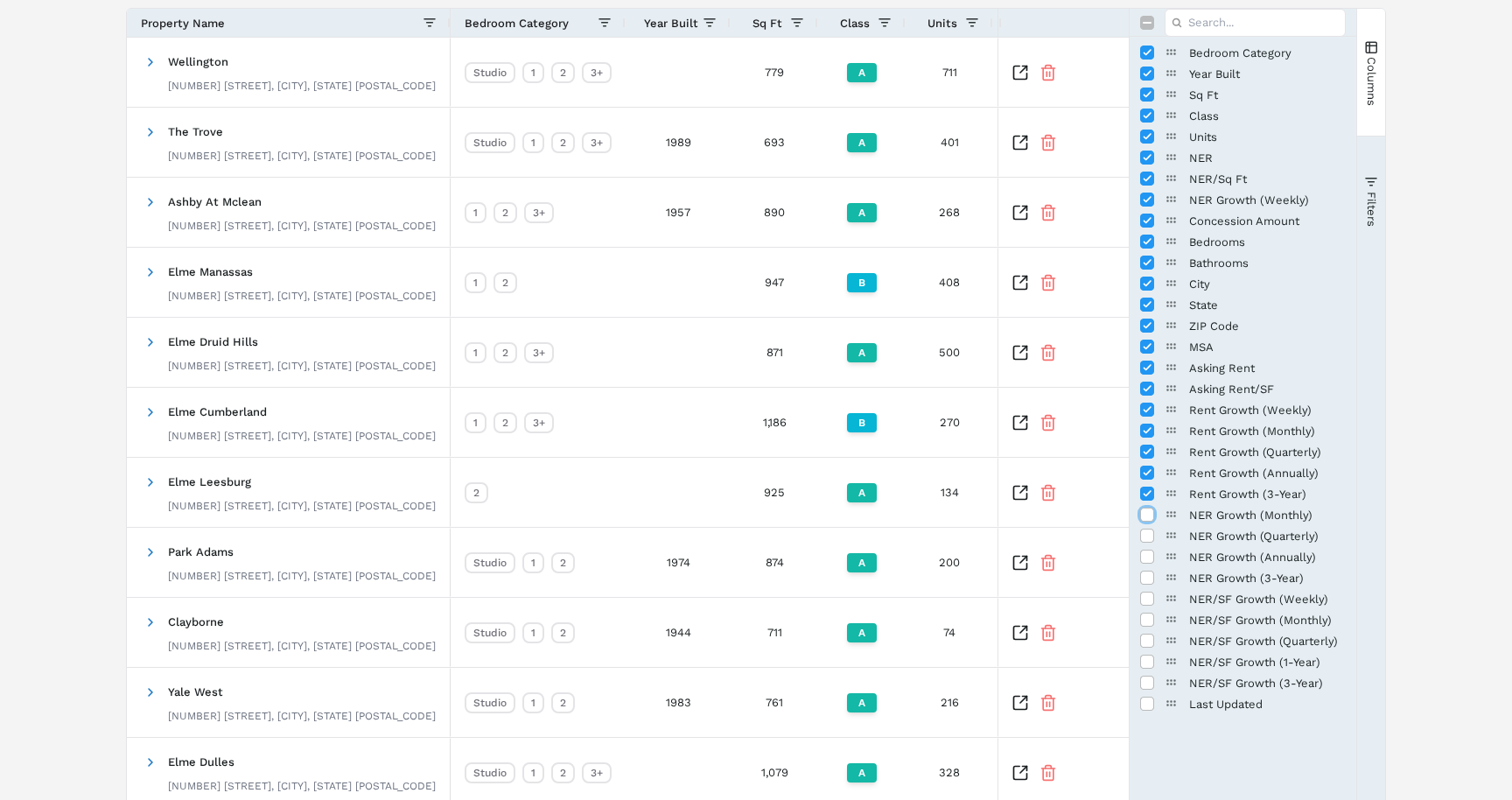 click at bounding box center [1147, 515] 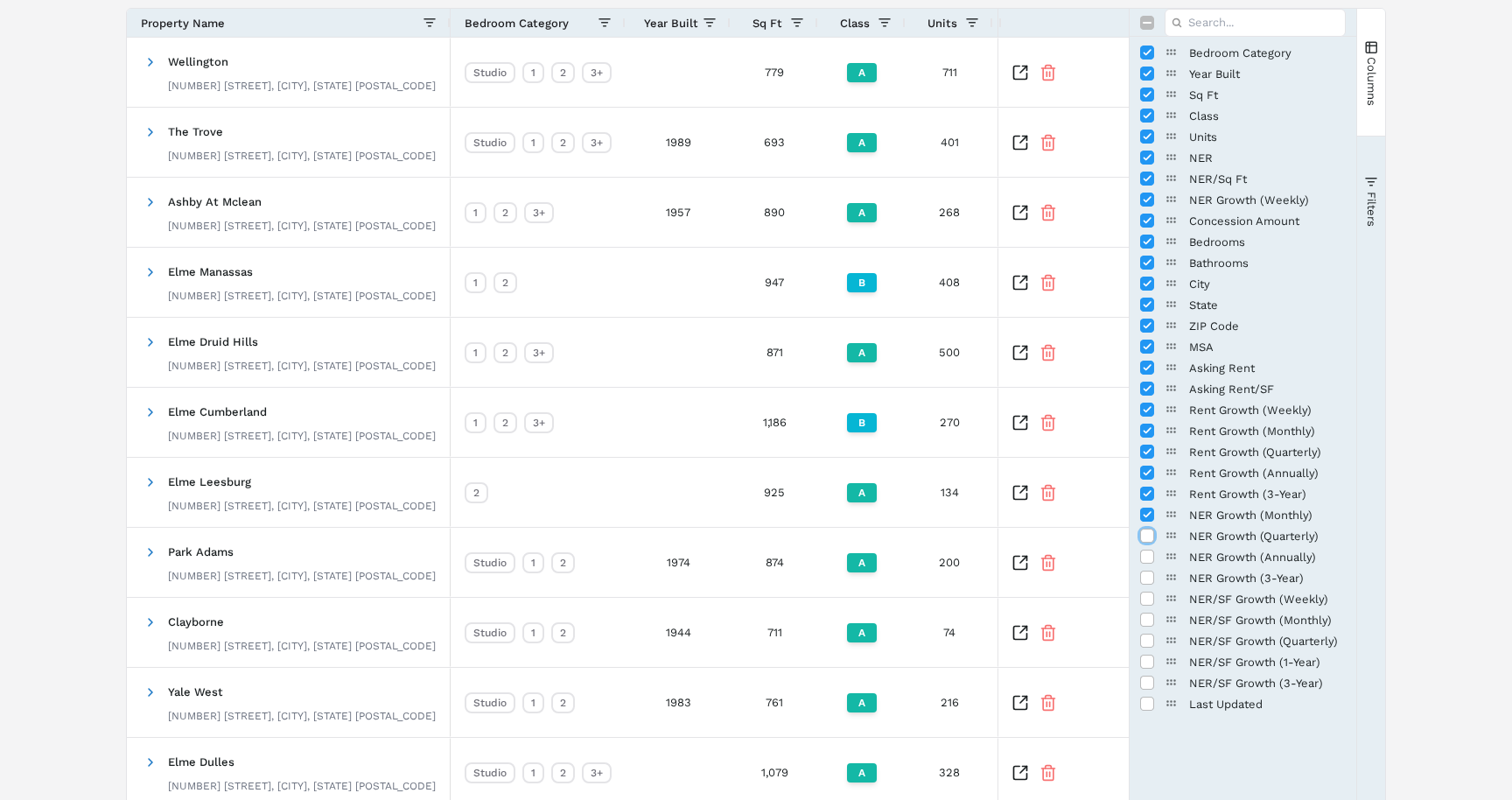 click at bounding box center [1147, 536] 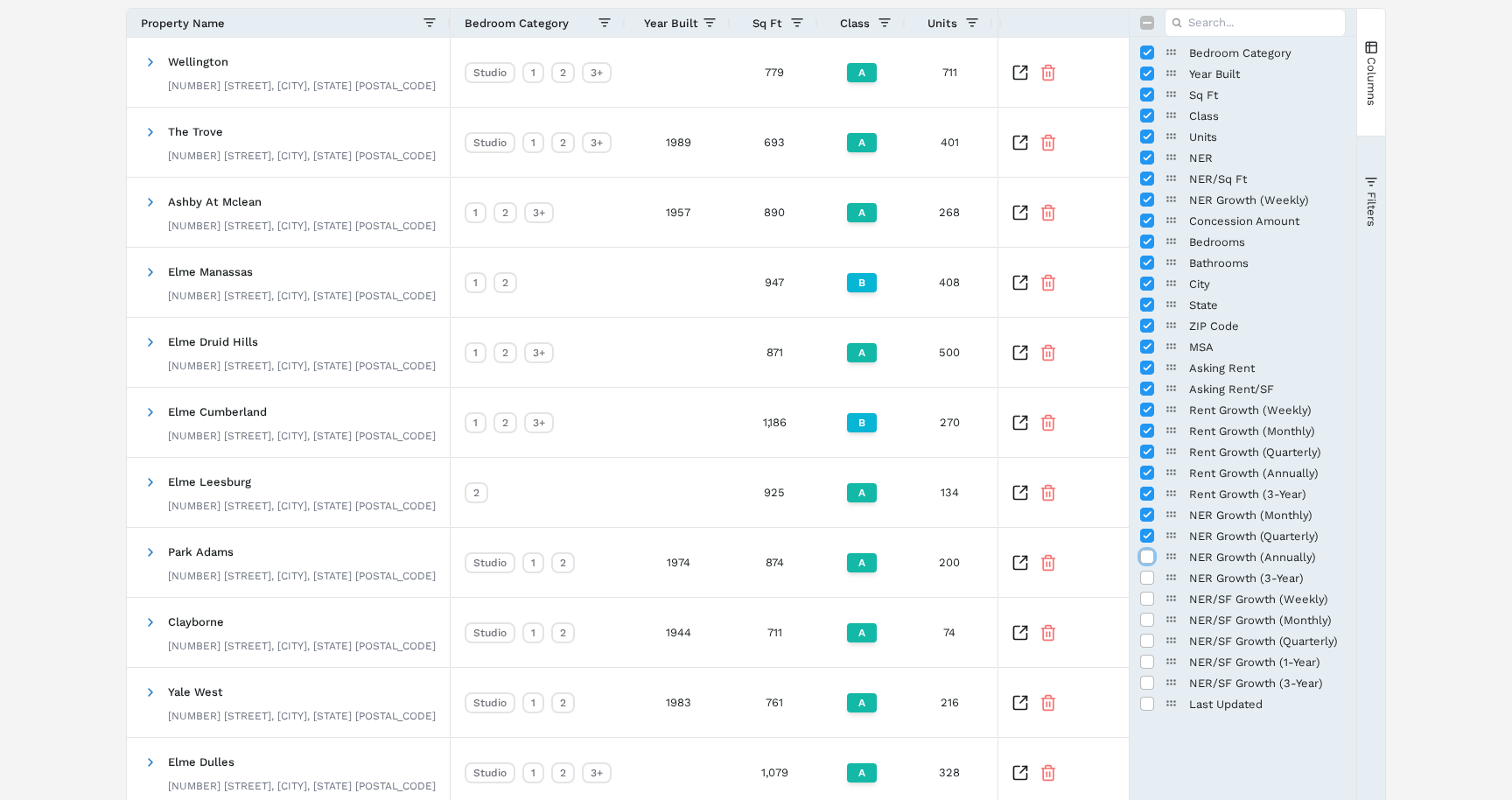 click at bounding box center [1147, 557] 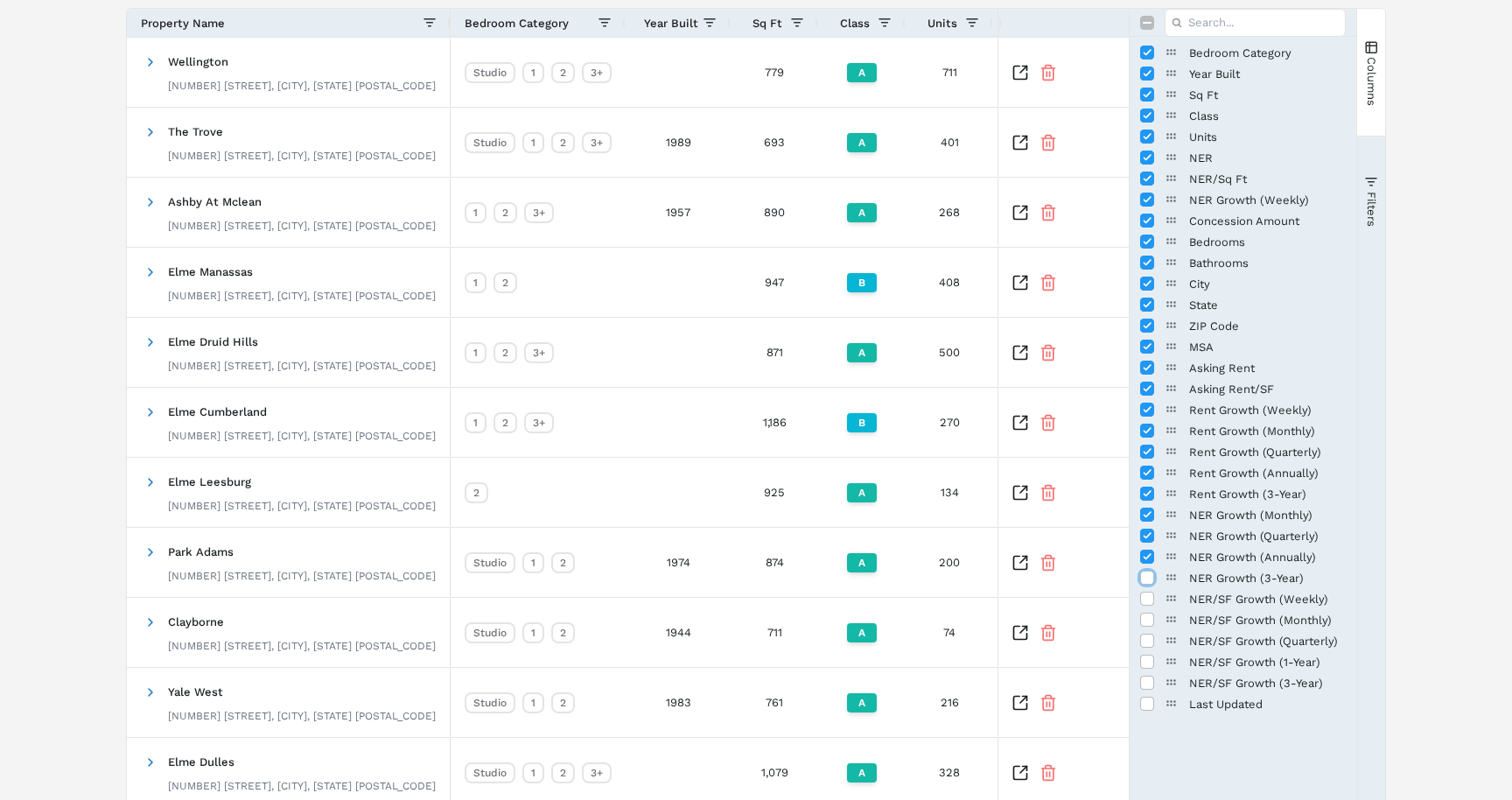 click at bounding box center (1147, 578) 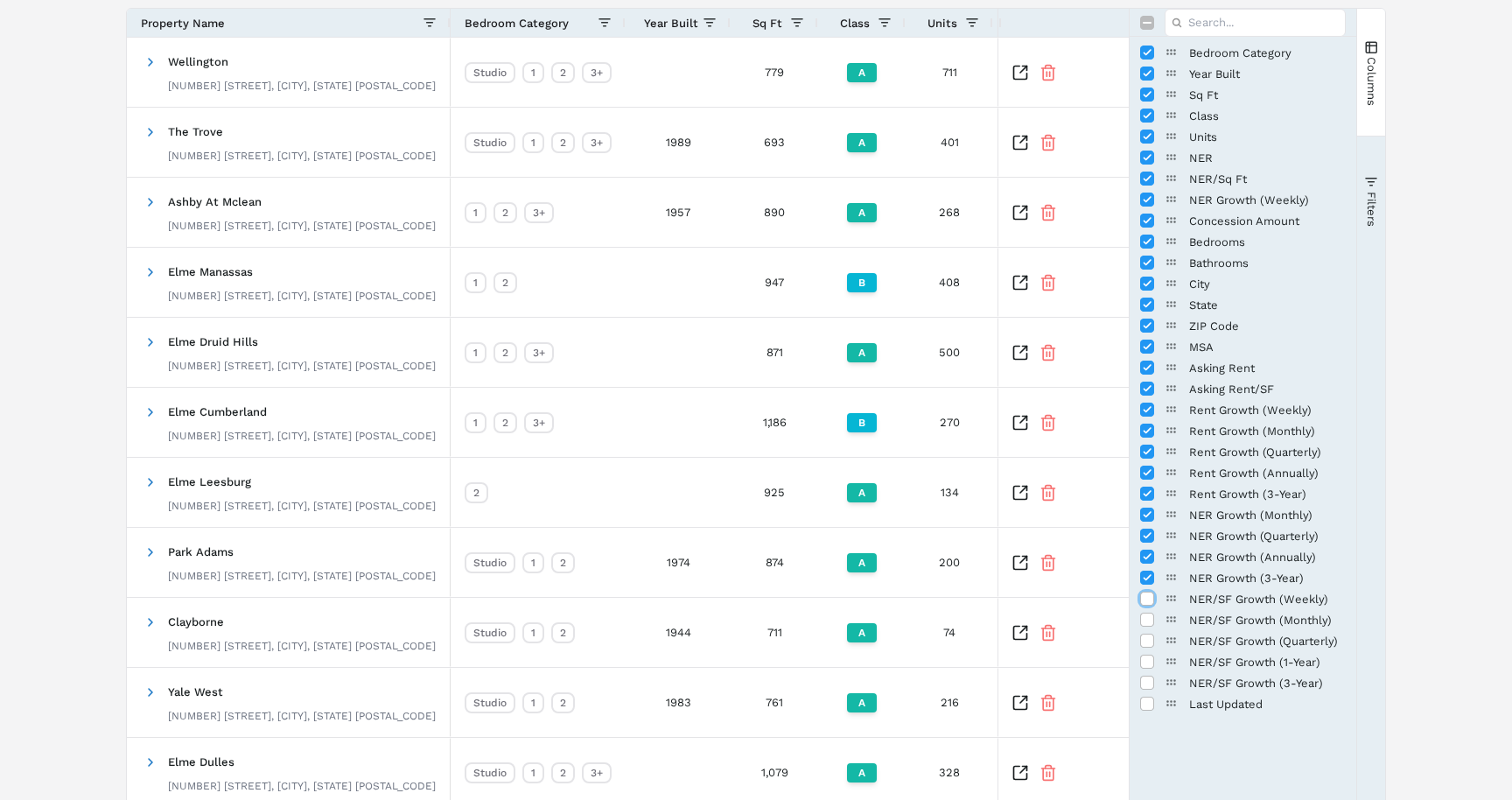 click at bounding box center [1147, 599] 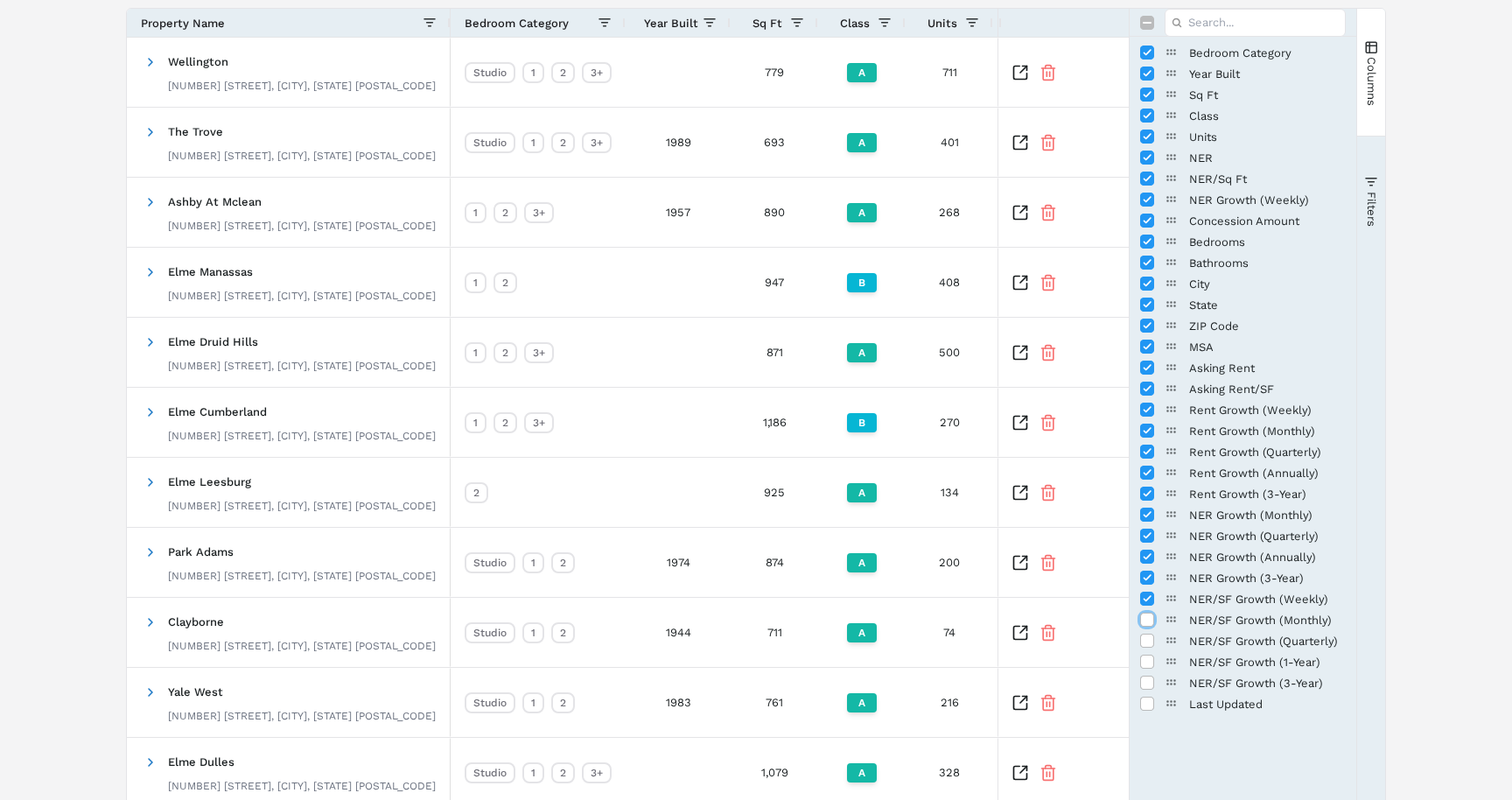 click at bounding box center [1147, 620] 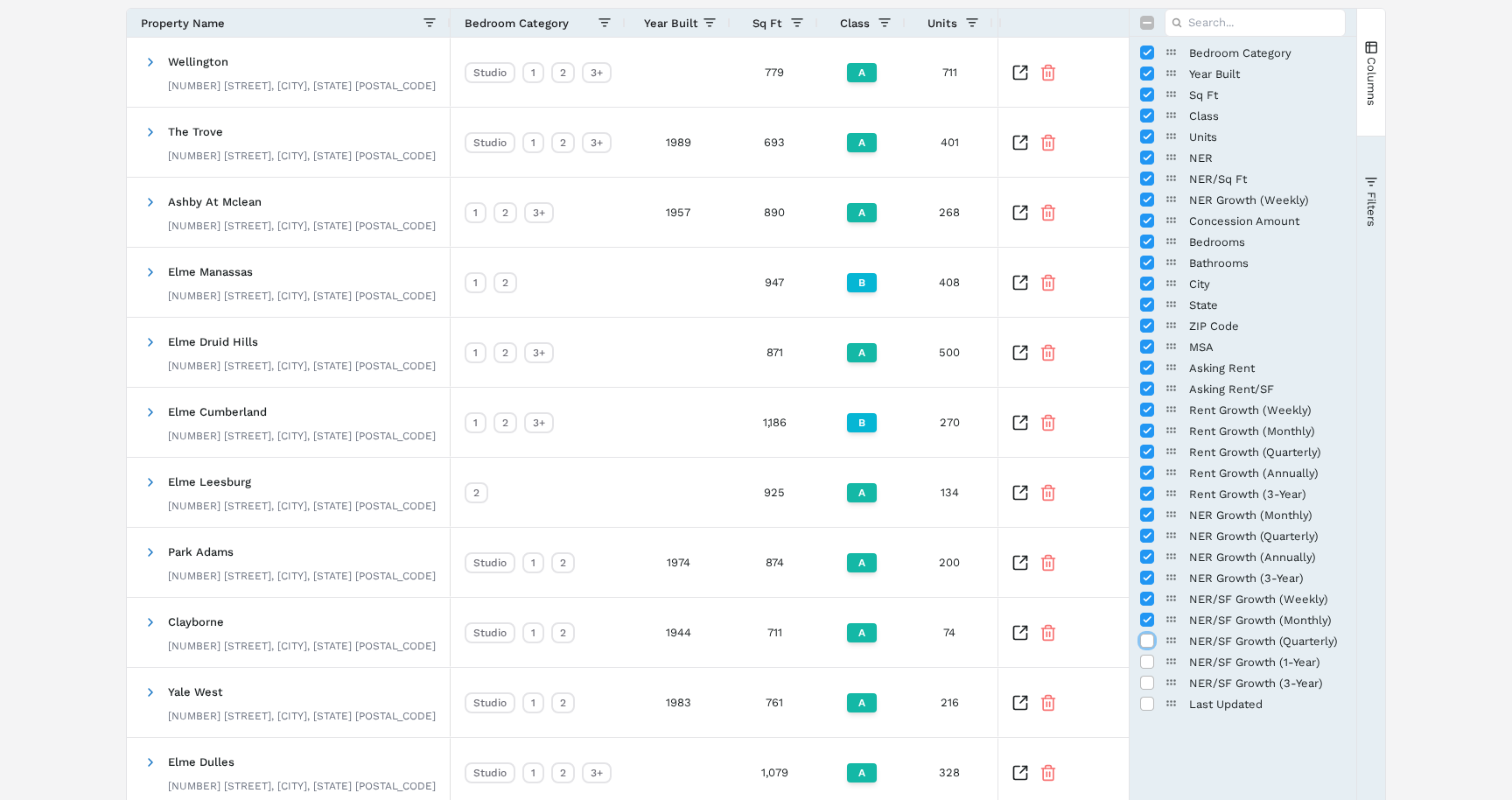 click at bounding box center [1147, 641] 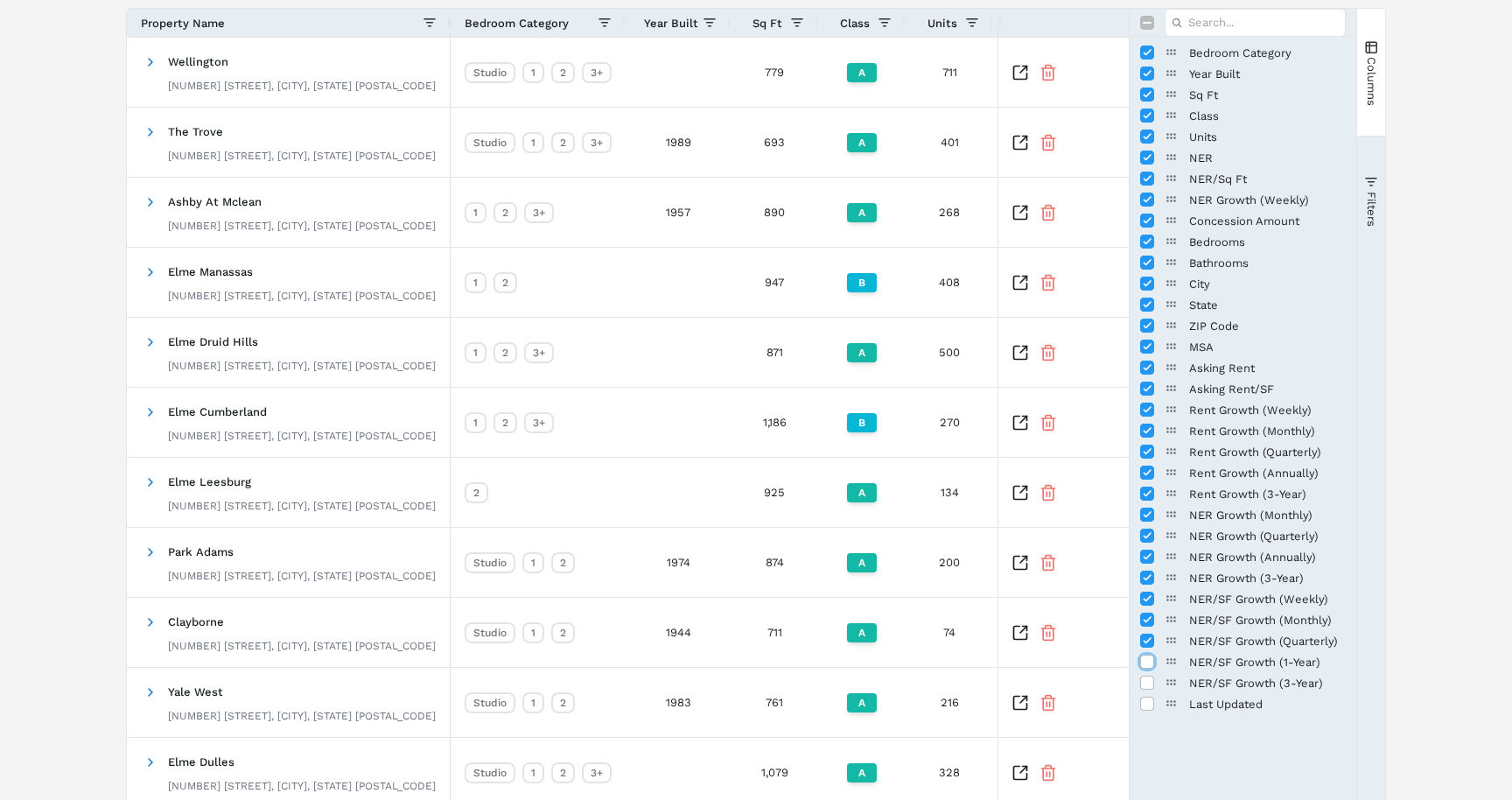 click at bounding box center [1147, 662] 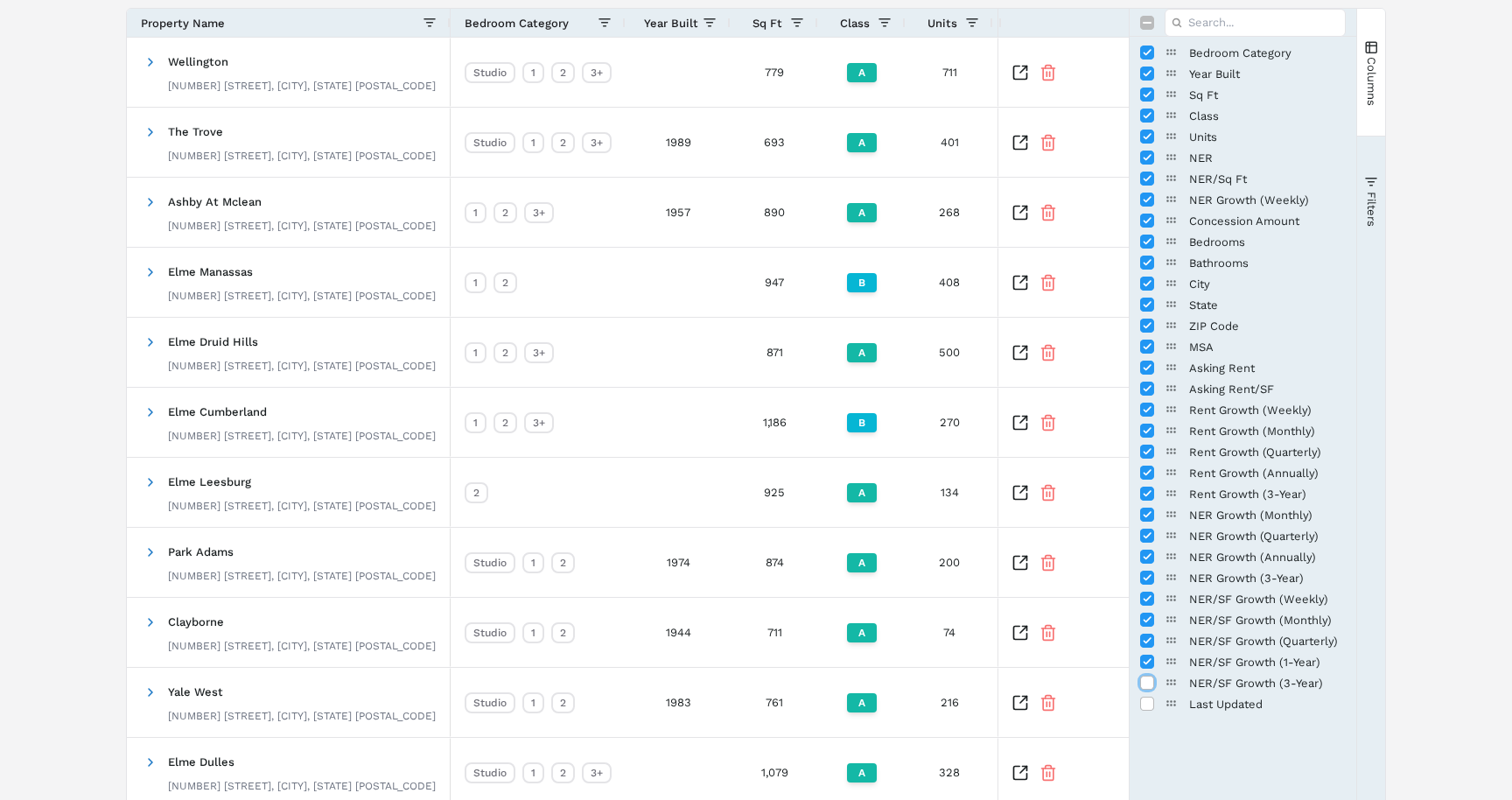 click at bounding box center [1147, 683] 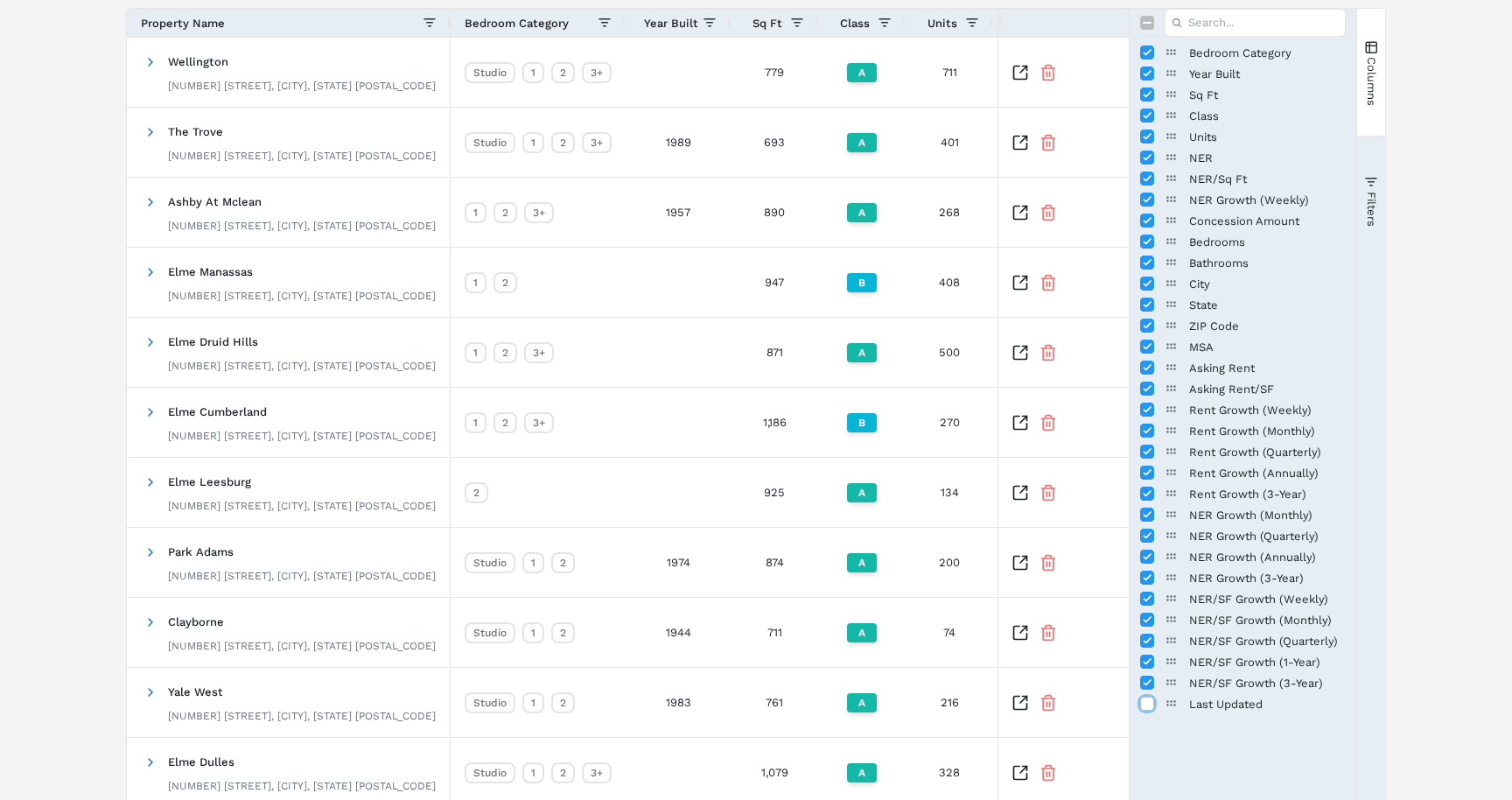 click at bounding box center [1147, 704] 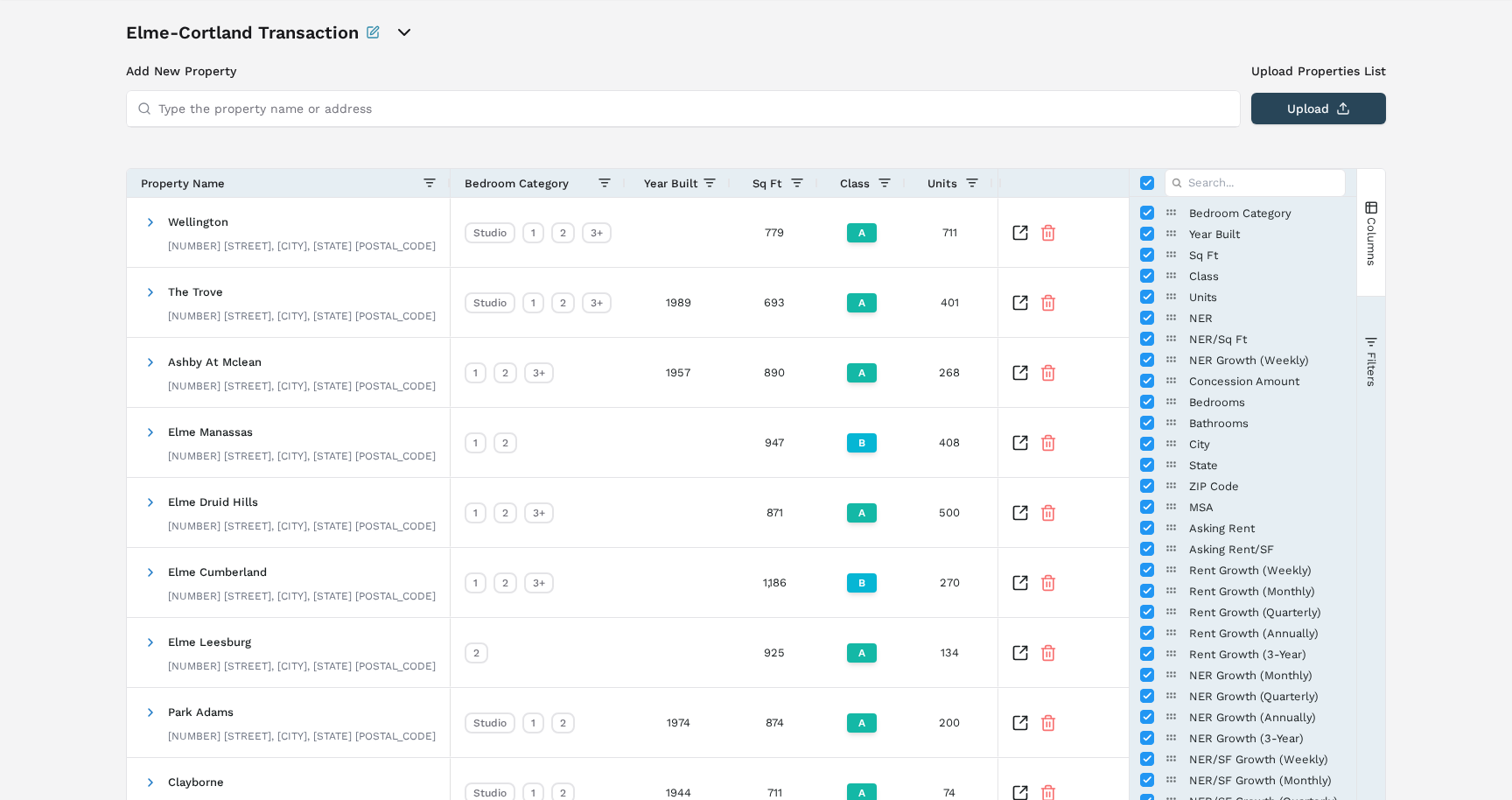 scroll, scrollTop: 0, scrollLeft: 0, axis: both 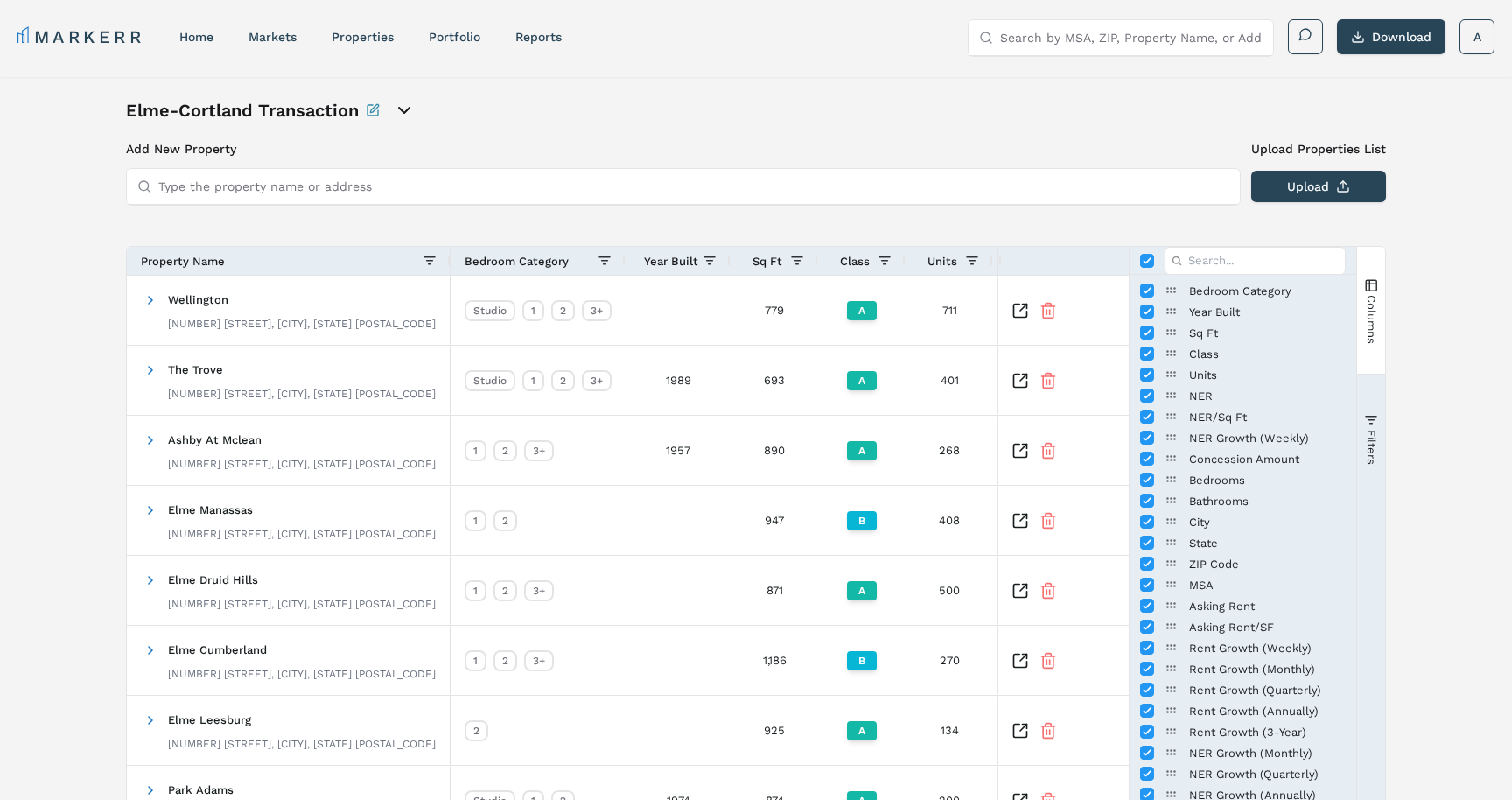 click at bounding box center (1371, 420) 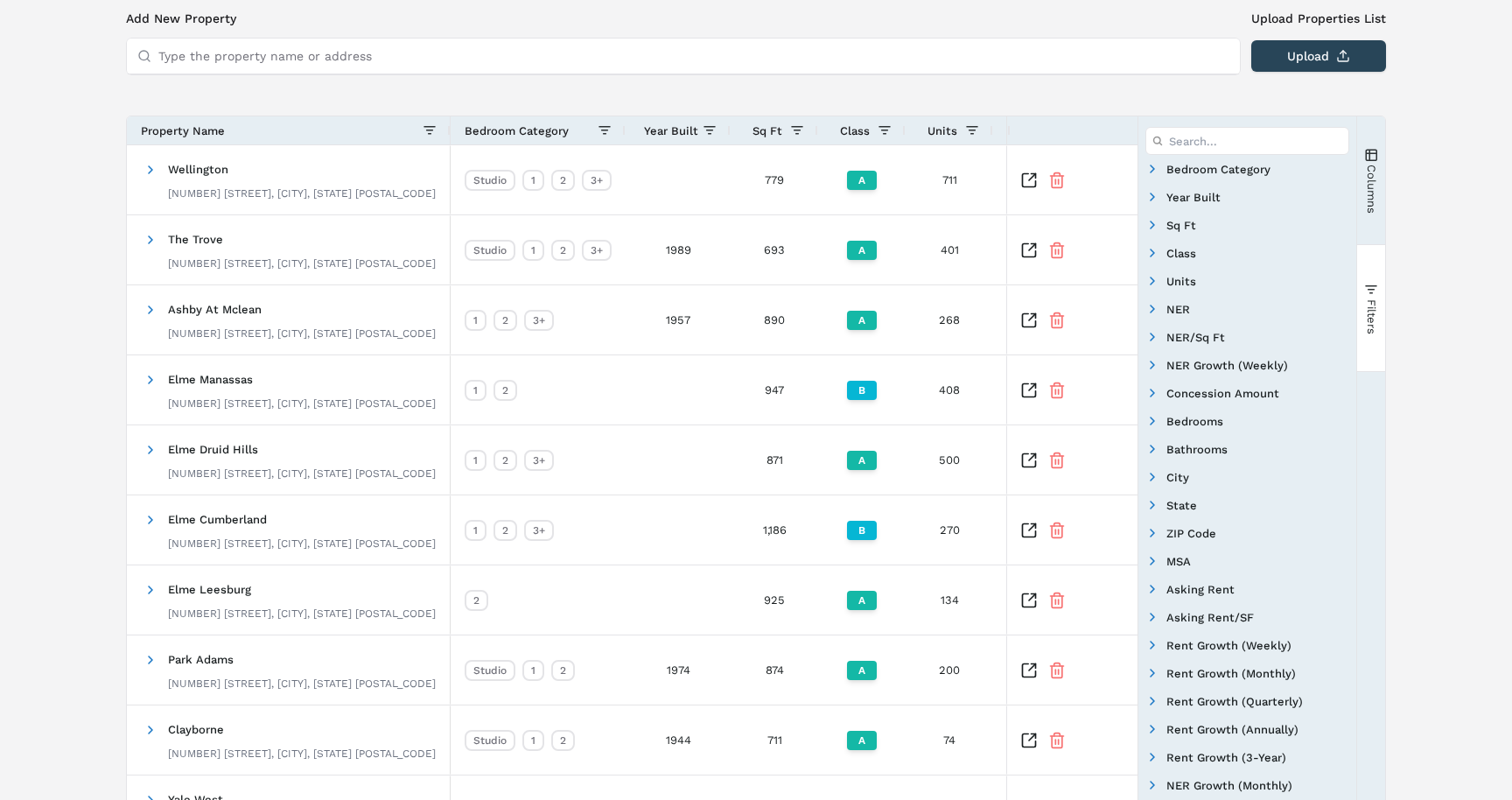 scroll, scrollTop: 179, scrollLeft: 0, axis: vertical 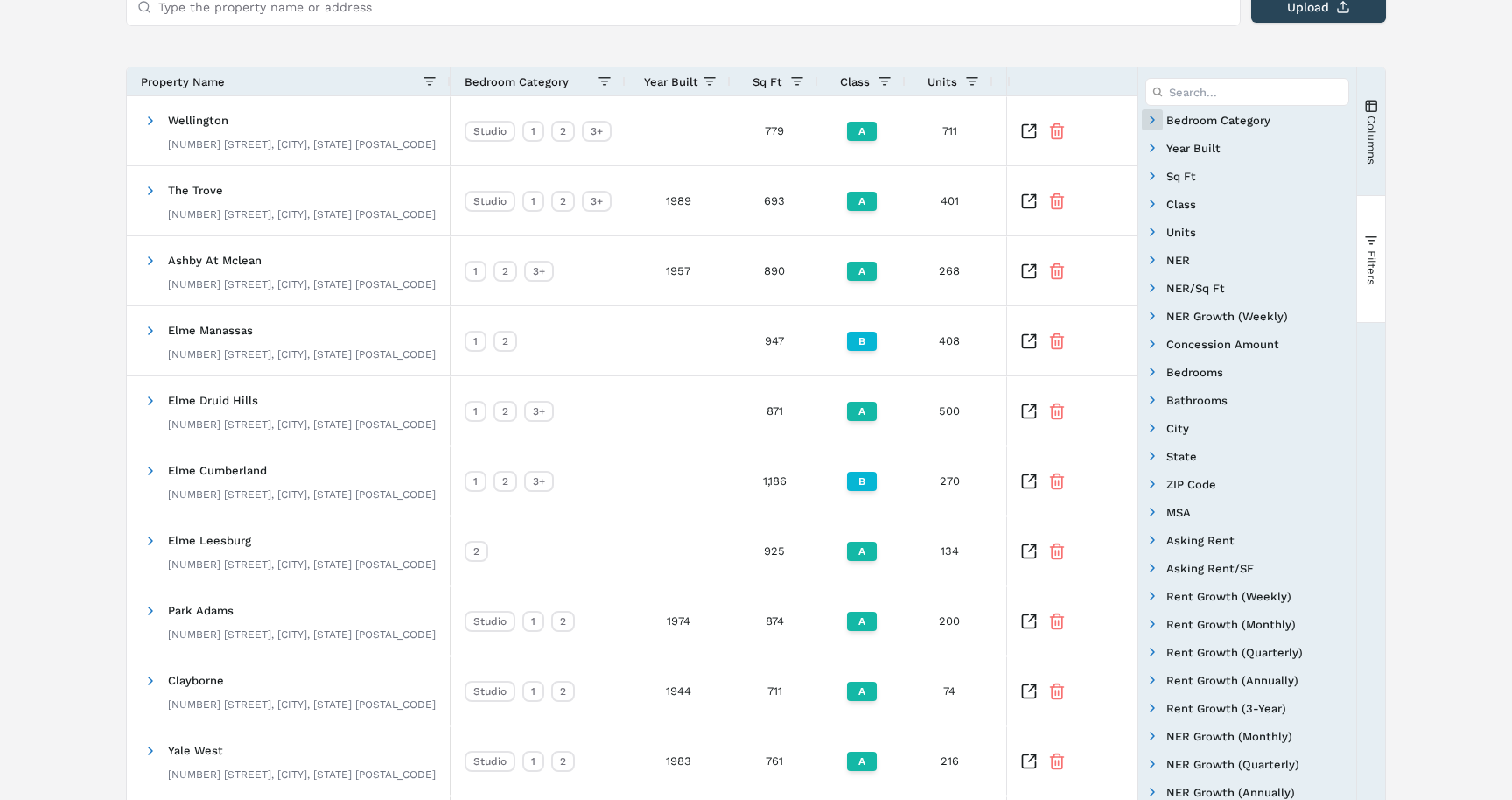 click at bounding box center (1152, 120) 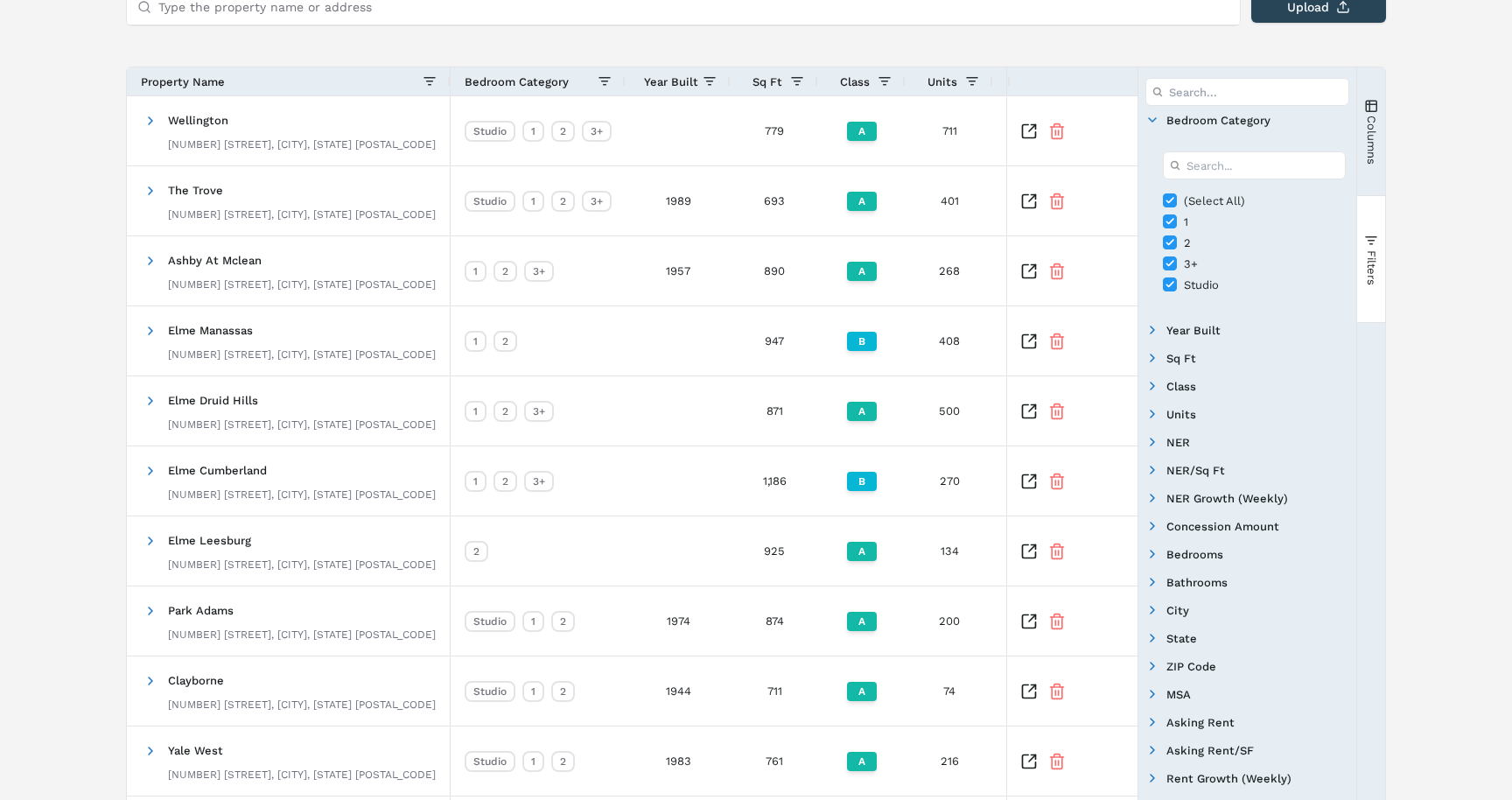 click at bounding box center (1152, 120) 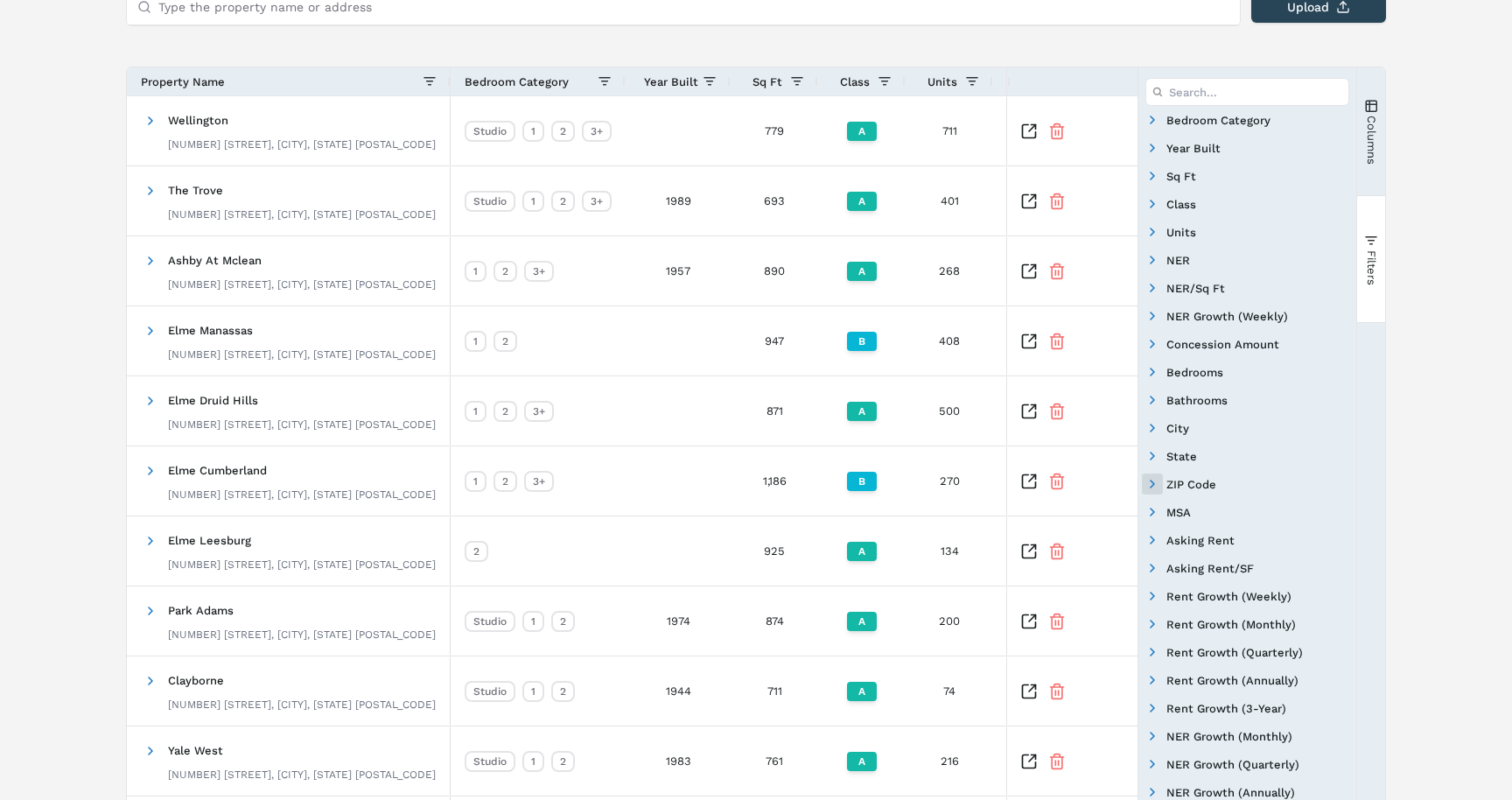 click at bounding box center (1152, 484) 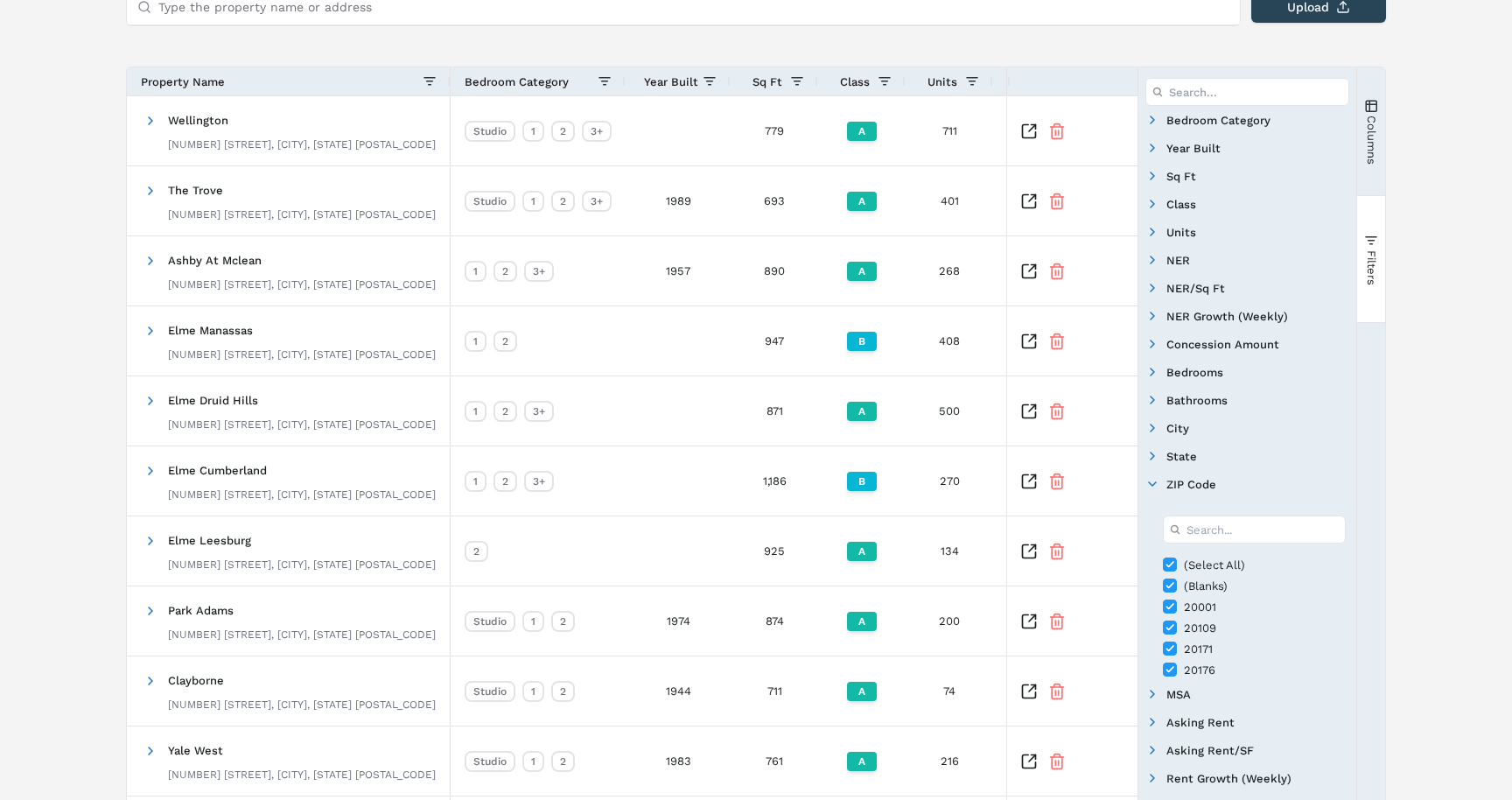 click at bounding box center [1152, 484] 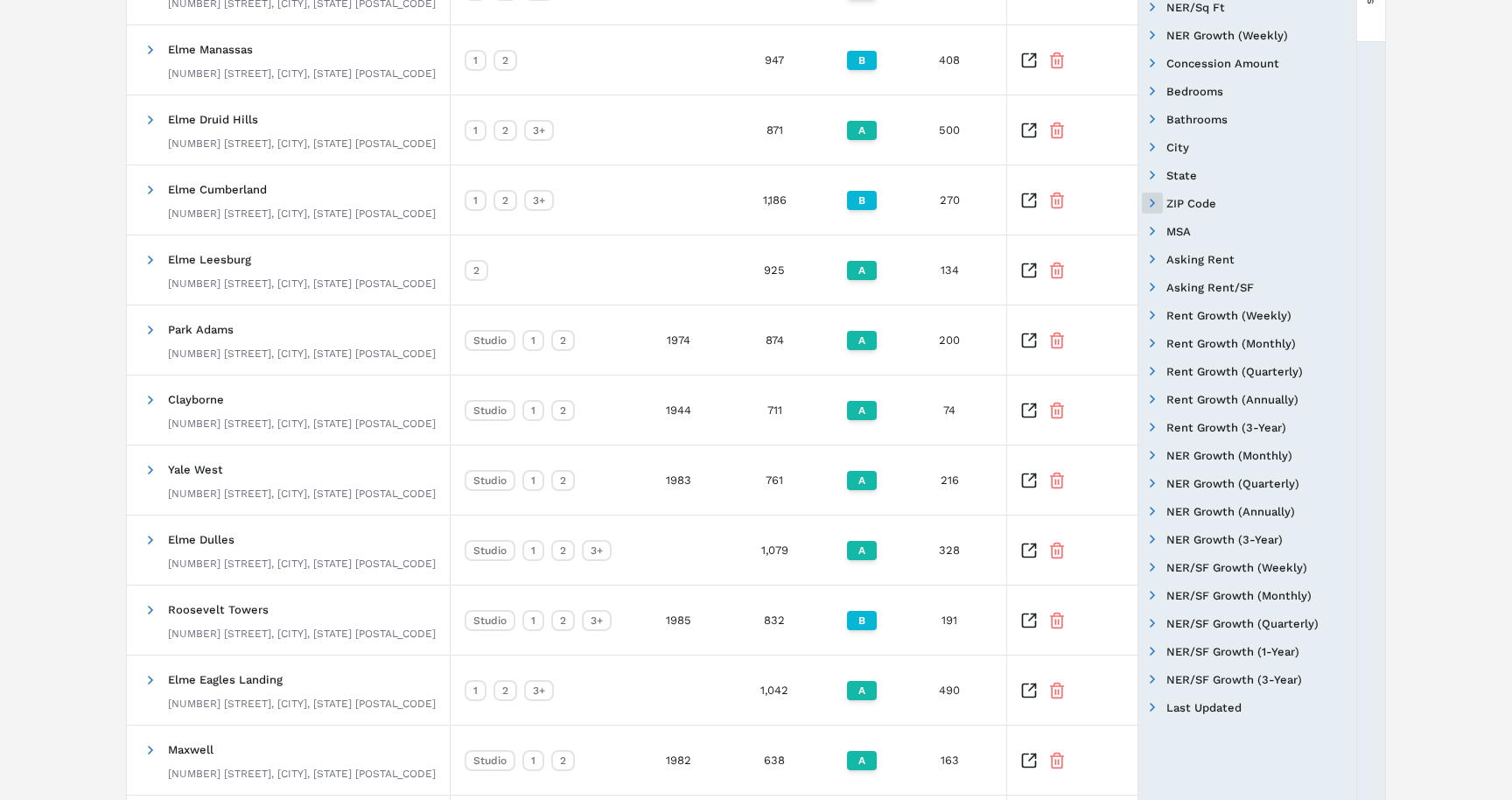 scroll, scrollTop: 461, scrollLeft: 0, axis: vertical 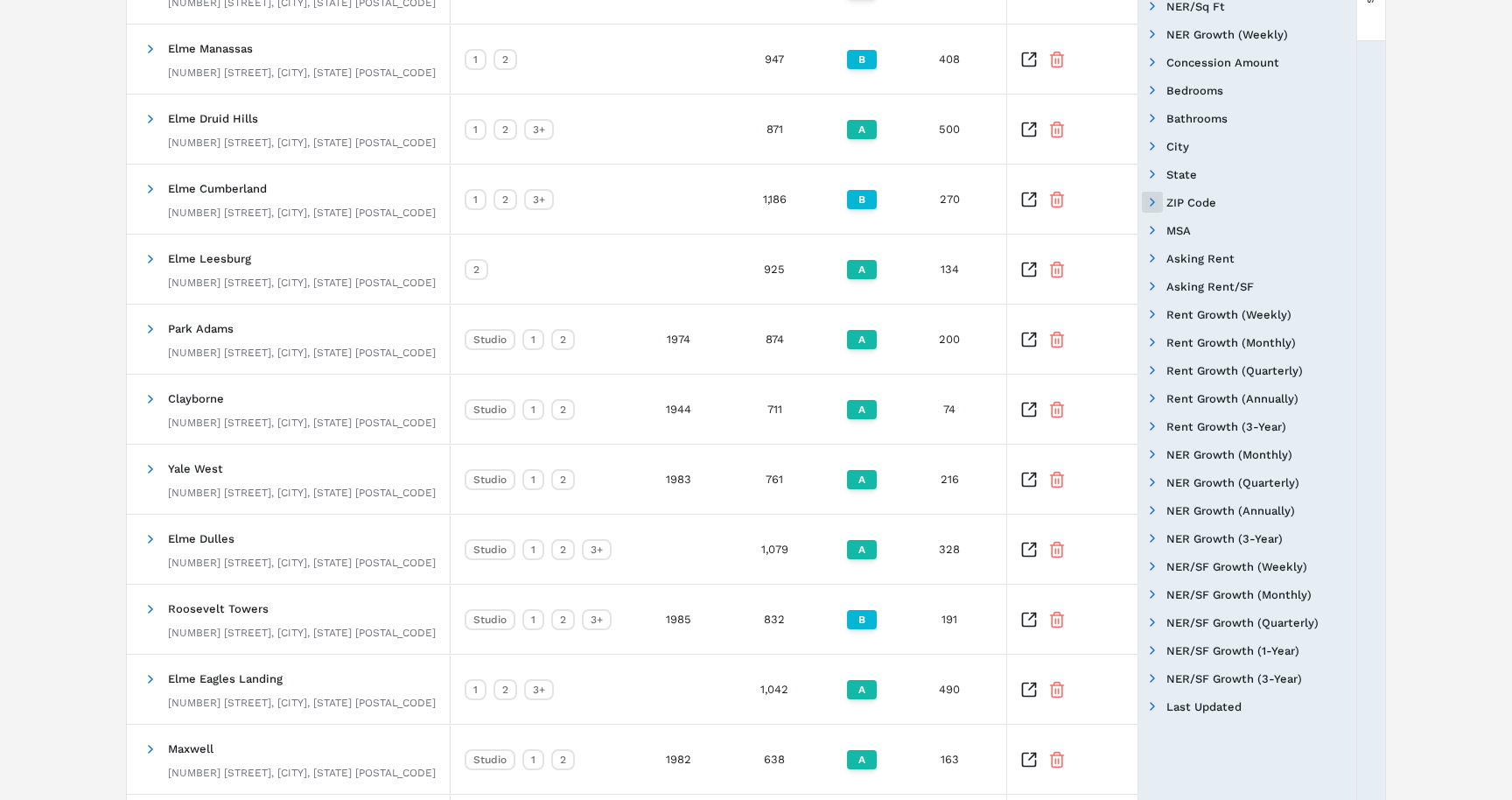 click at bounding box center (1152, 202) 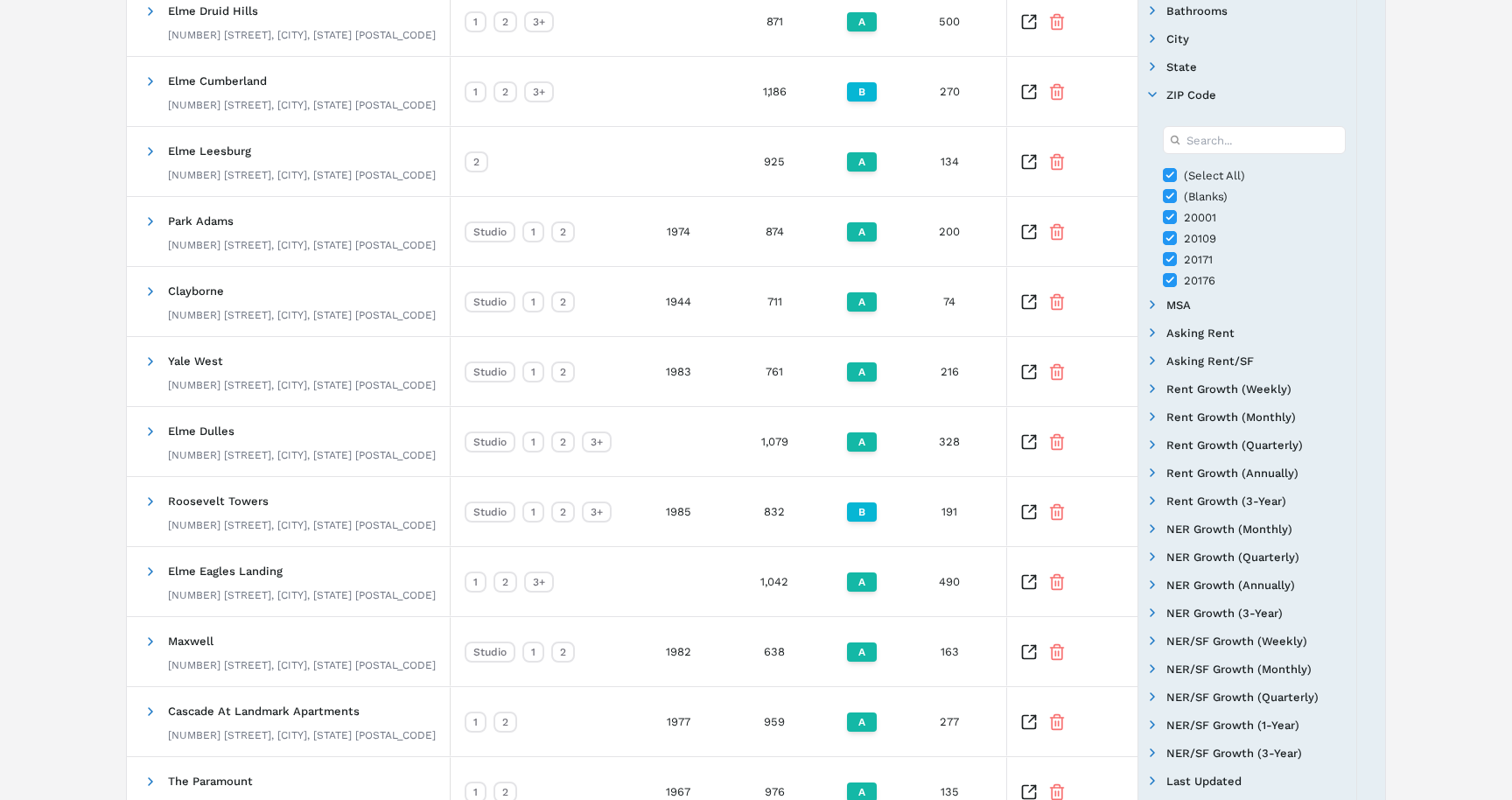 scroll, scrollTop: 580, scrollLeft: 0, axis: vertical 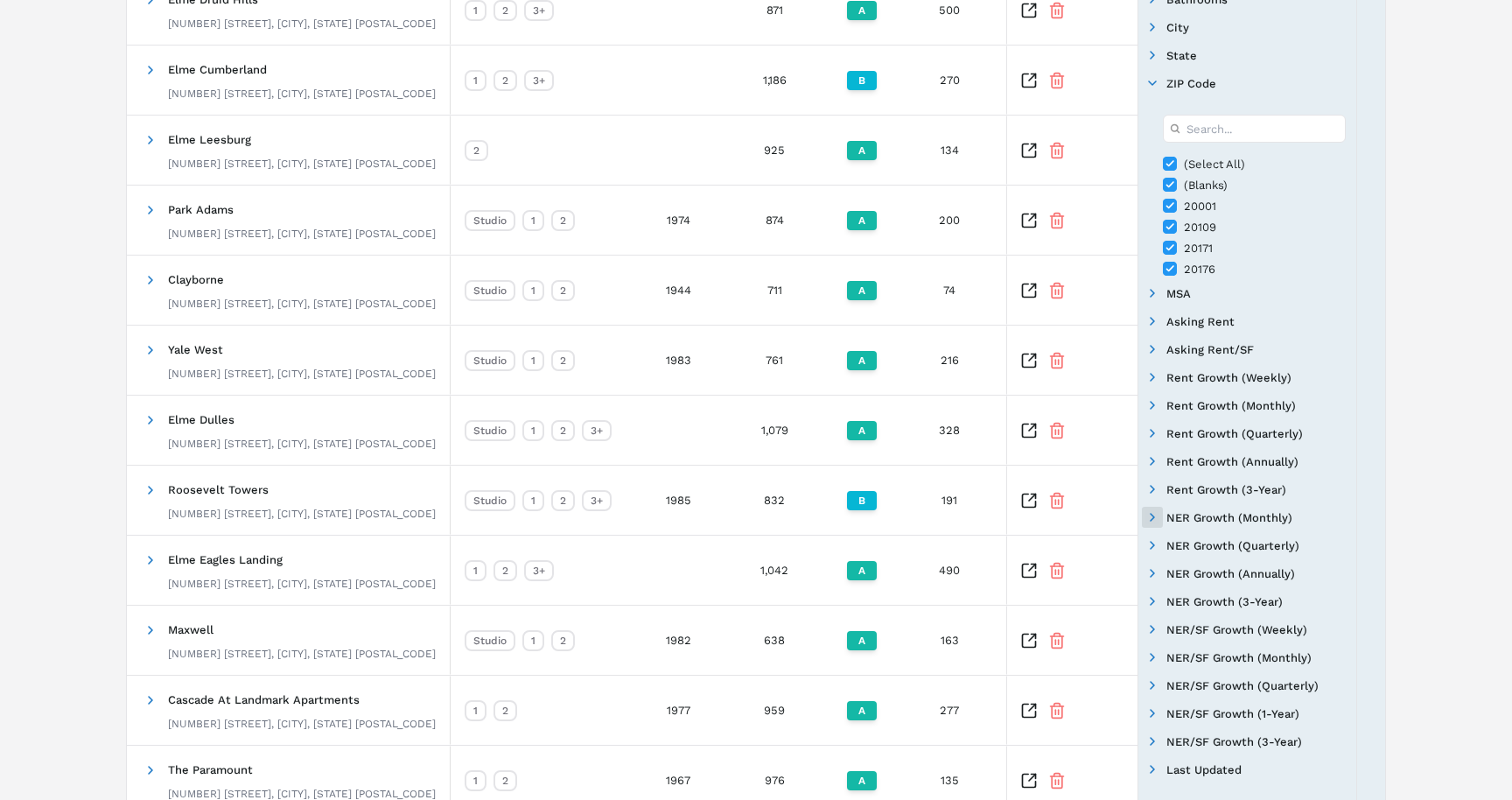 click at bounding box center (1152, 517) 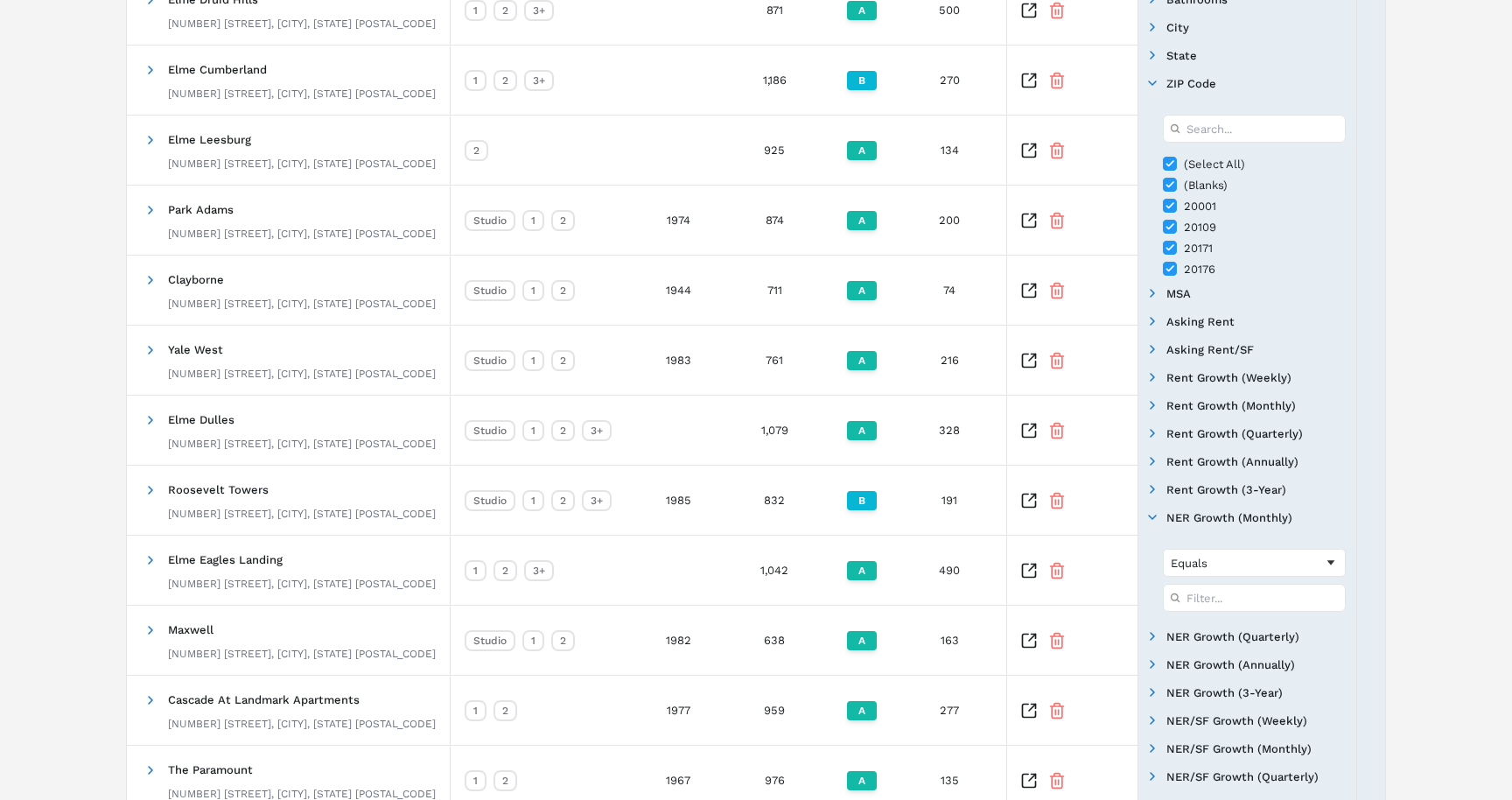 click at bounding box center (1152, 517) 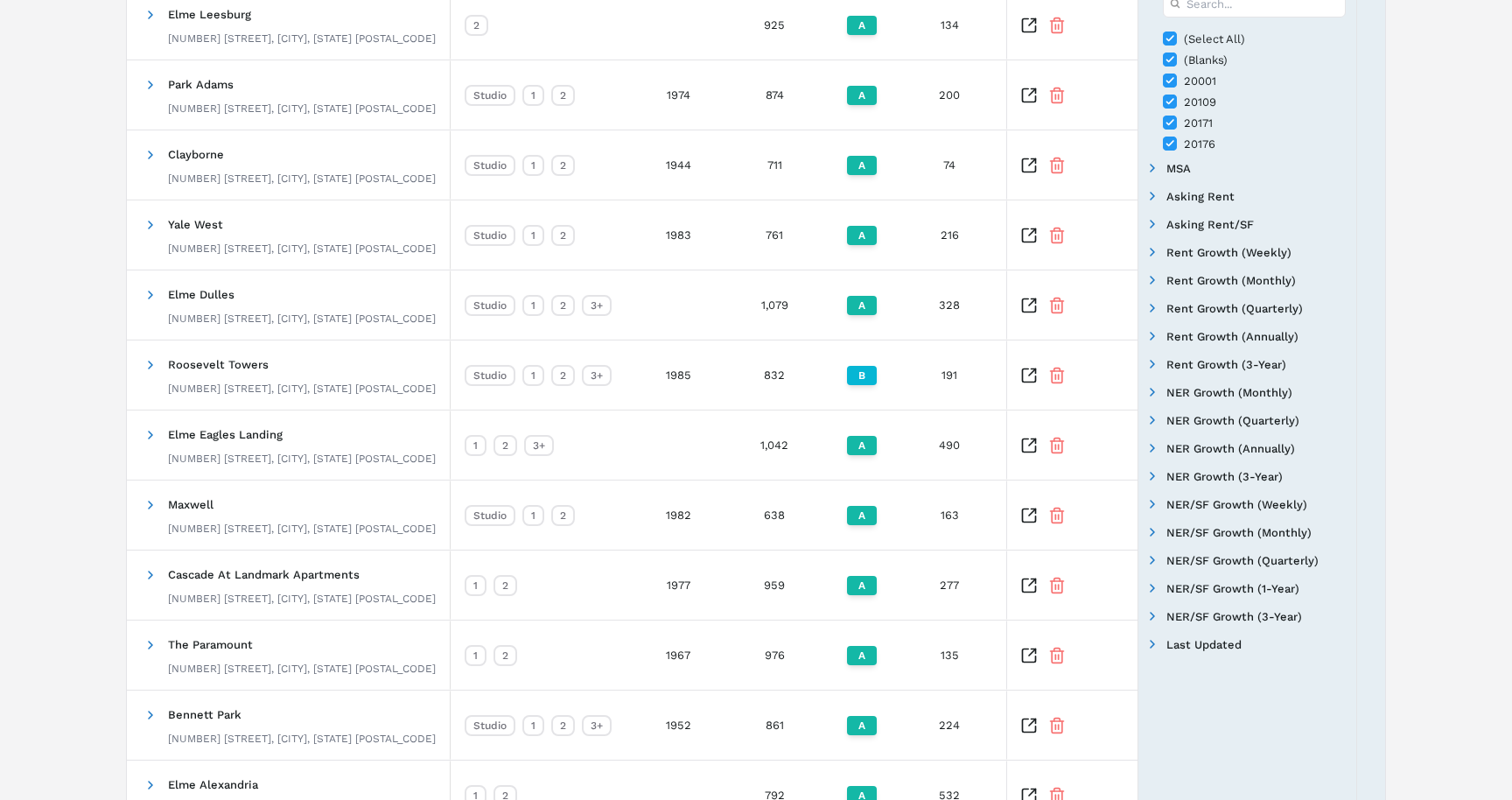 scroll, scrollTop: 737, scrollLeft: 0, axis: vertical 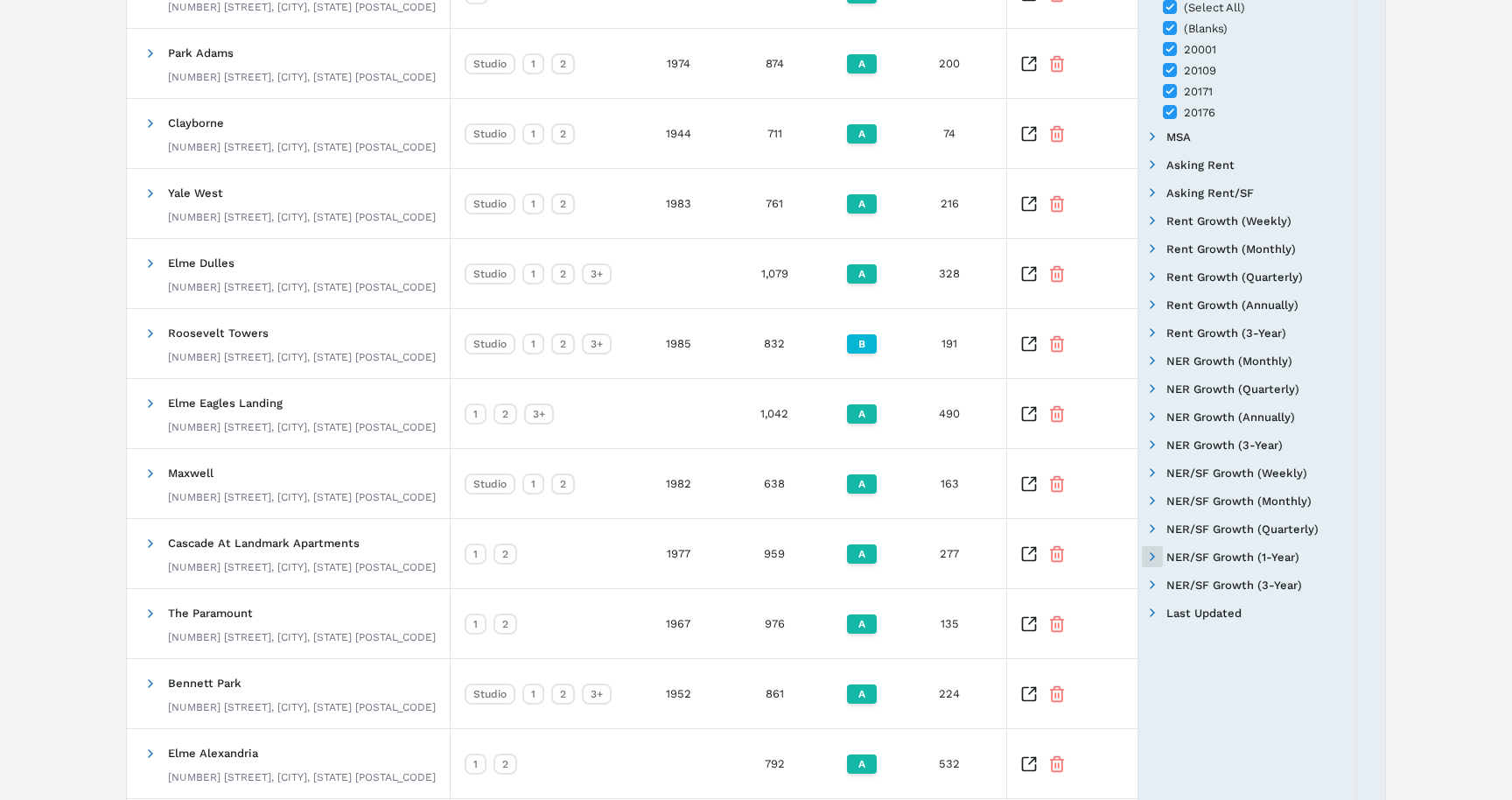 click at bounding box center (1152, 557) 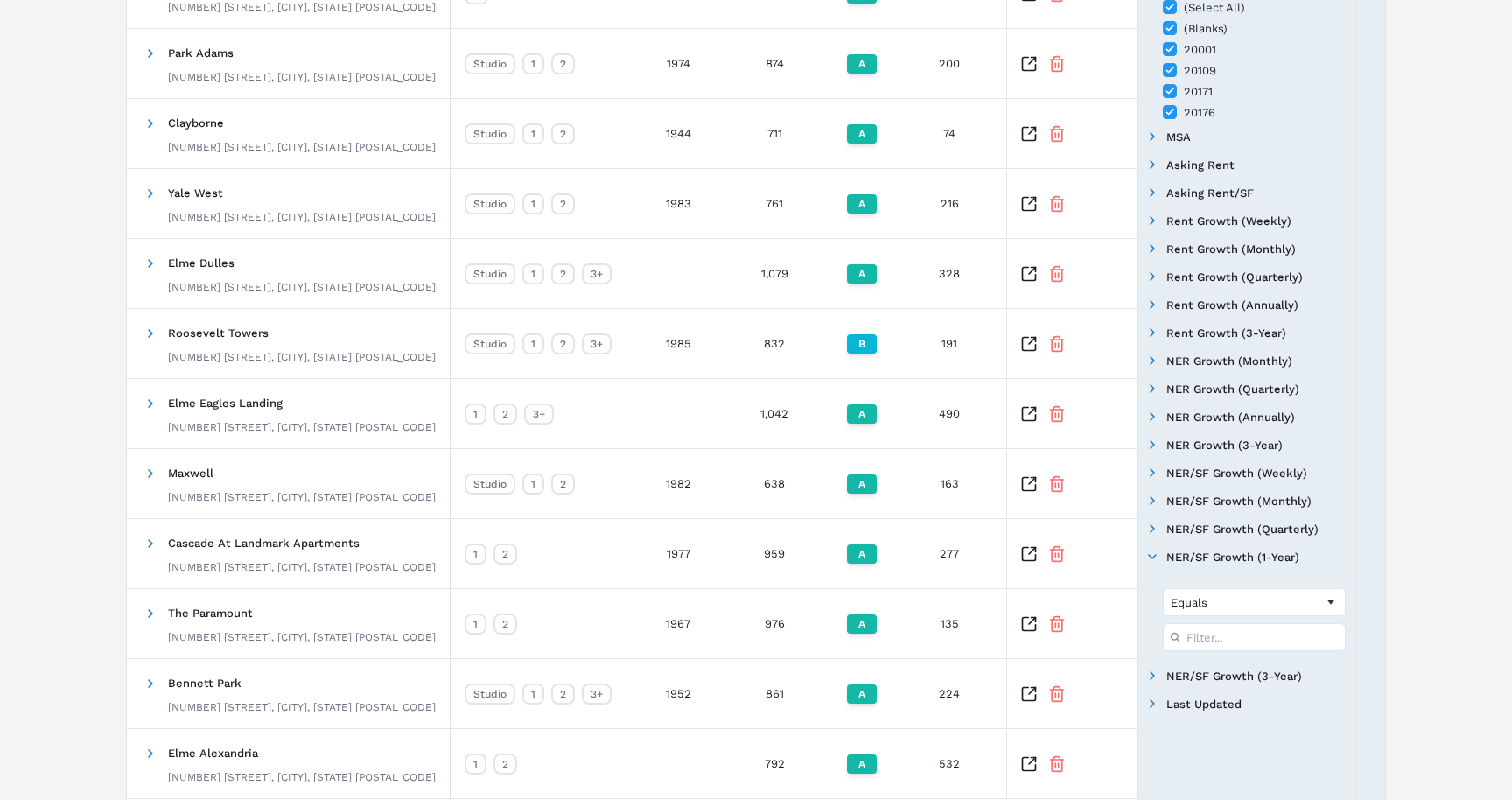 click at bounding box center [1152, 557] 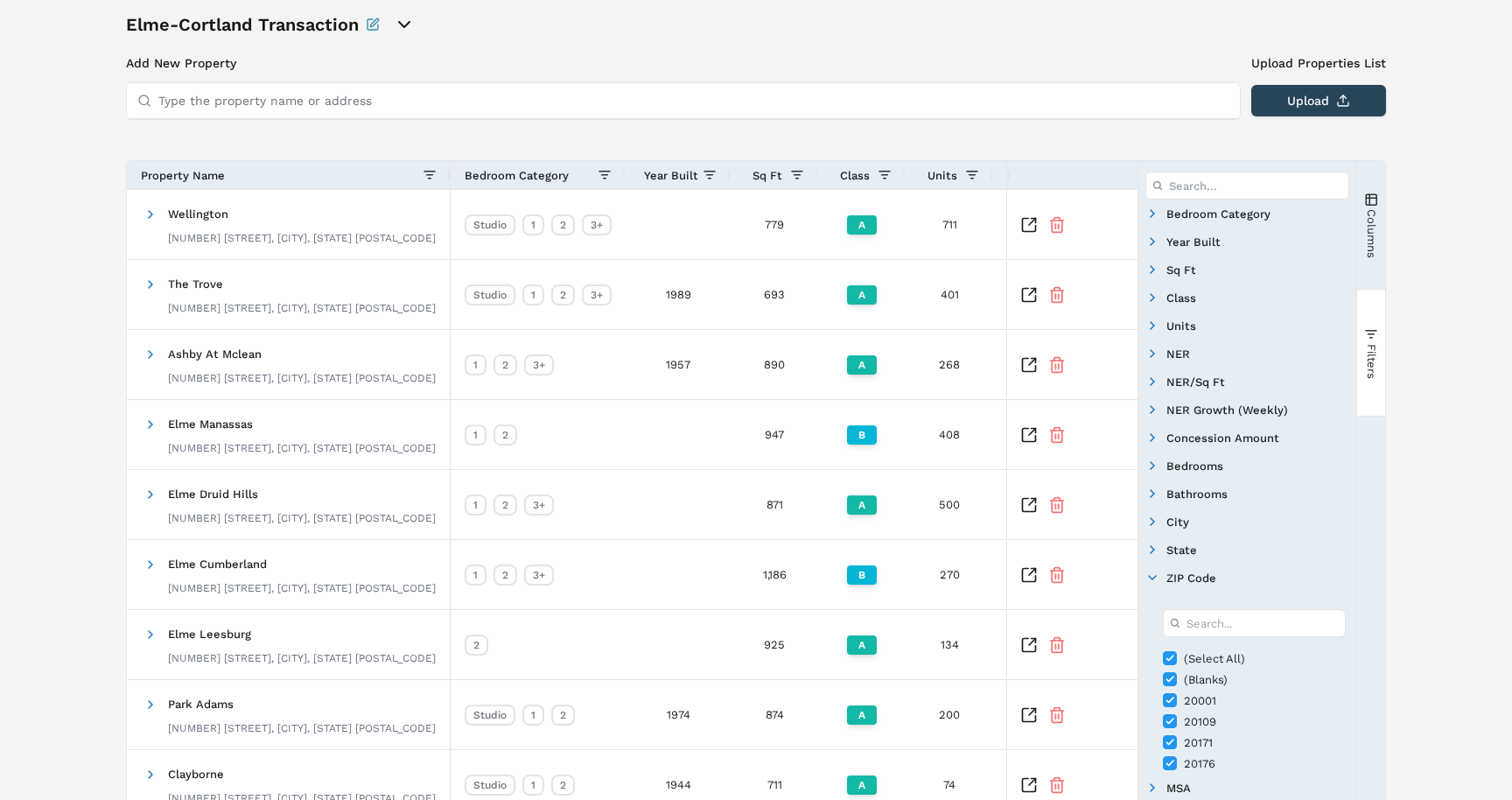 scroll, scrollTop: 90, scrollLeft: 0, axis: vertical 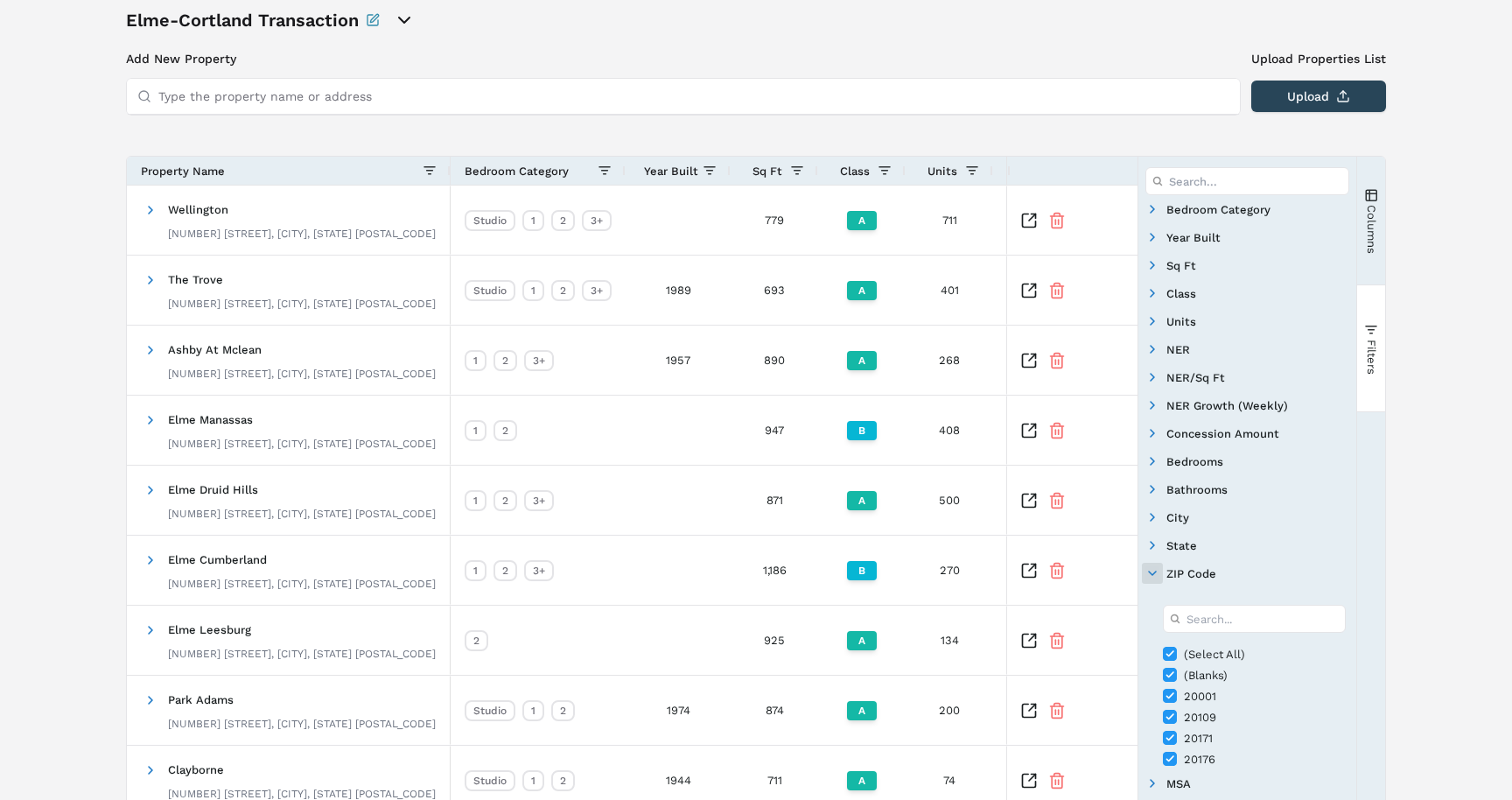 click at bounding box center [1152, 573] 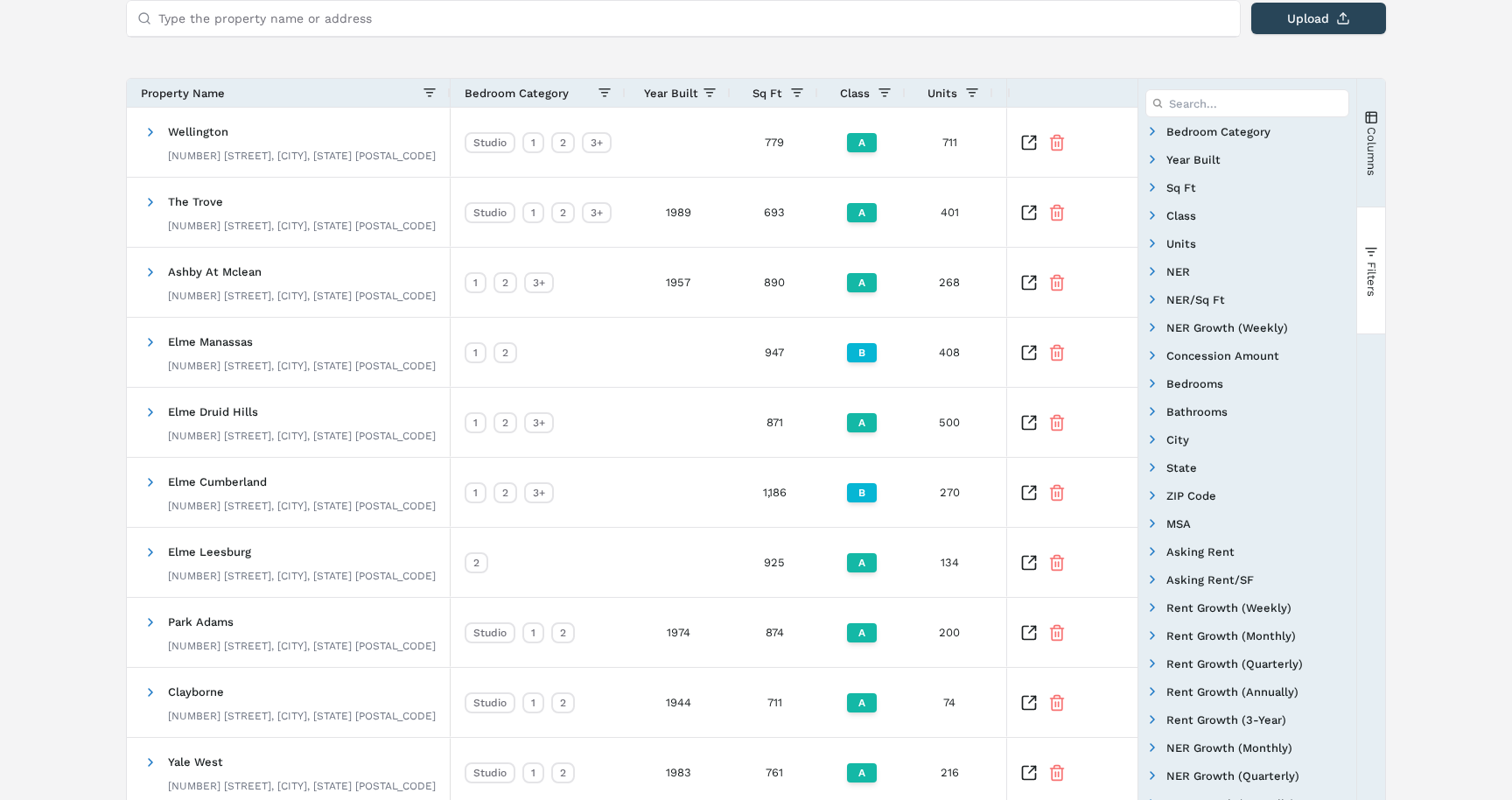 scroll, scrollTop: 183, scrollLeft: 0, axis: vertical 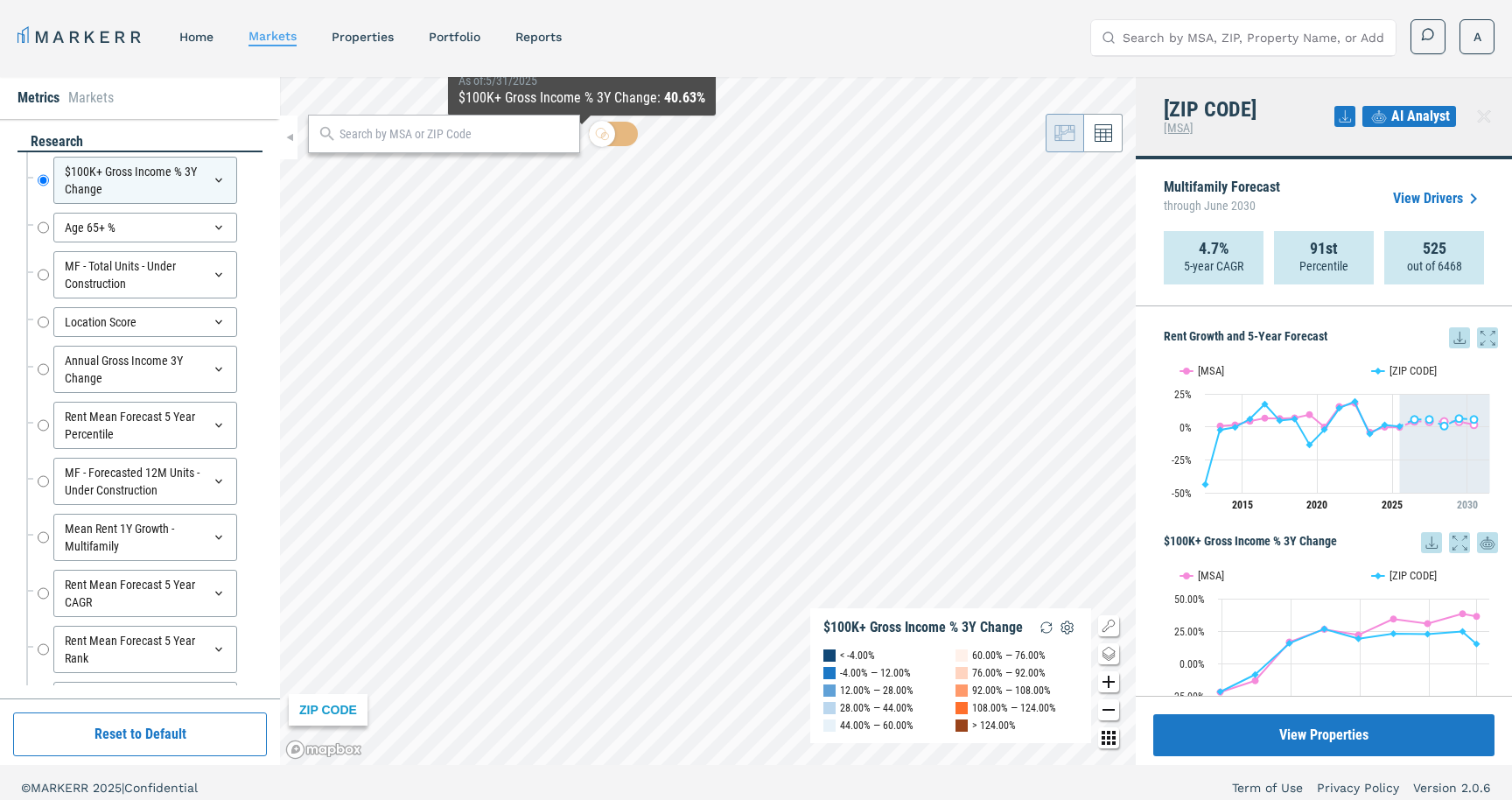 click at bounding box center [455, 134] 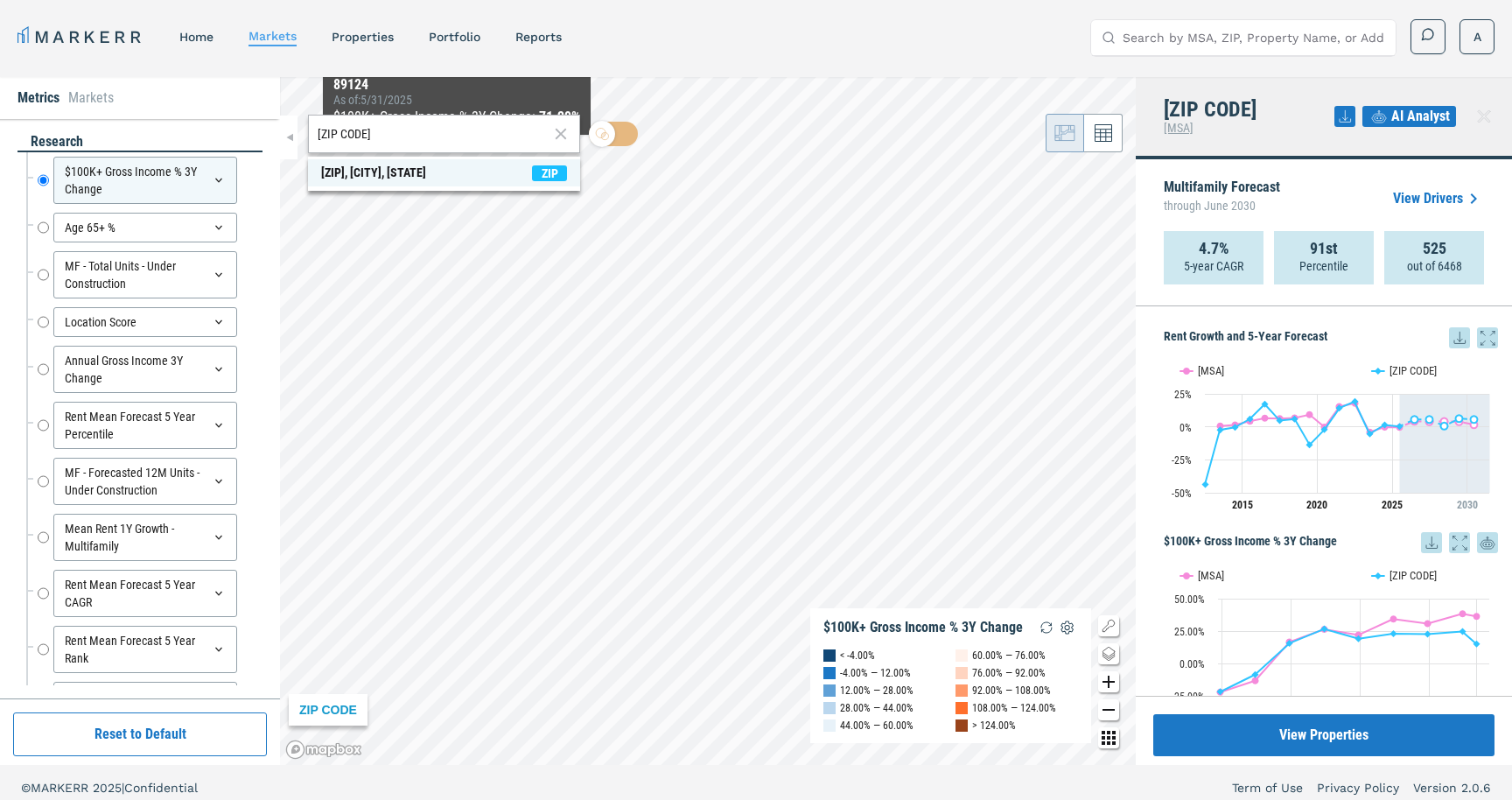 type on "[ZIP CODE]" 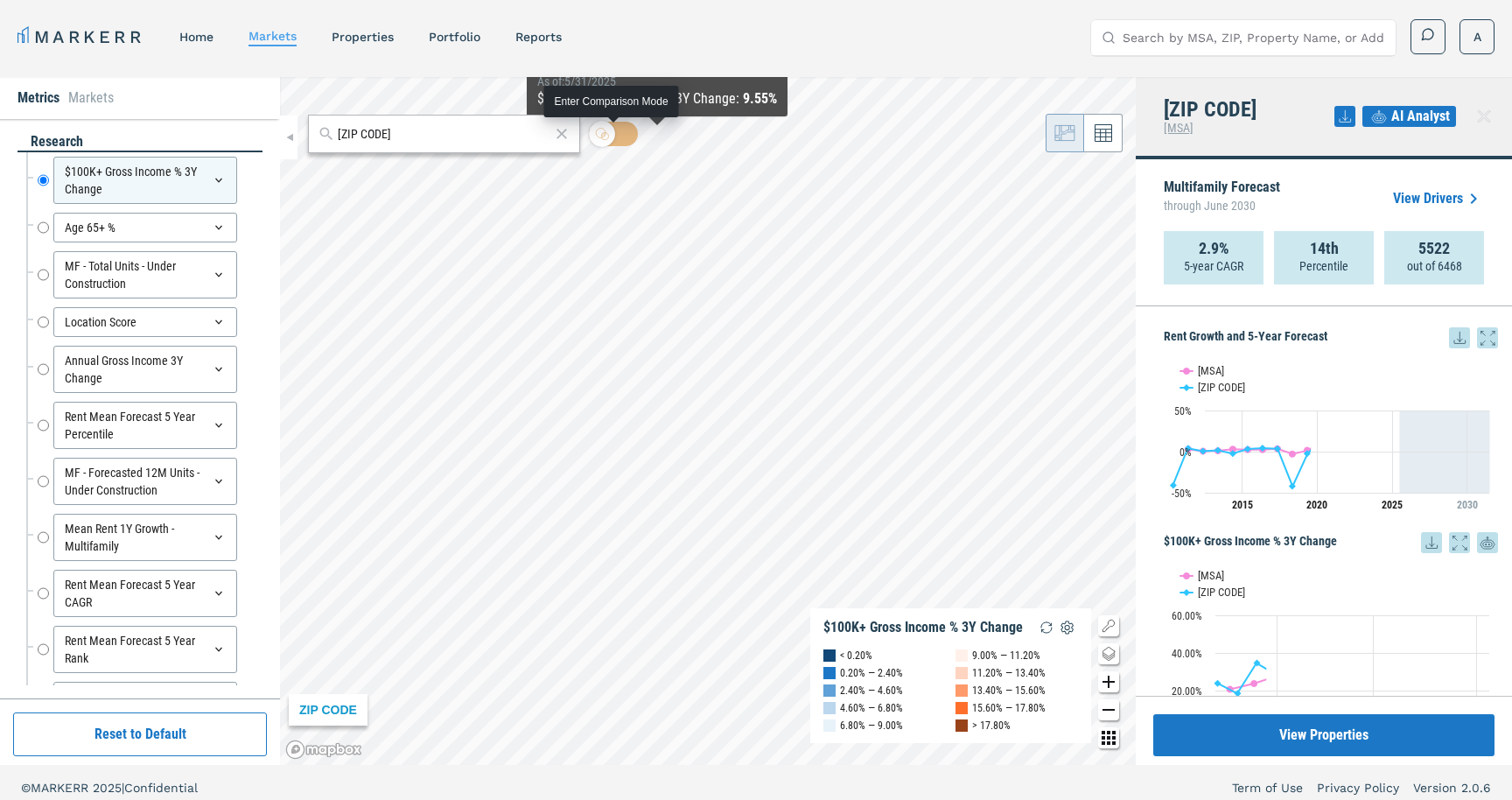 click 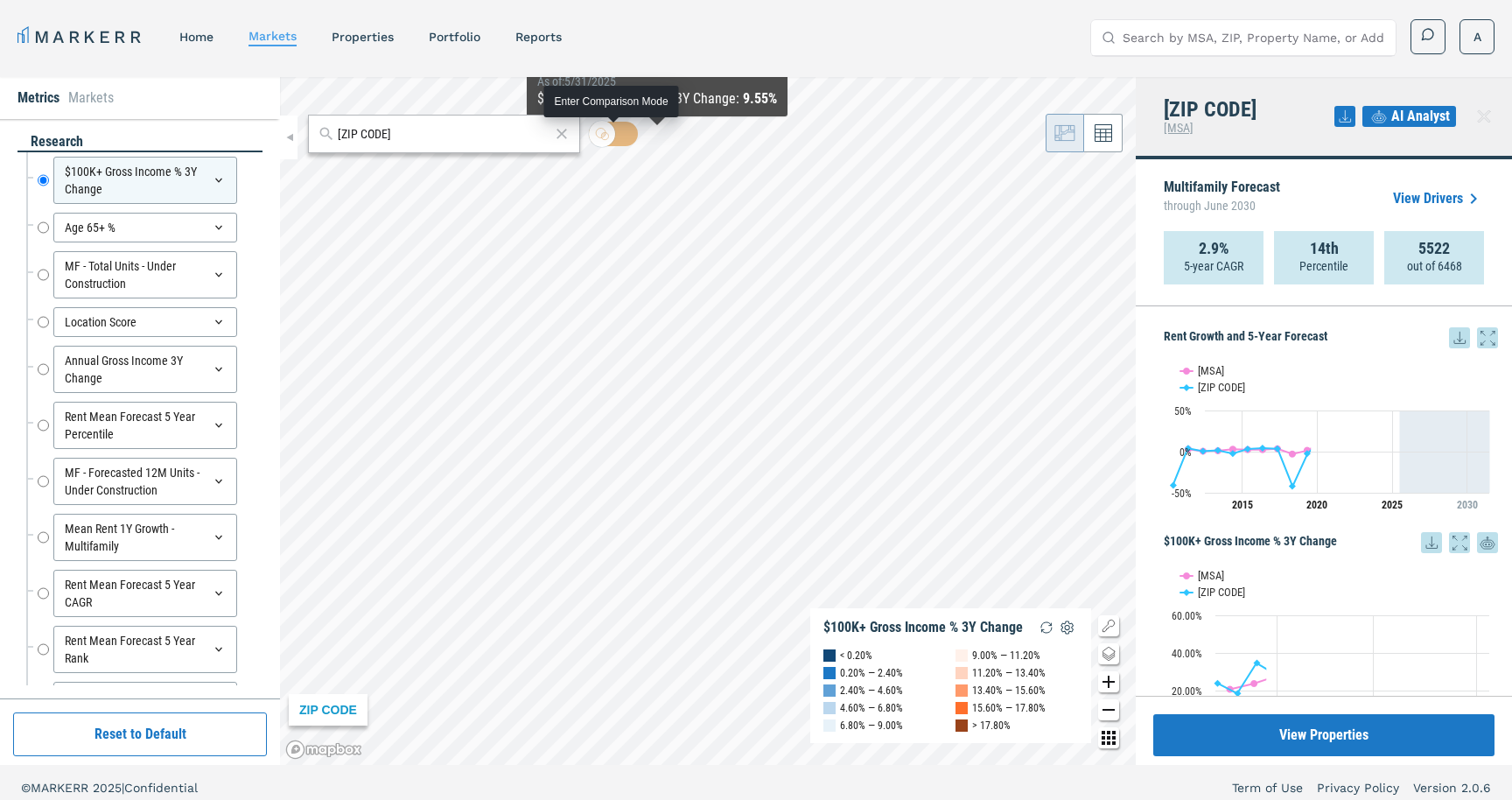 click at bounding box center [613, 134] 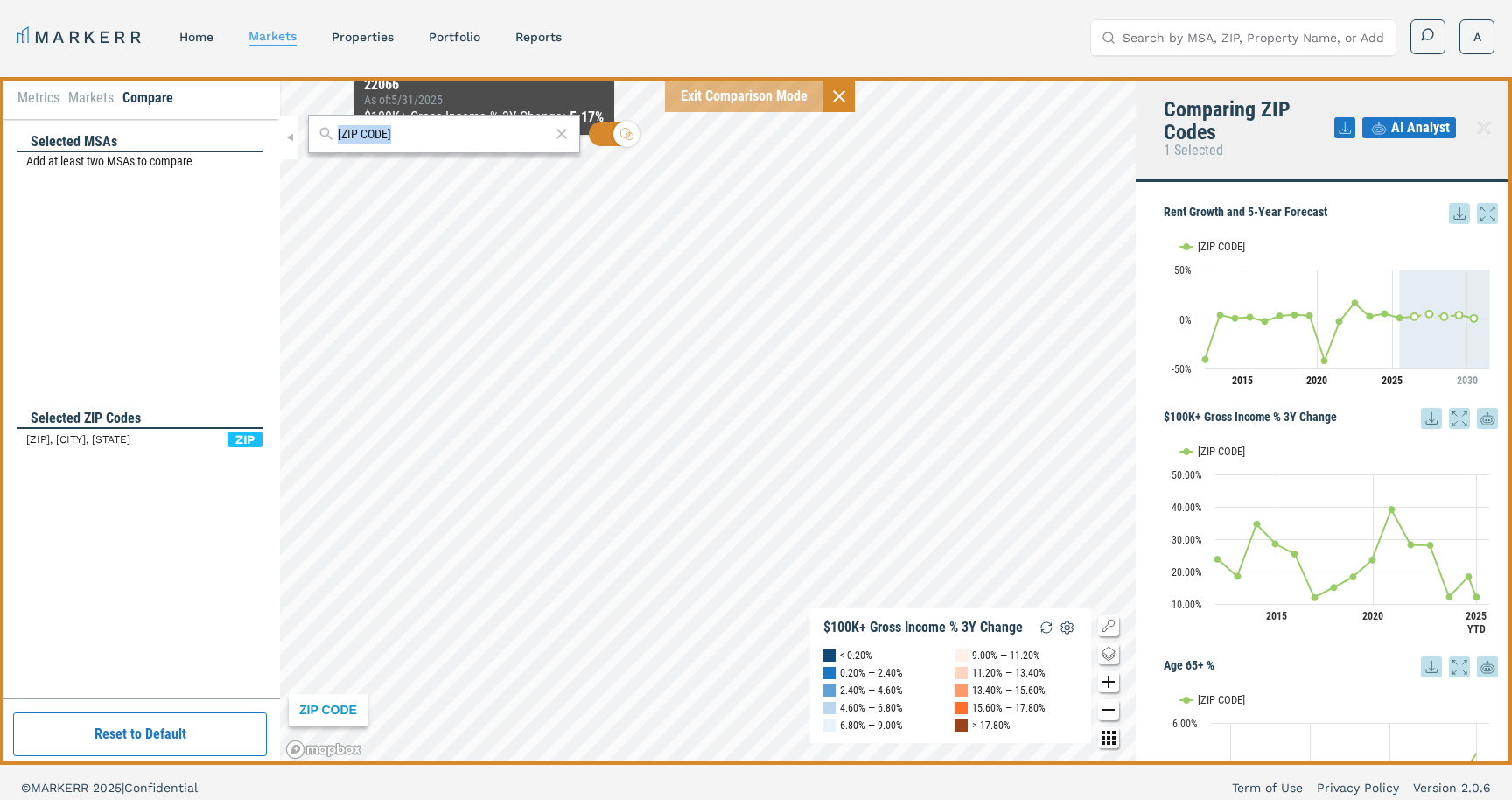 click on "22204 ZIP CODE $100K+ Gross Income % 3Y Change  < 0.20% 0.20% — 2.40% 2.40% — 4.60% 4.60% — 6.80% 6.80% — 9.00% 9.00% — 11.20% 11.20% — 13.40% 13.40% — 15.60% 15.60% — 17.80% > 17.80% 22066 As of :  5/31/2025 $100K+ Gross Income % 3Y Change :   5.17%" at bounding box center (708, 421) 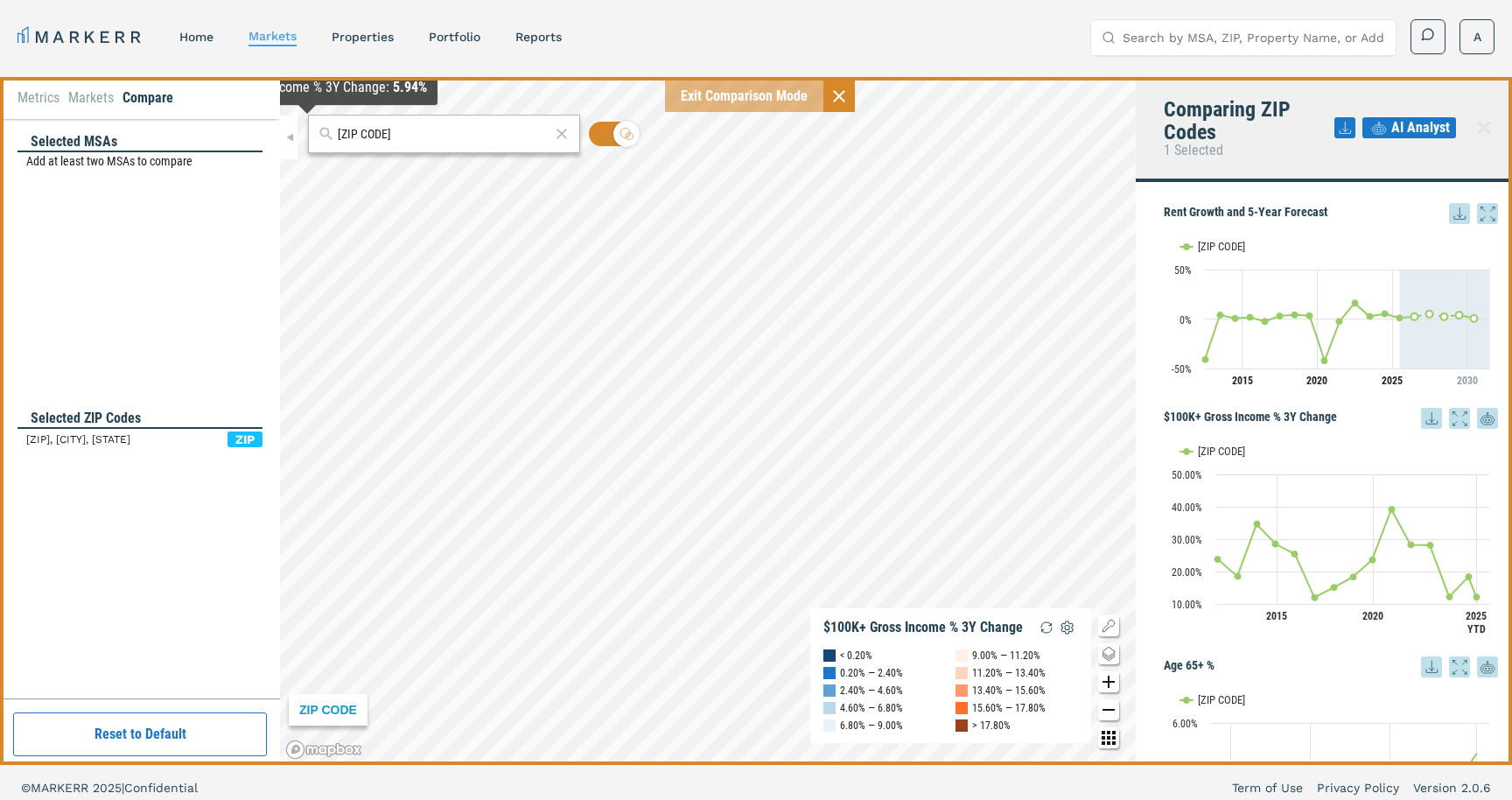 drag, startPoint x: 433, startPoint y: 132, endPoint x: 318, endPoint y: 132, distance: 115 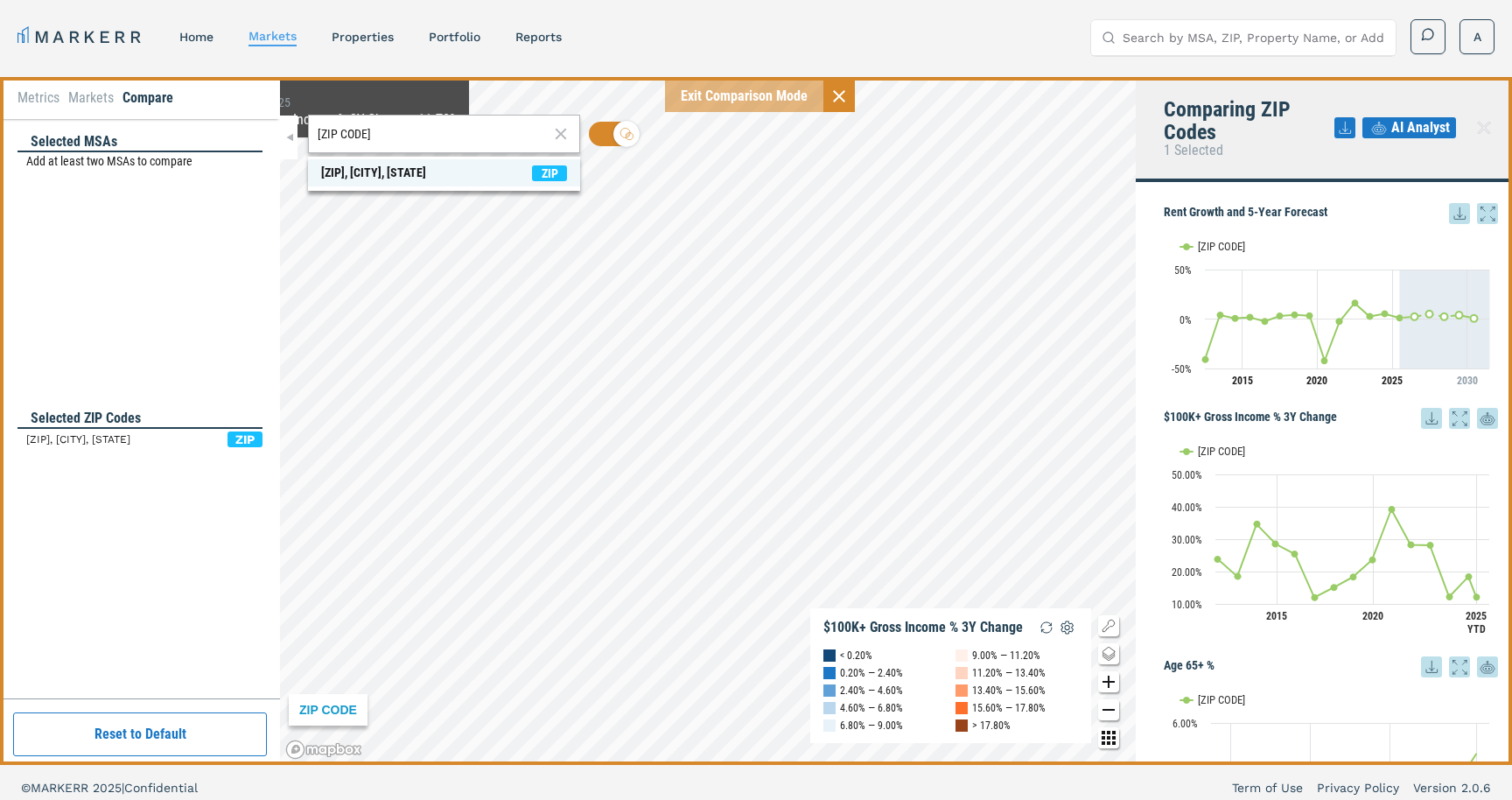 click on "22101, McLean, Virginia" at bounding box center (374, 172) 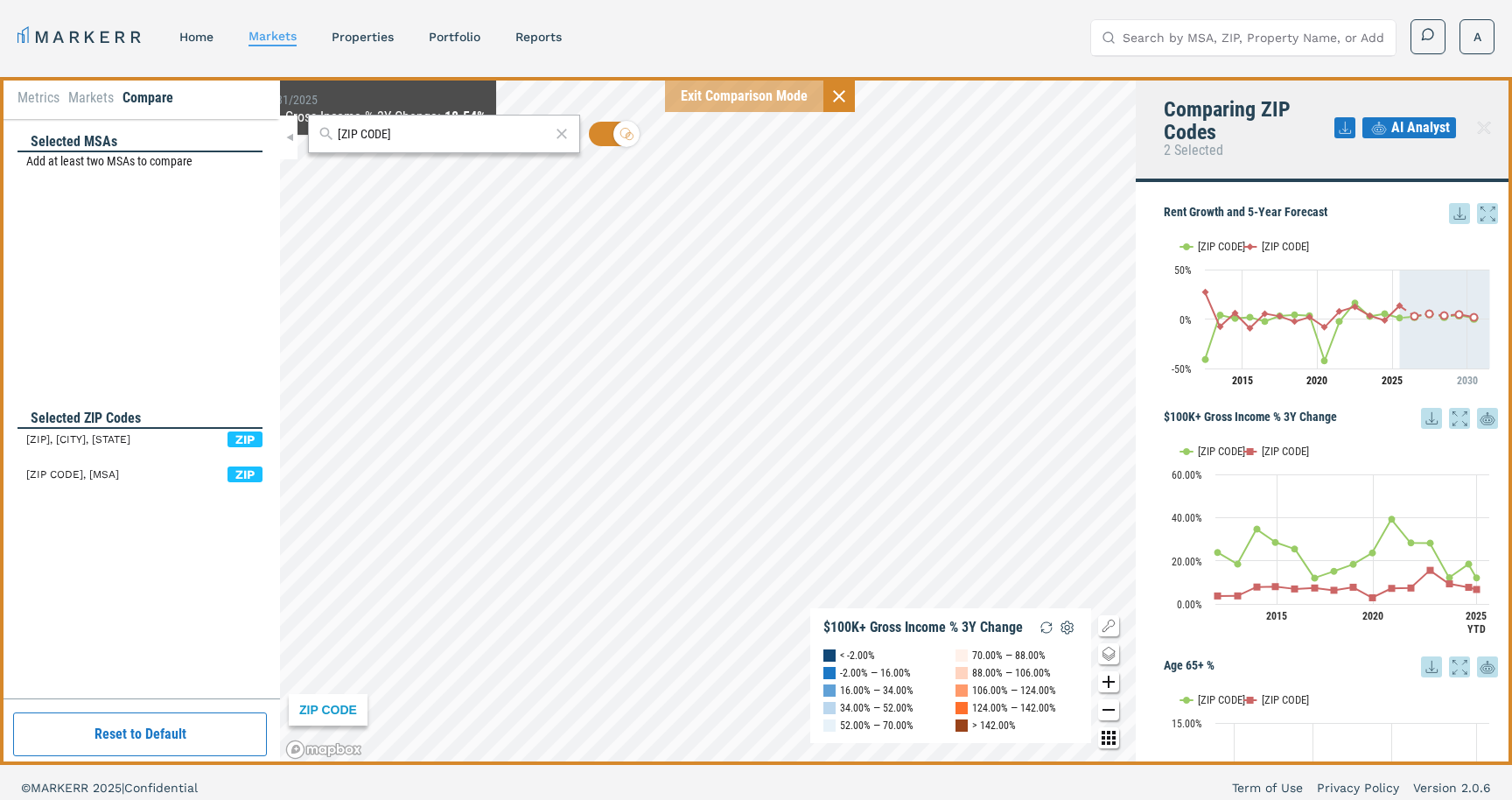 drag, startPoint x: 386, startPoint y: 129, endPoint x: 324, endPoint y: 116, distance: 63.34824 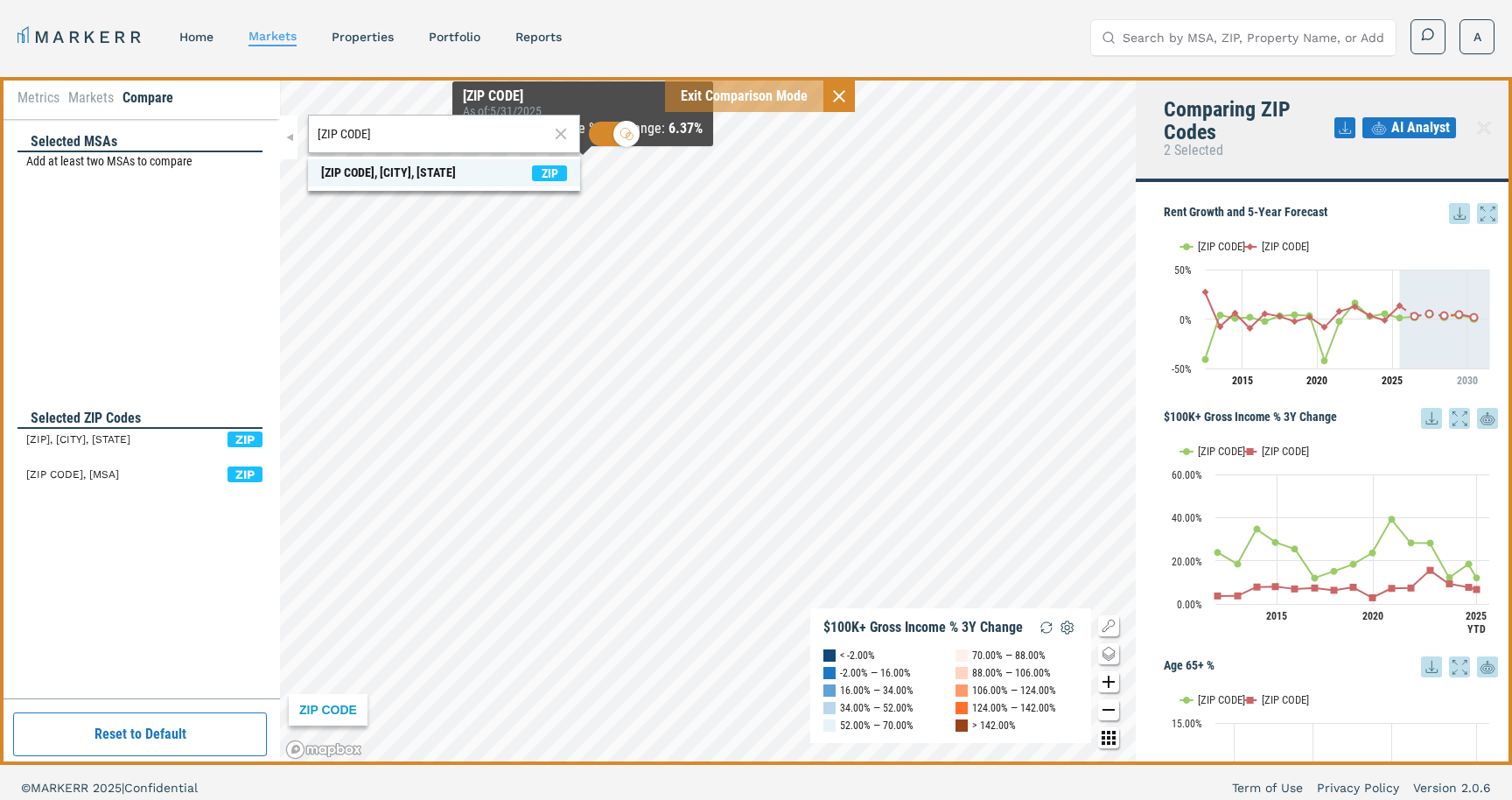 click on "20109, Manassas, Virginia ZIP" at bounding box center [444, 172] 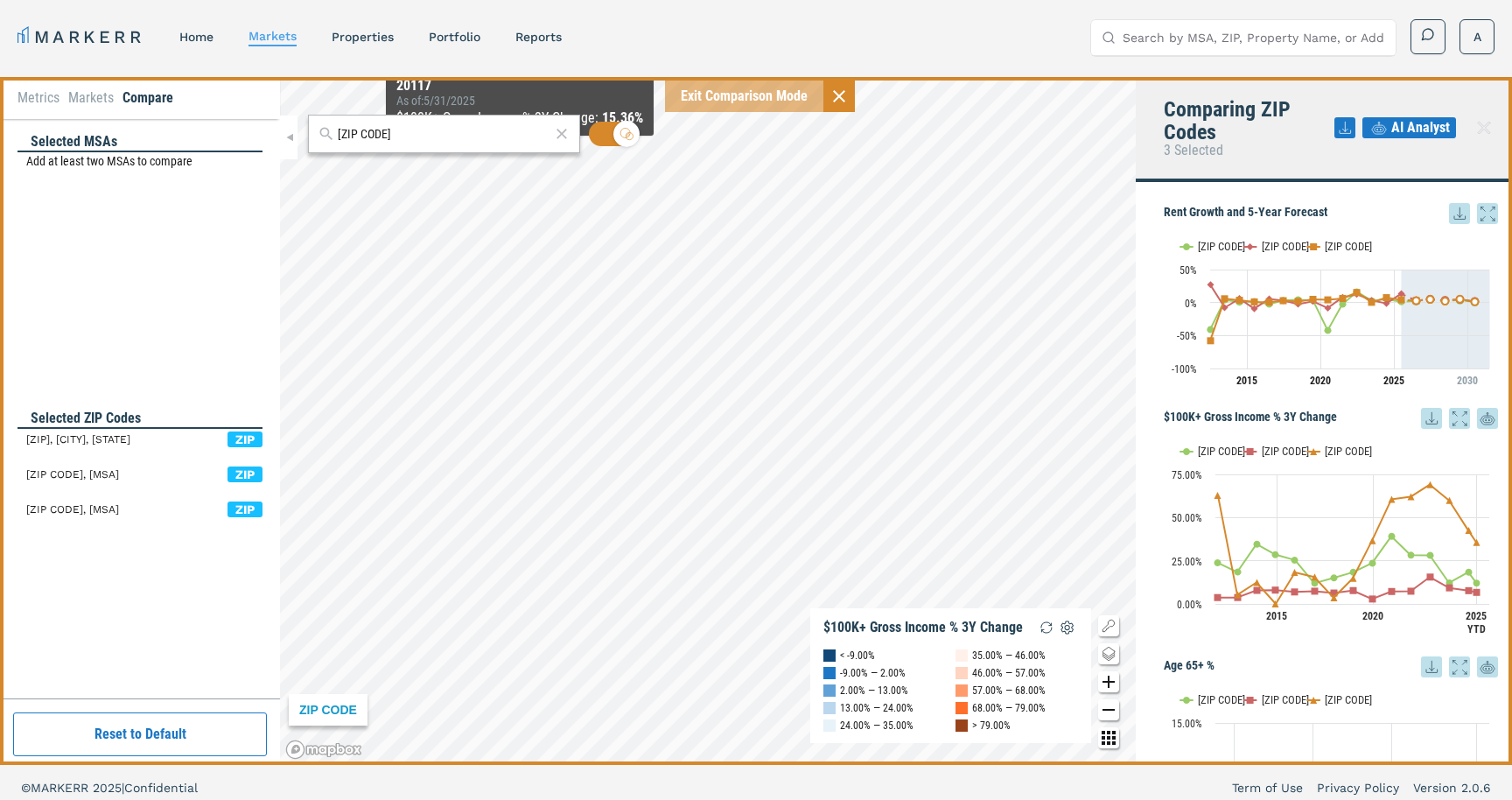 drag, startPoint x: 471, startPoint y: 133, endPoint x: 347, endPoint y: 130, distance: 124.0363 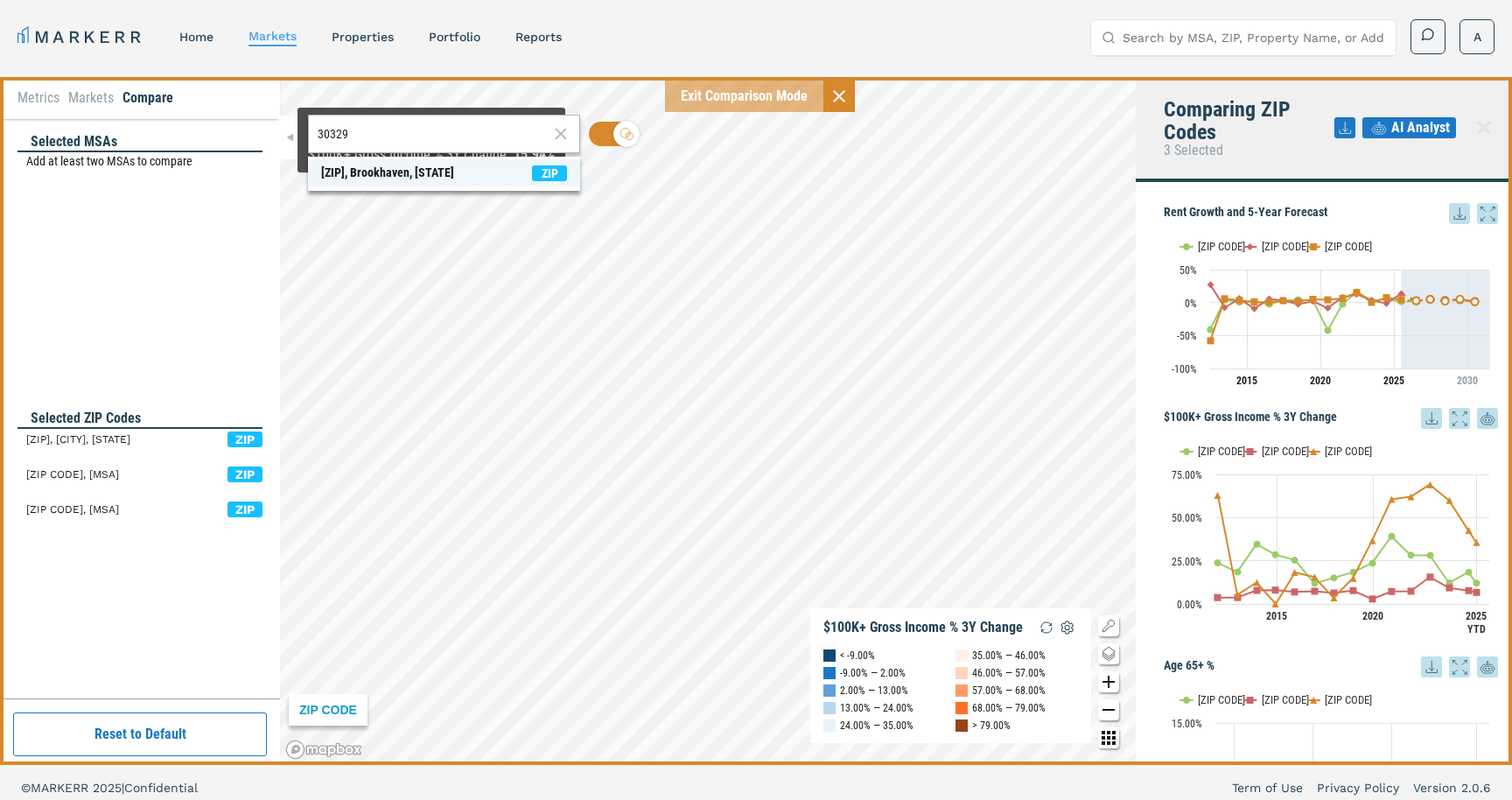 click on "30329, Brookhaven, Georgia" at bounding box center [388, 172] 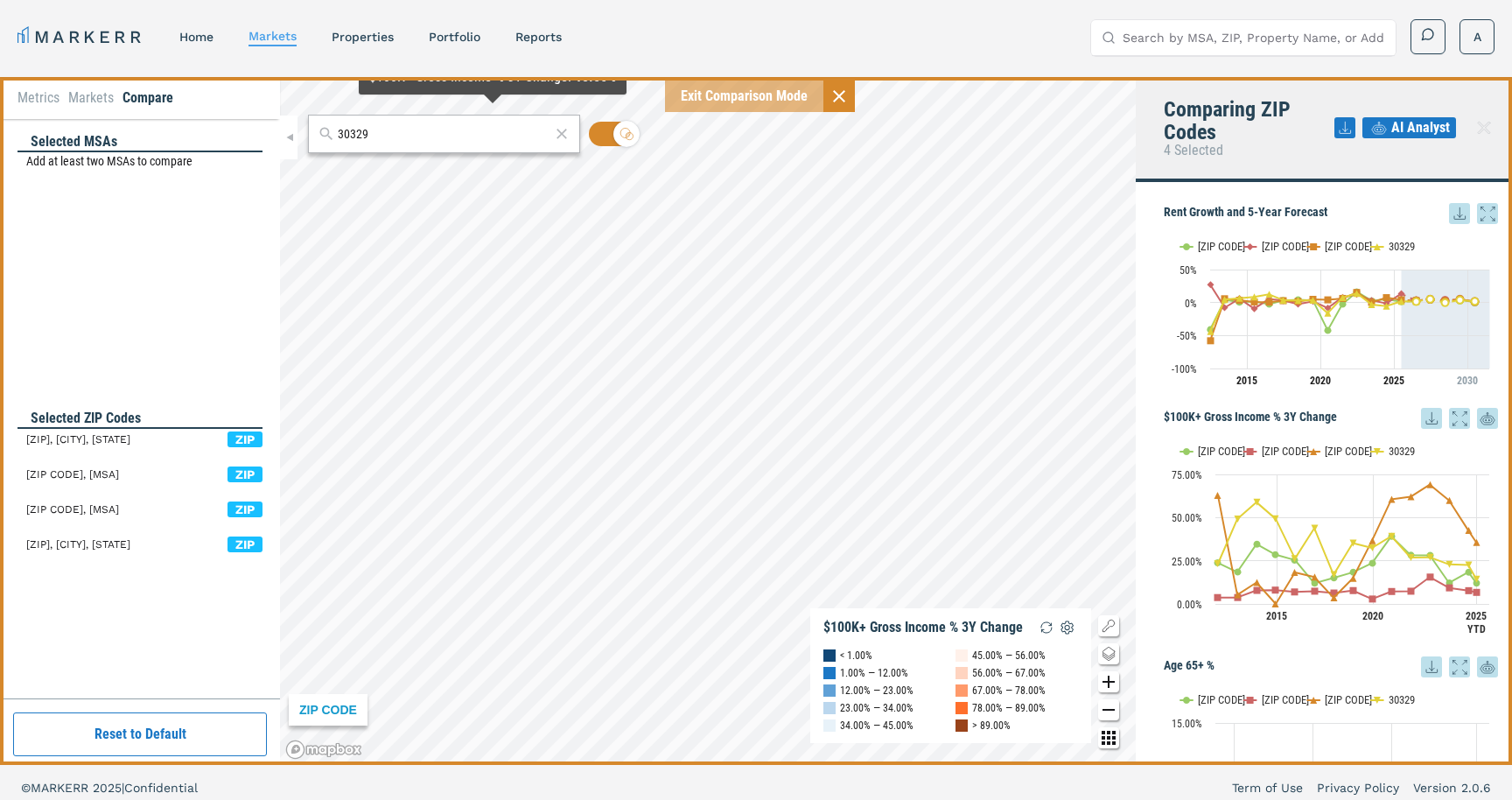drag, startPoint x: 430, startPoint y: 134, endPoint x: 279, endPoint y: 125, distance: 151.26797 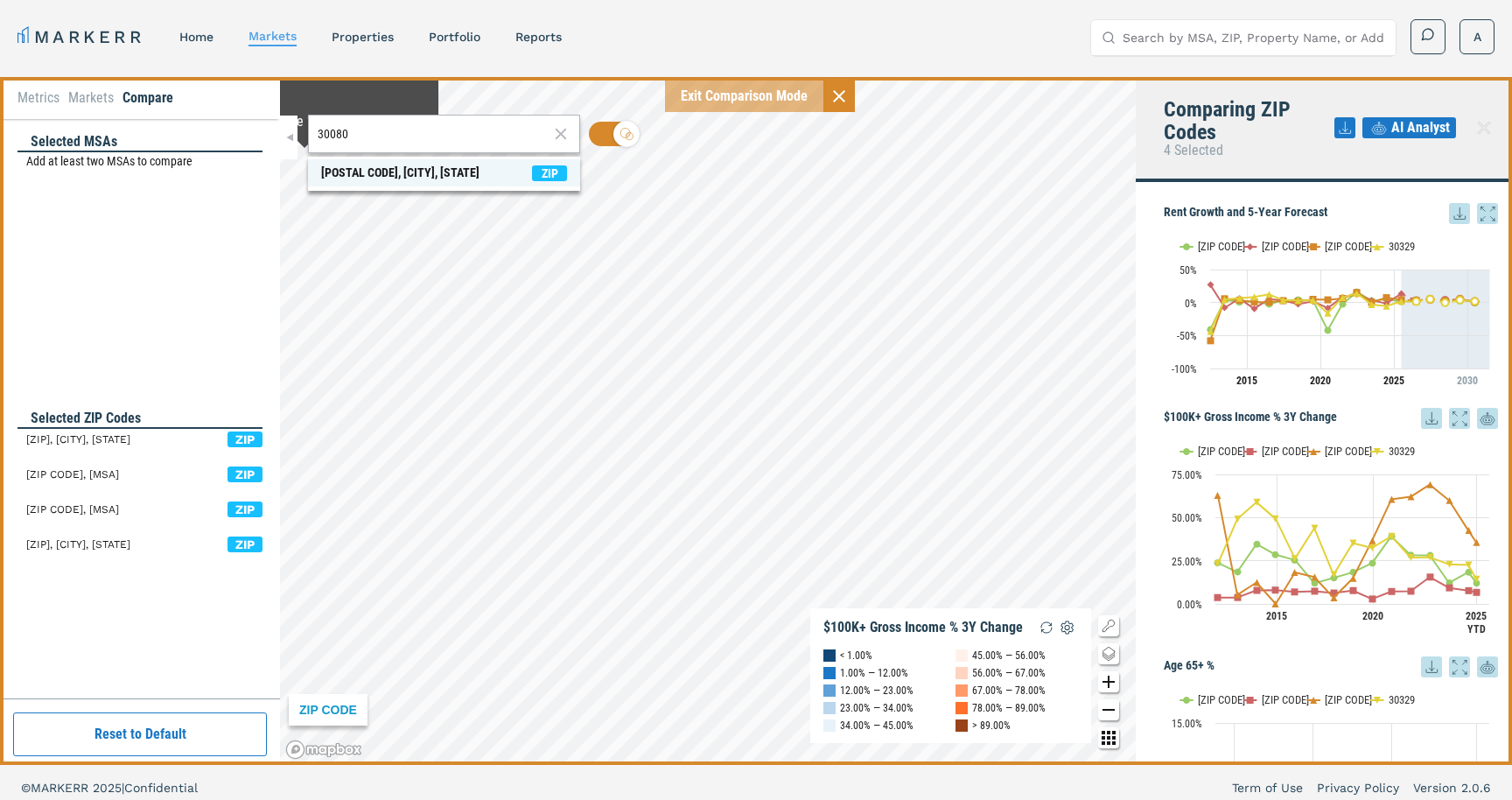click on "30080, Smyrna, Georgia" at bounding box center (400, 172) 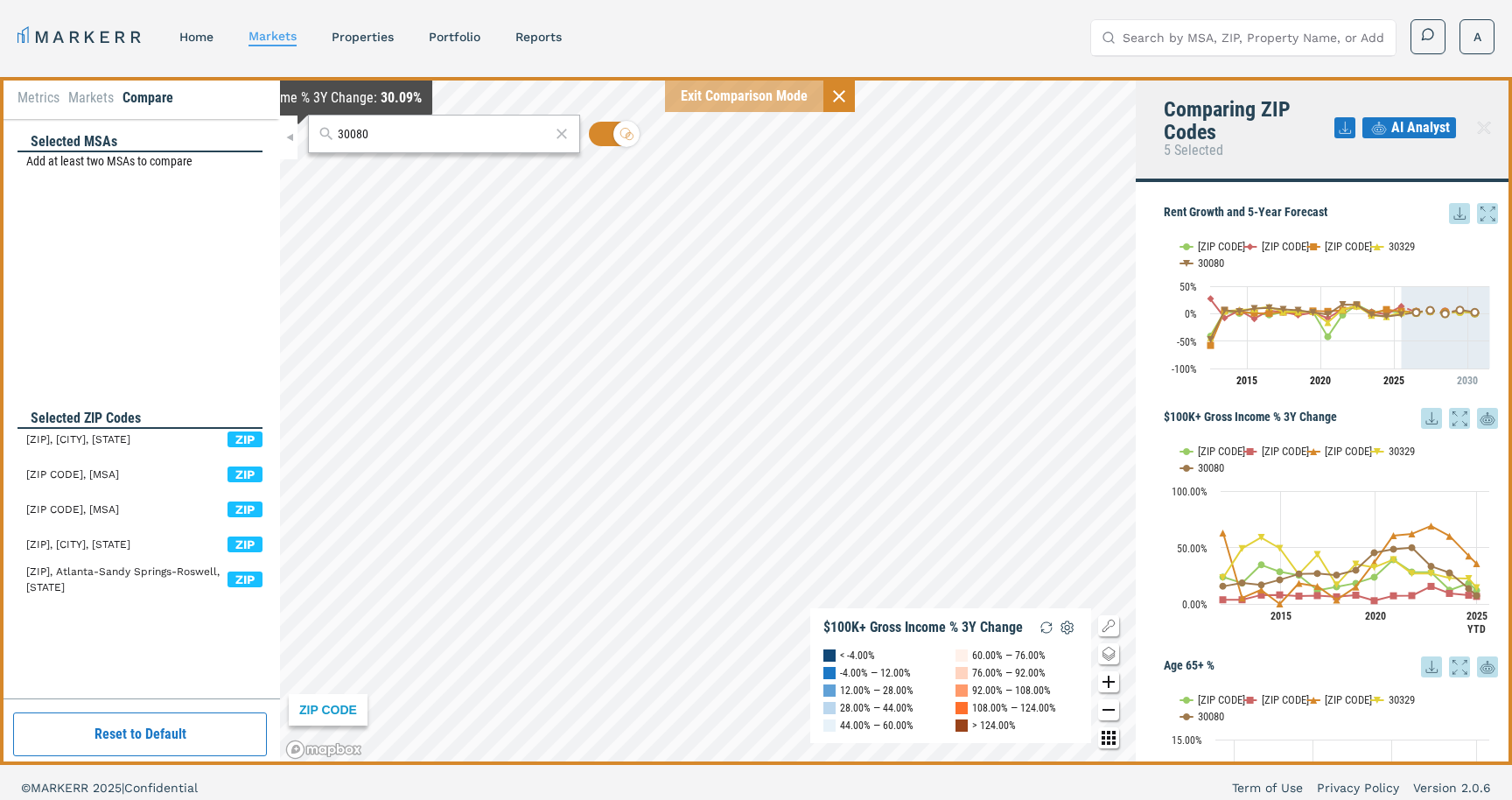 drag, startPoint x: 383, startPoint y: 139, endPoint x: 290, endPoint y: 133, distance: 93.19335 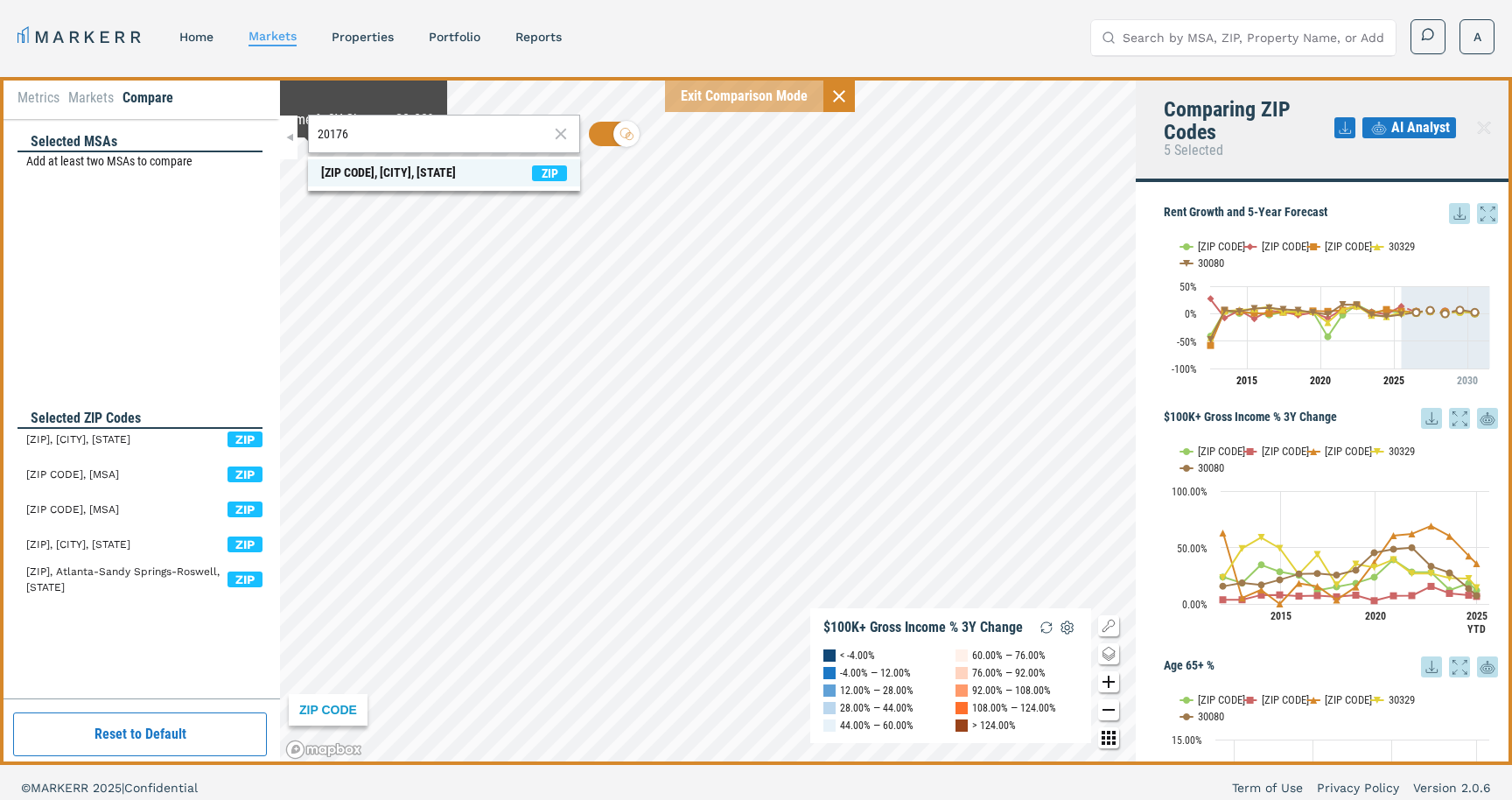 click on "20176, Leesburg, Virginia" at bounding box center [388, 172] 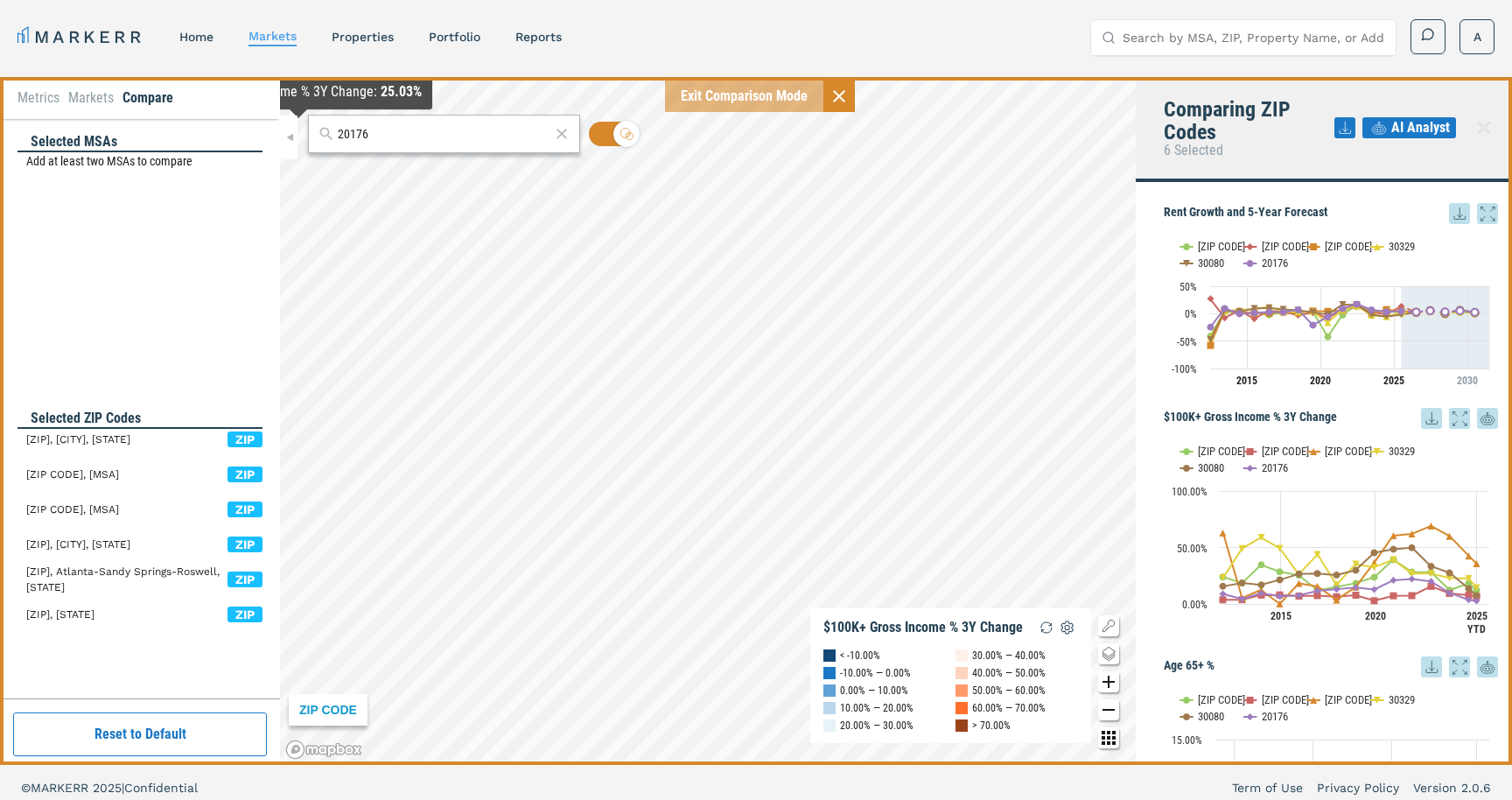 drag, startPoint x: 420, startPoint y: 133, endPoint x: 280, endPoint y: 130, distance: 140.03214 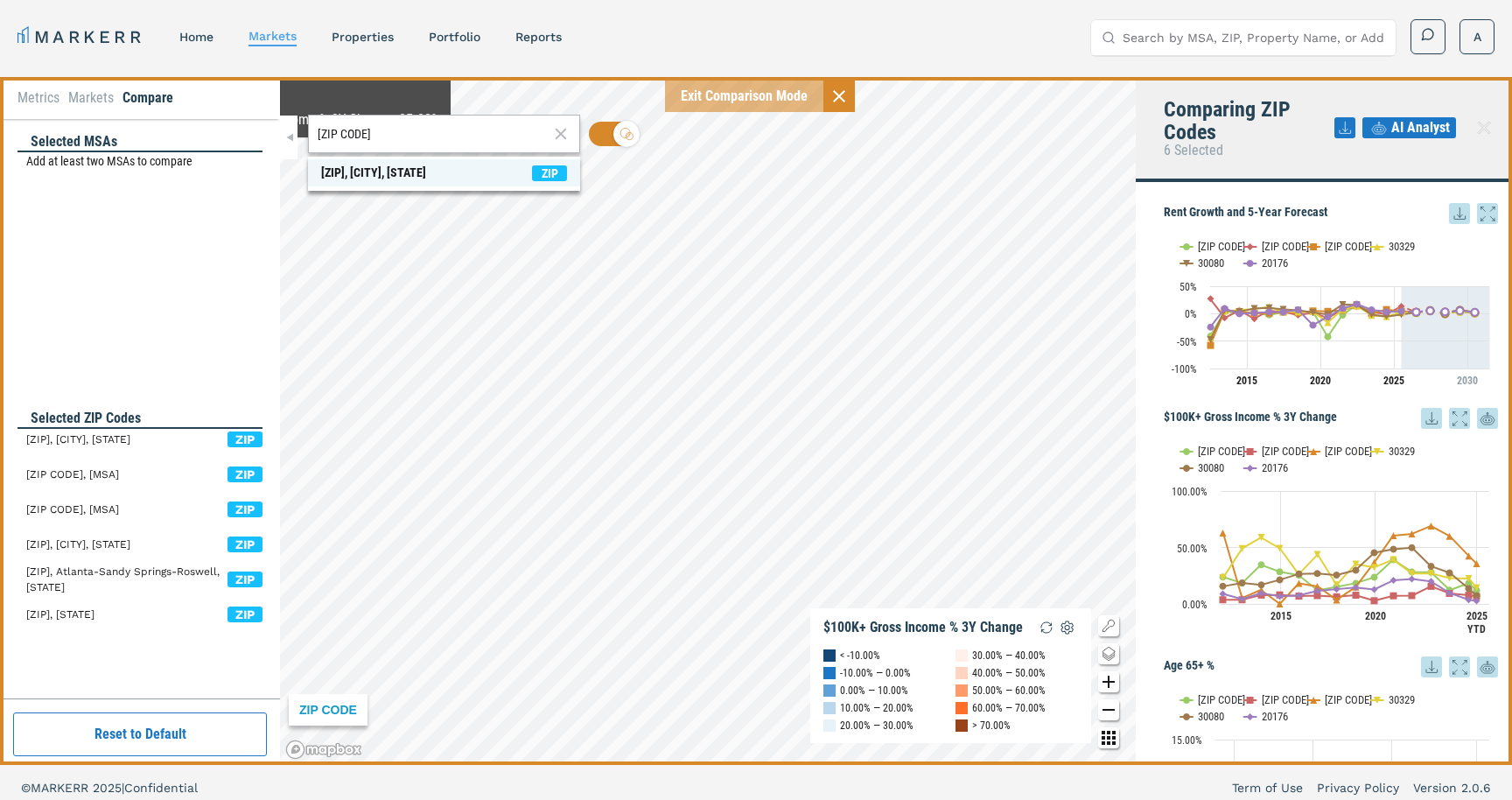 click on "22201, Arlington, Virginia" at bounding box center [374, 172] 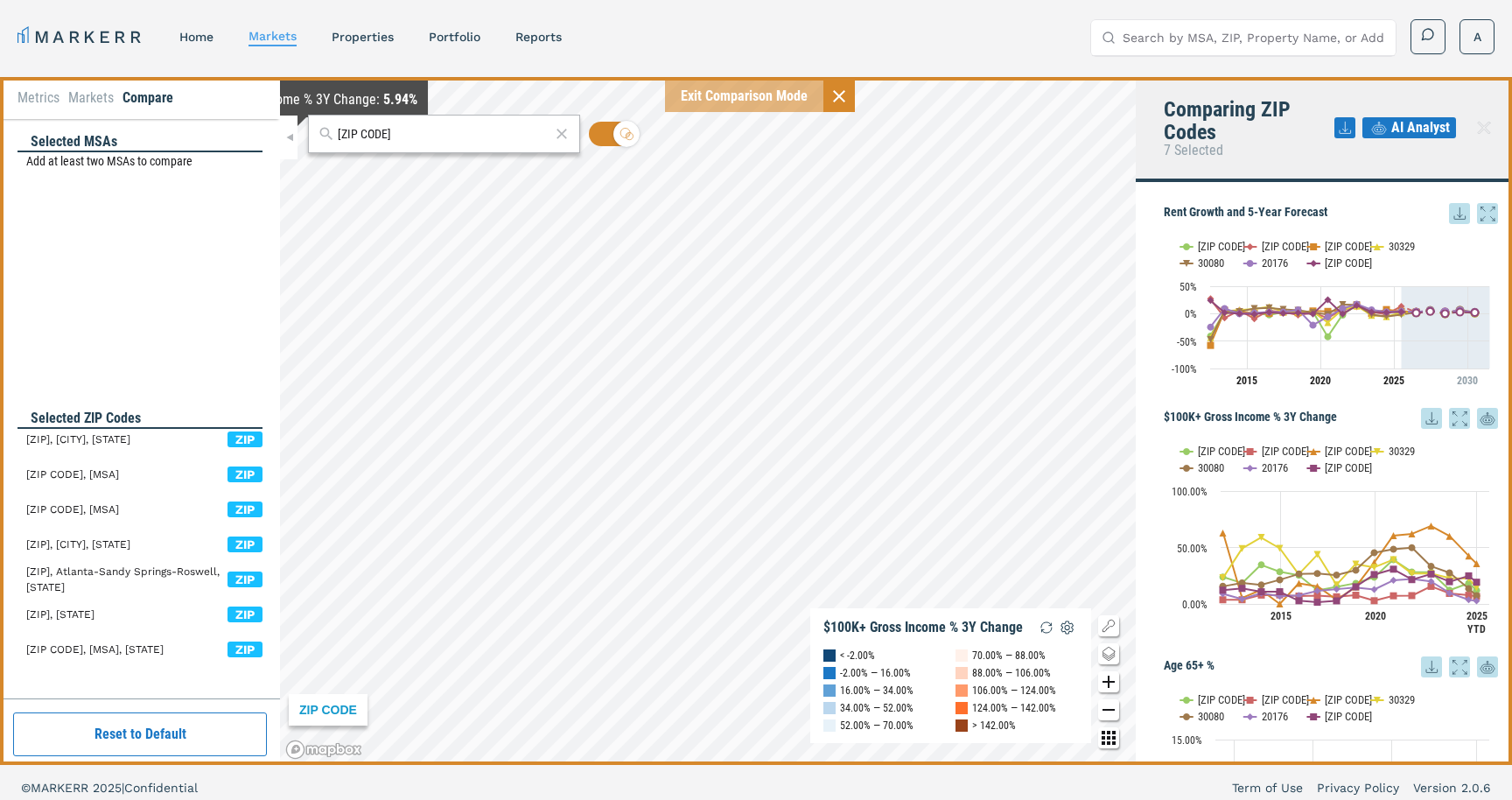click on "22201 ZIP CODE $100K+ Gross Income % 3Y Change  < -2.00% -2.00% — 16.00% 16.00% — 34.00% 34.00% — 52.00% 52.00% — 70.00% 70.00% — 88.00% 88.00% — 106.00% 106.00% — 124.00% 124.00% — 142.00% > 142.00% 20165 As of :  5/31/2025 $100K+ Gross Income % 3Y Change :   5.94%" at bounding box center [708, 421] 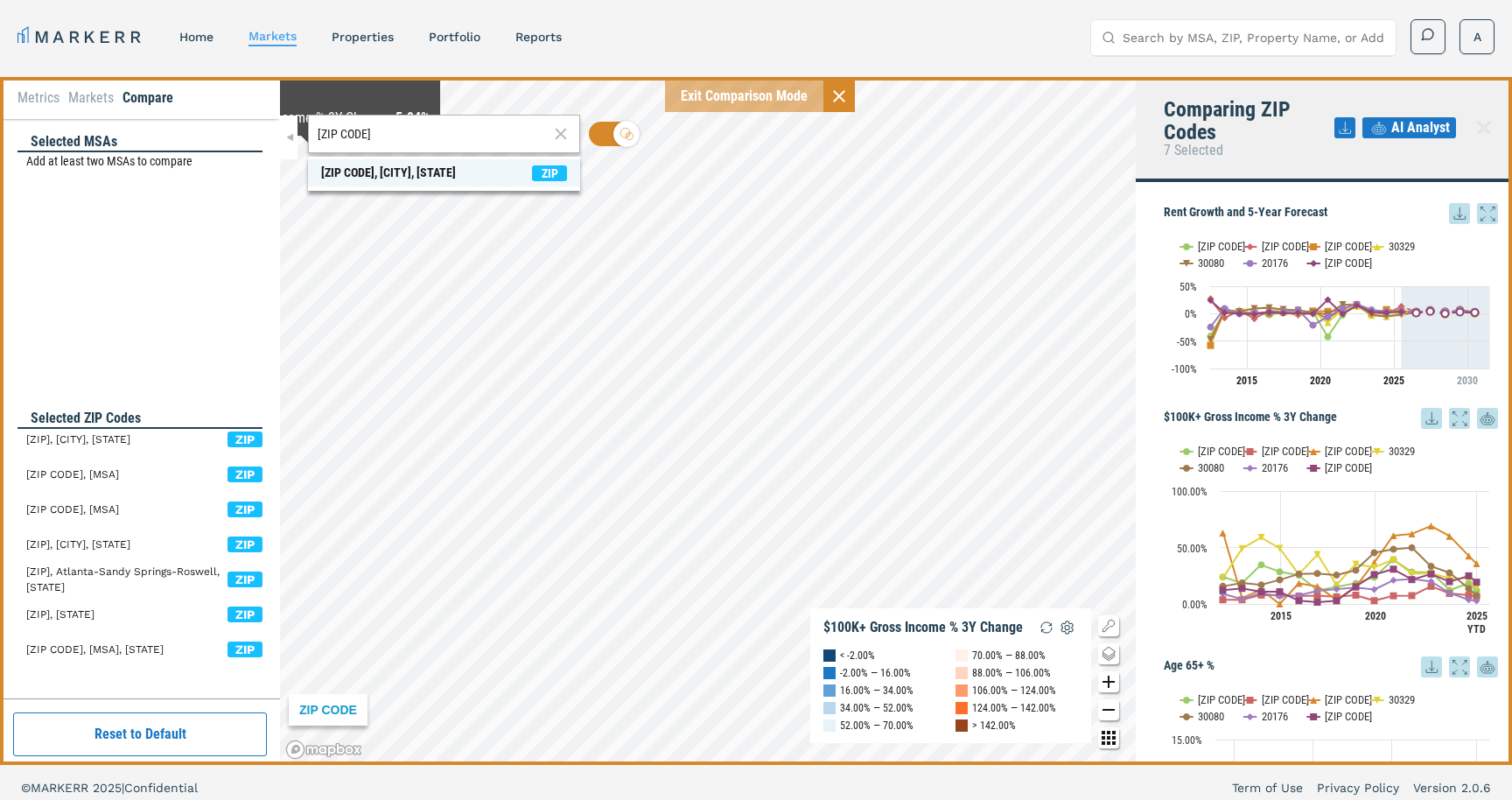 click on "22314, Alexandria, Virginia" at bounding box center [388, 172] 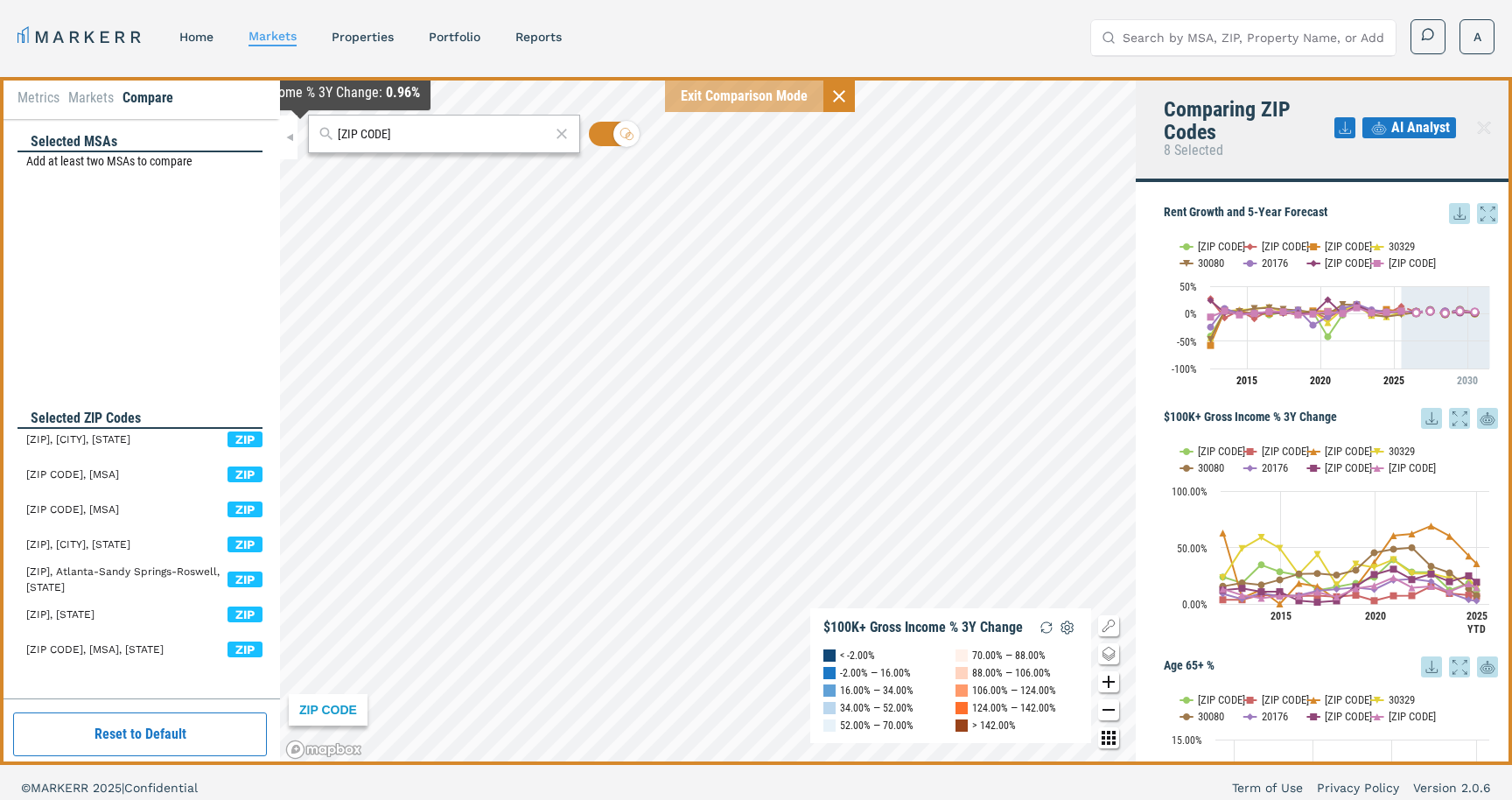 drag, startPoint x: 386, startPoint y: 130, endPoint x: 276, endPoint y: 128, distance: 110.01818 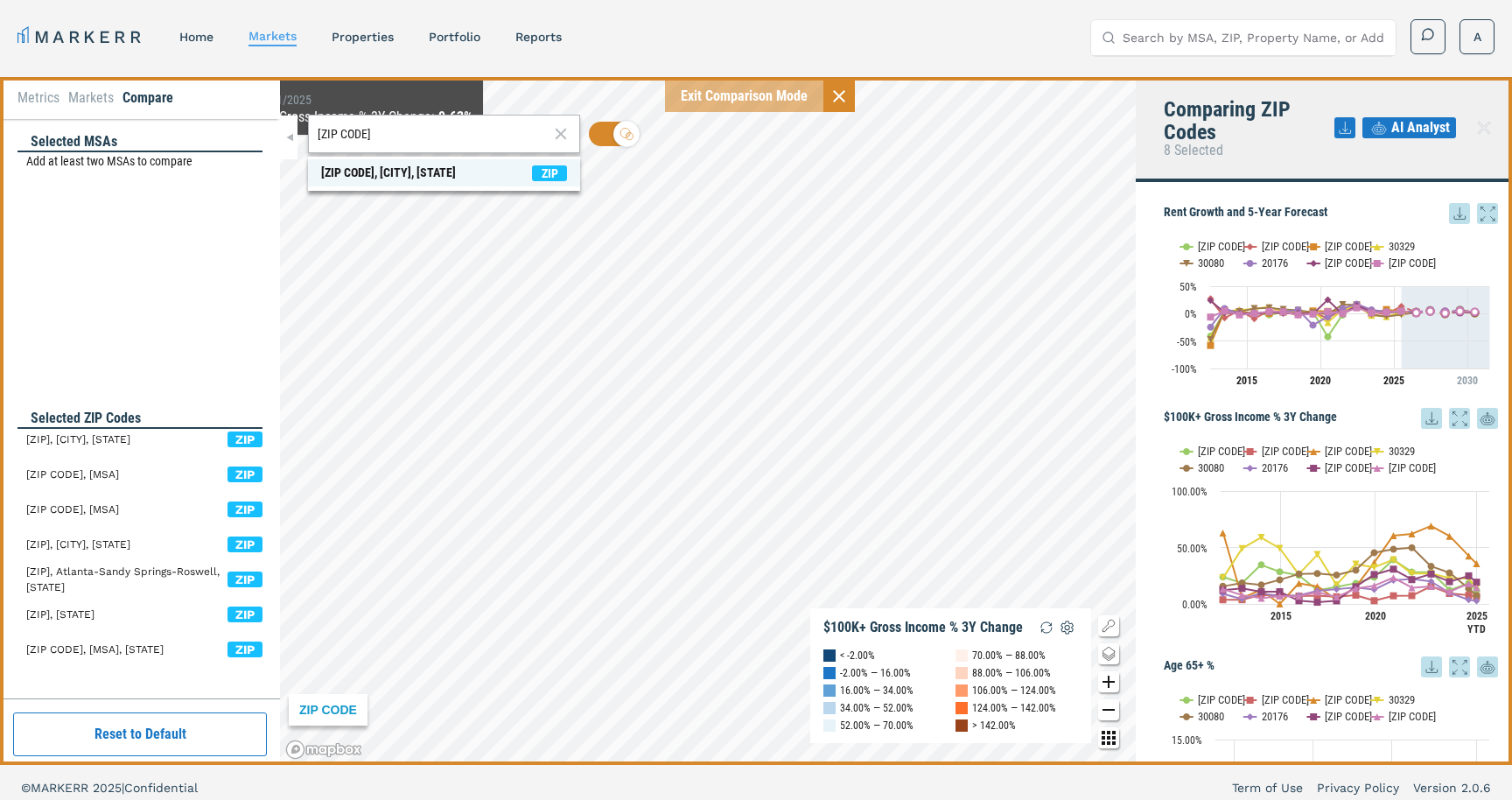 click on "20001, Washington, District of Columbia" at bounding box center (388, 172) 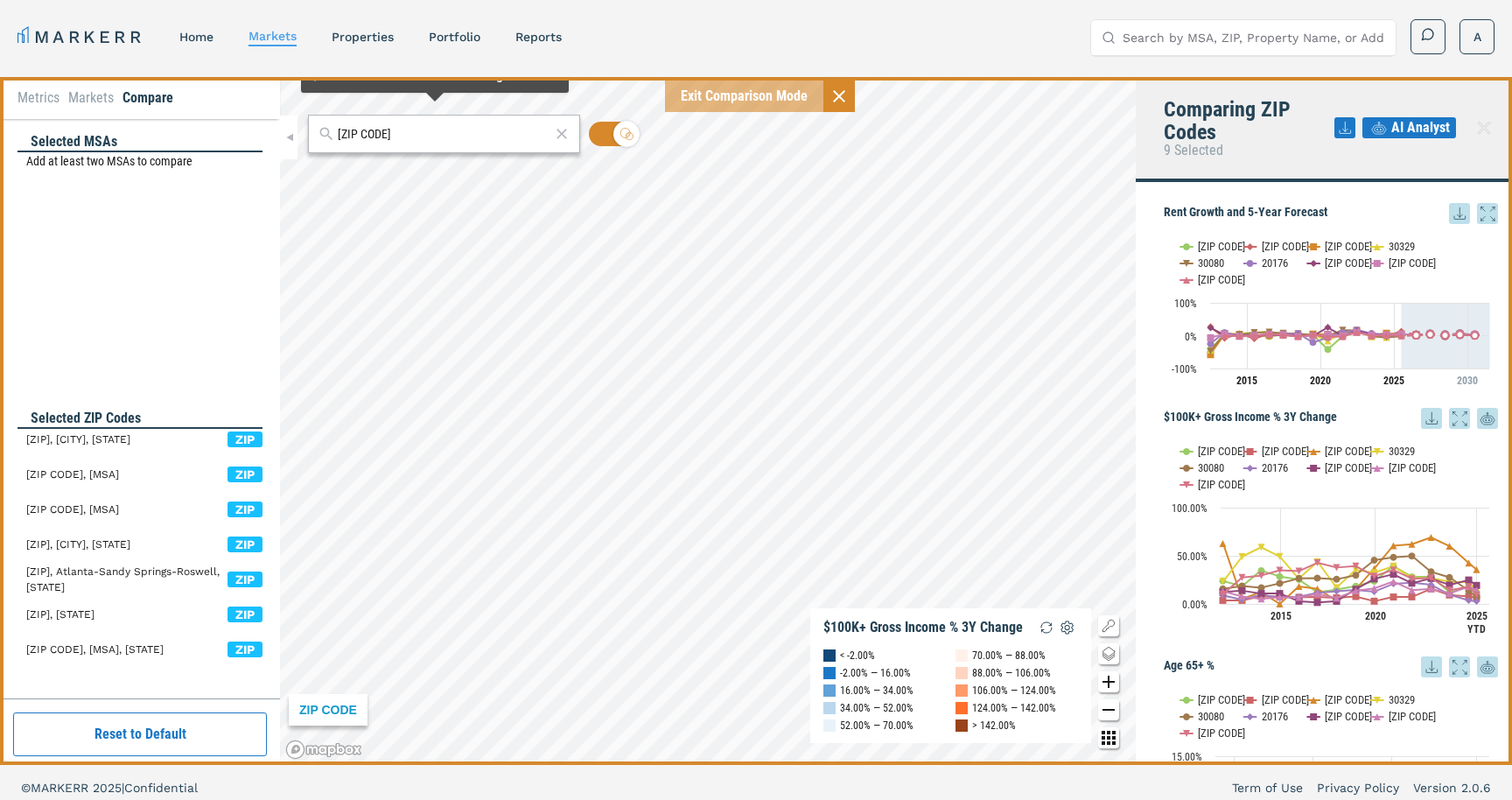 drag, startPoint x: 380, startPoint y: 135, endPoint x: 270, endPoint y: 123, distance: 110.65261 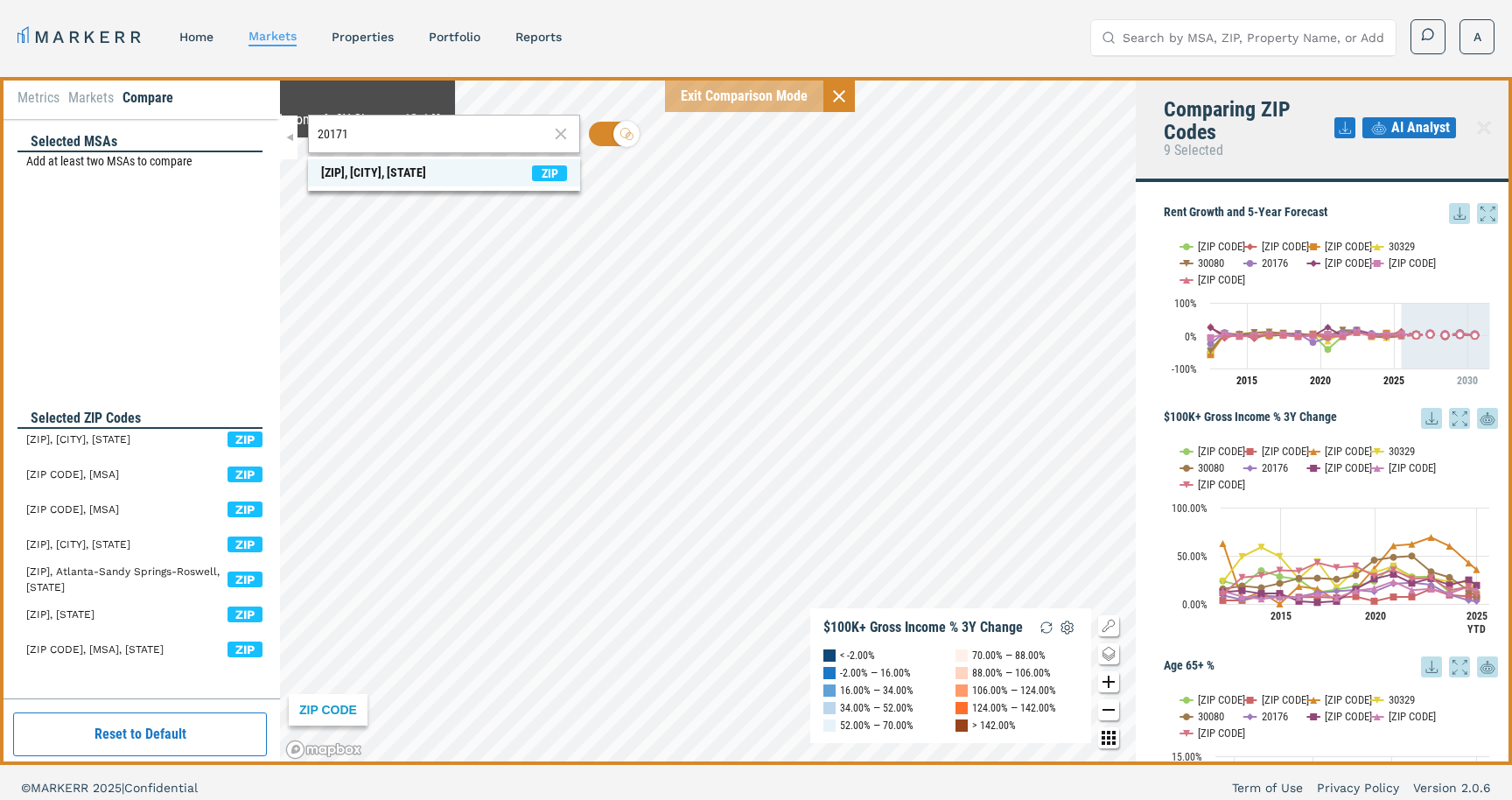 click on "20171, Herndon, Virginia" at bounding box center (374, 172) 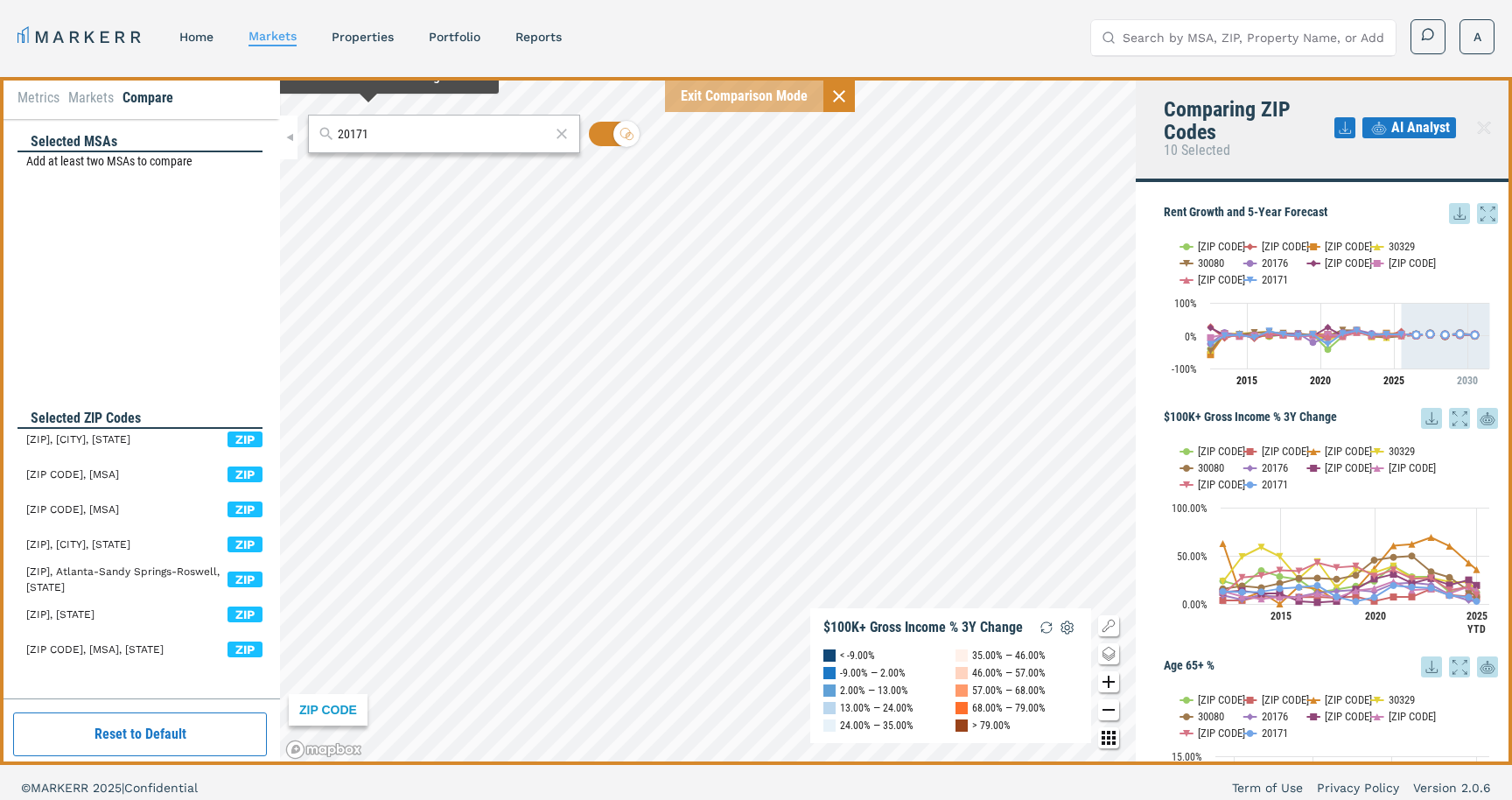 click on "20171 ZIP CODE $100K+ Gross Income % 3Y Change  < -9.00% -9.00% — 2.00% 2.00% — 13.00% 13.00% — 24.00% 24.00% — 35.00% 35.00% — 46.00% 46.00% — 57.00% 57.00% — 68.00% 68.00% — 79.00% > 79.00% 20158 As of :  5/31/2025 $100K+ Gross Income % 3Y Change :   0.56%" at bounding box center (708, 421) 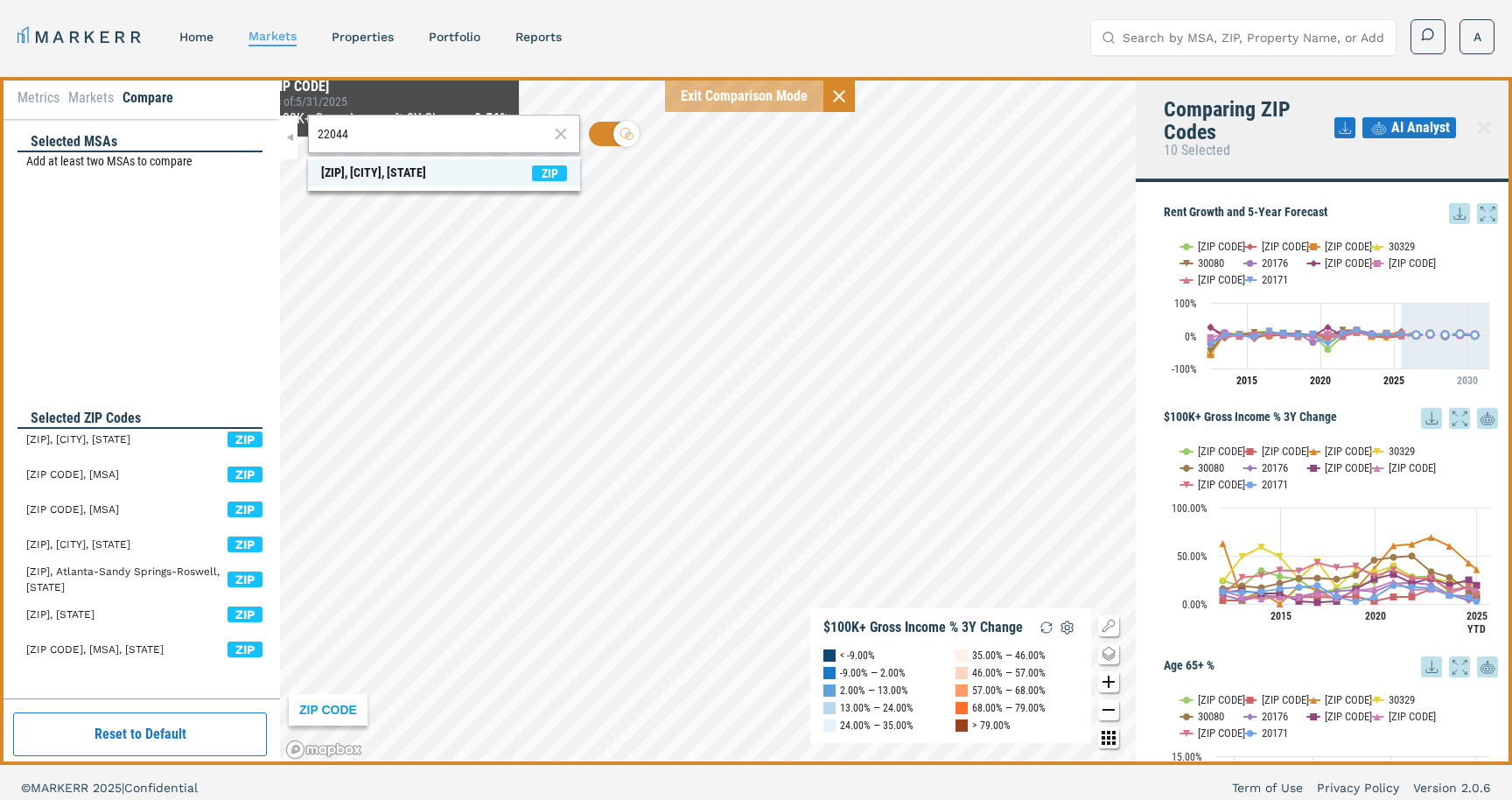 click on "22044, Falls Church, Virginia" at bounding box center [374, 172] 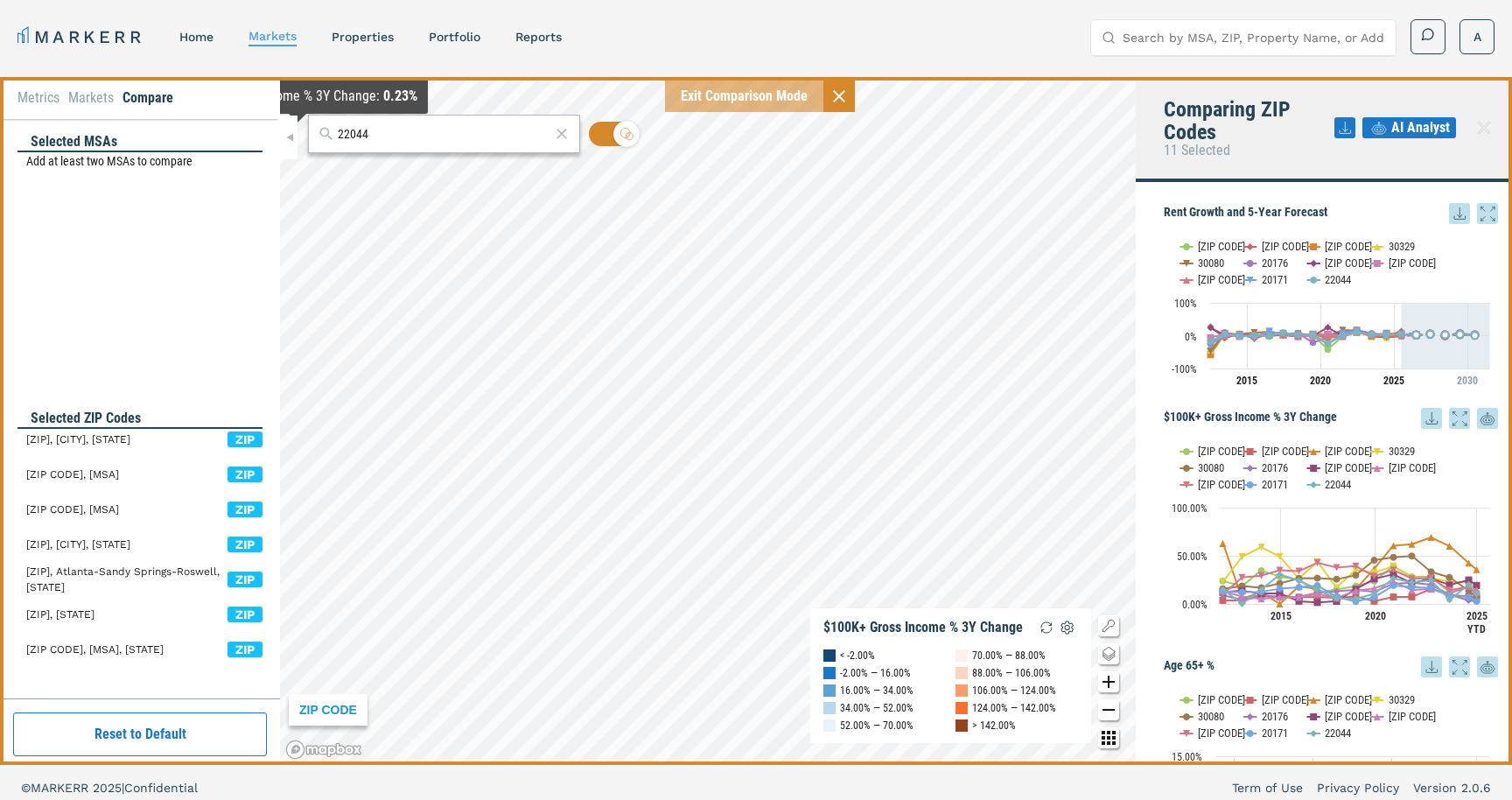 drag, startPoint x: 452, startPoint y: 131, endPoint x: 286, endPoint y: 132, distance: 166.00301 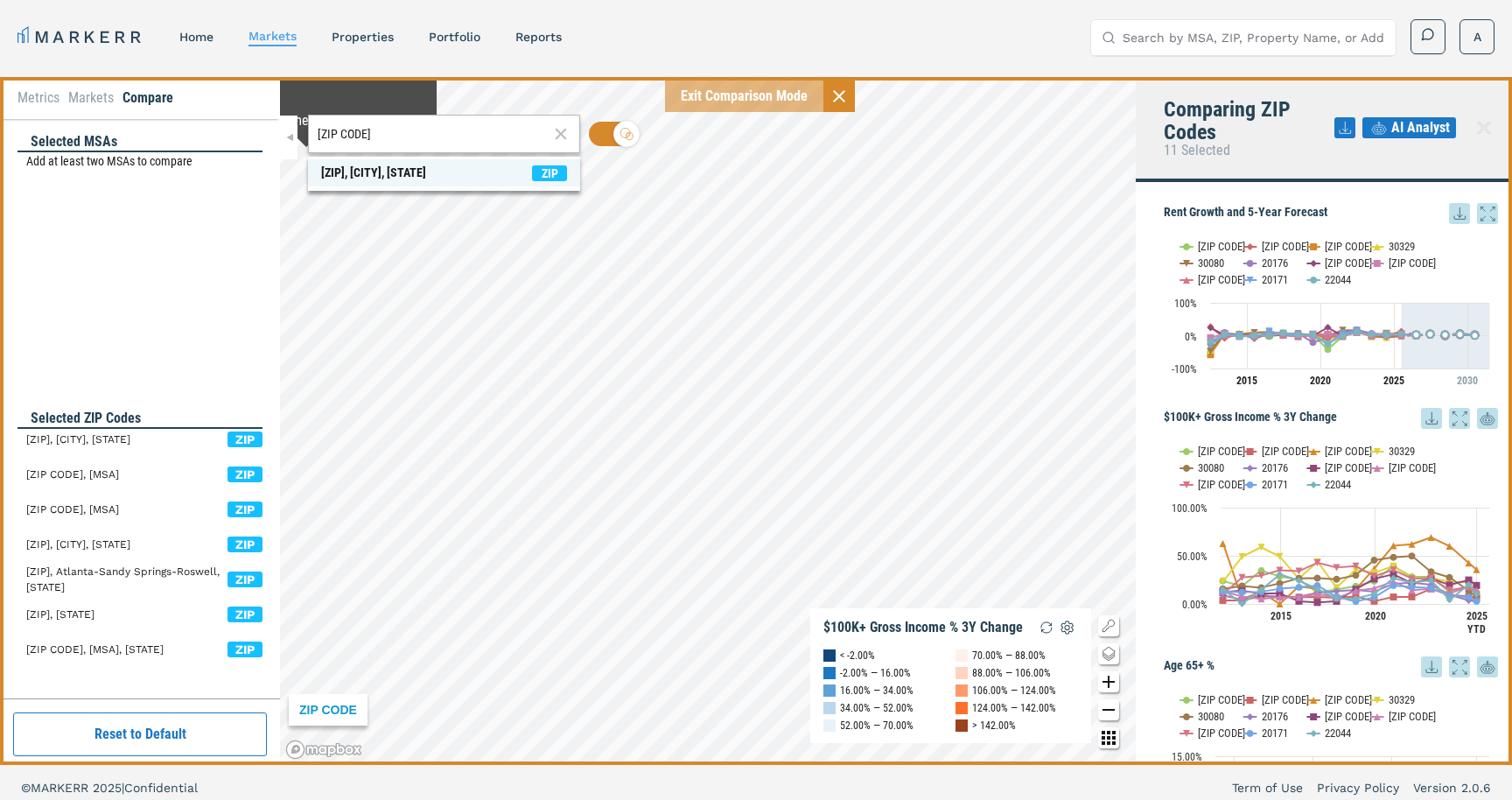 type on "30281" 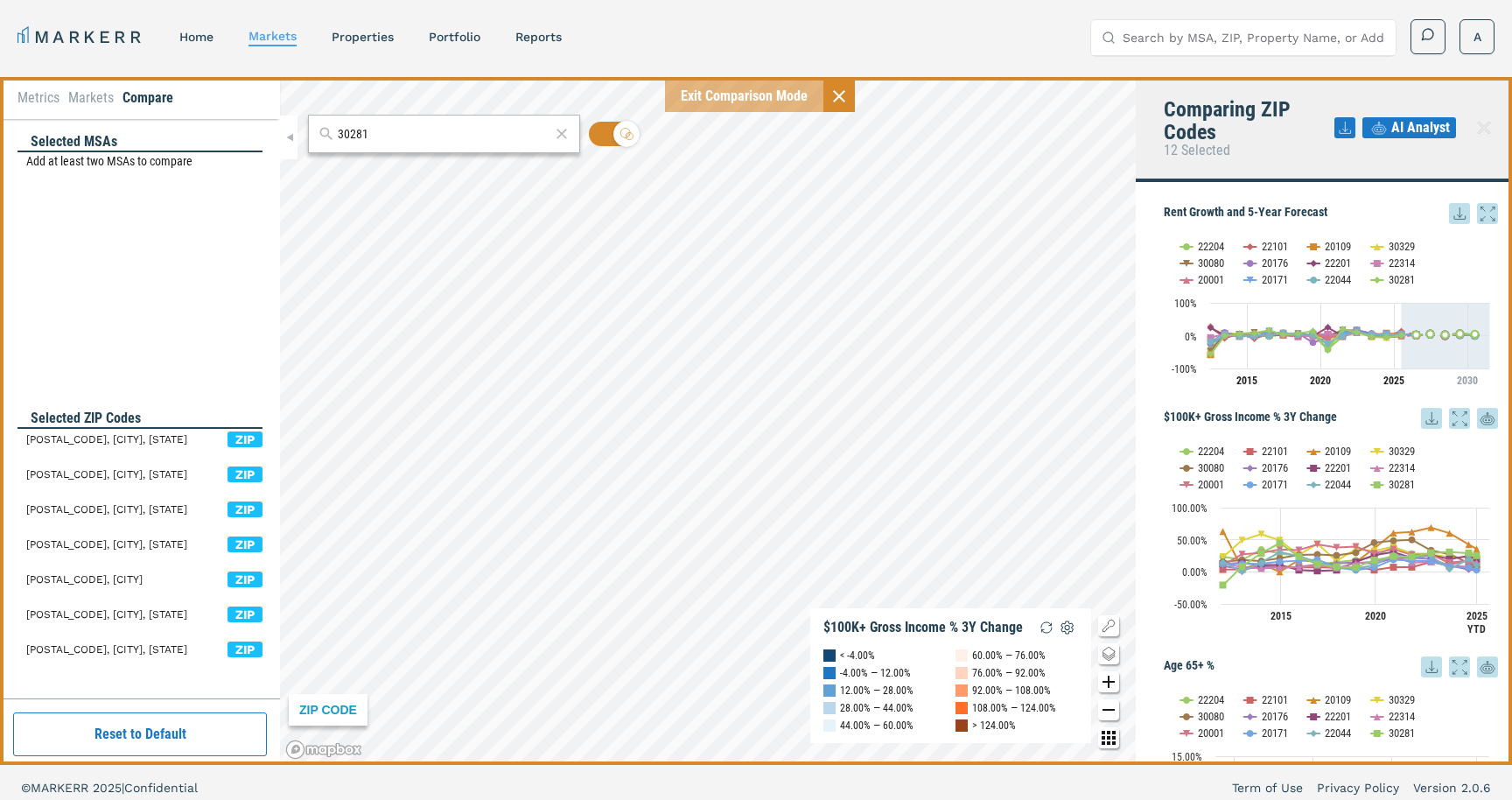 scroll, scrollTop: 0, scrollLeft: 0, axis: both 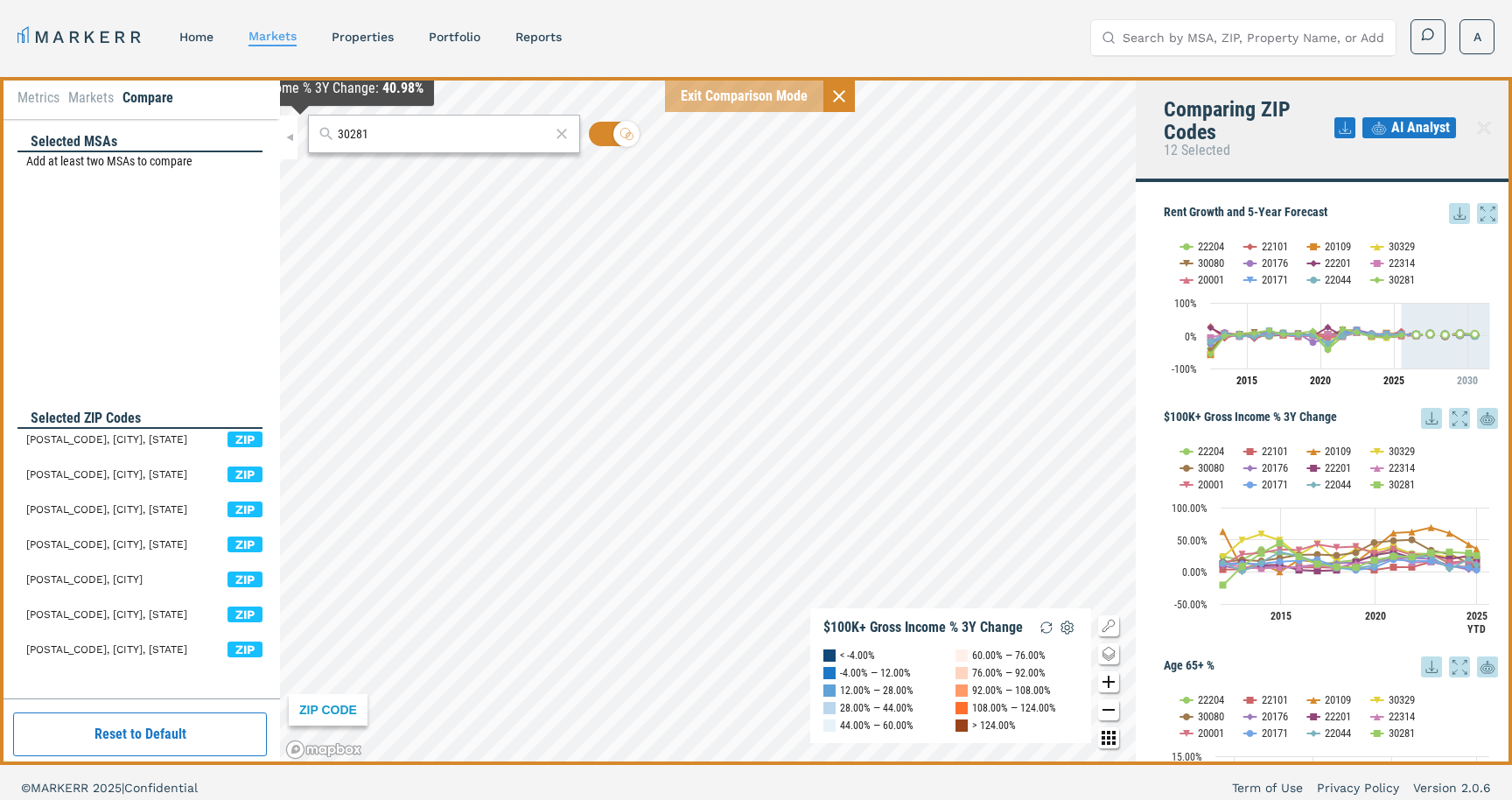 drag, startPoint x: 387, startPoint y: 136, endPoint x: 267, endPoint y: 123, distance: 120.70211 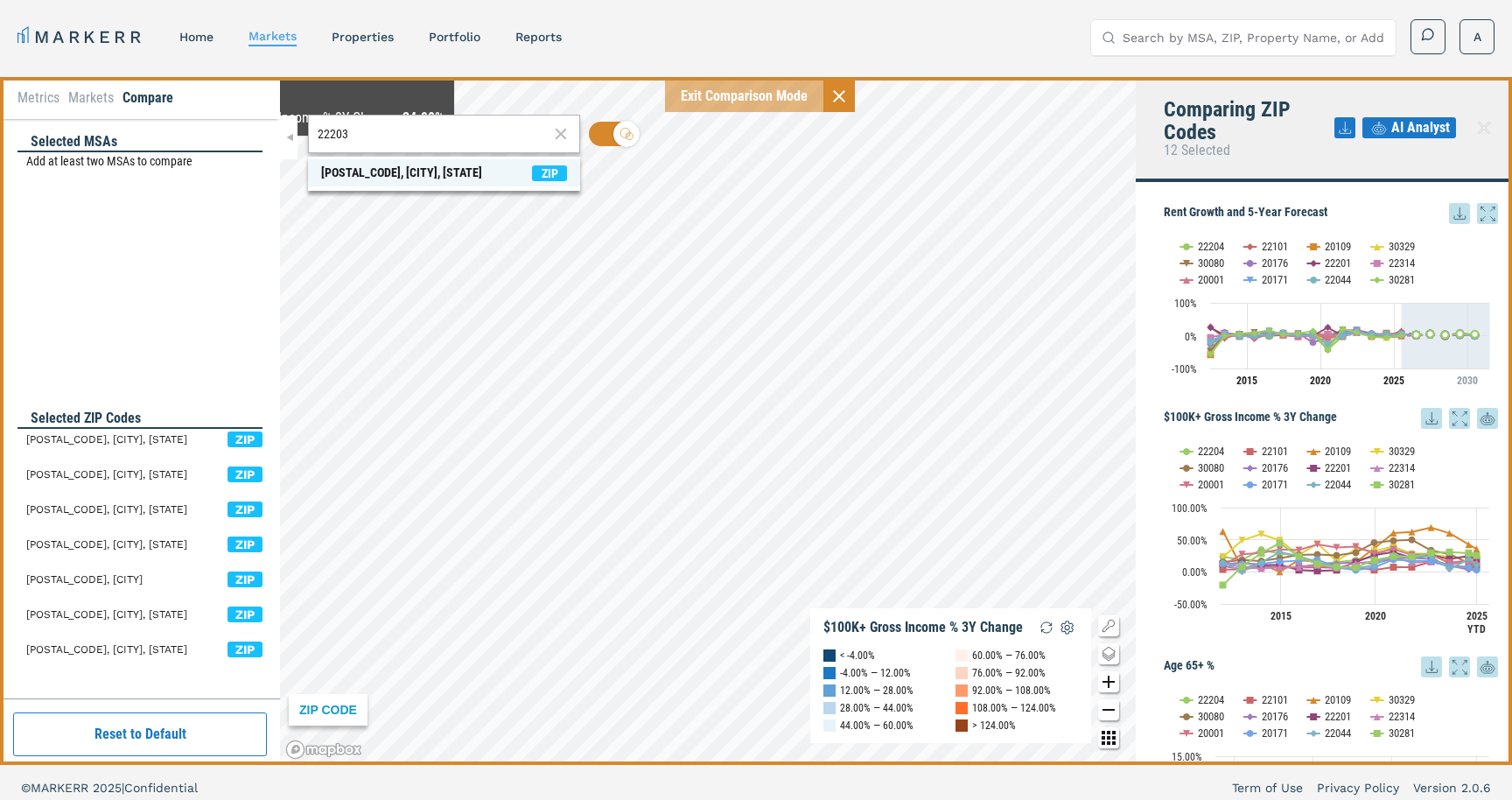 click on "22203, Arlington, Virginia" at bounding box center (402, 172) 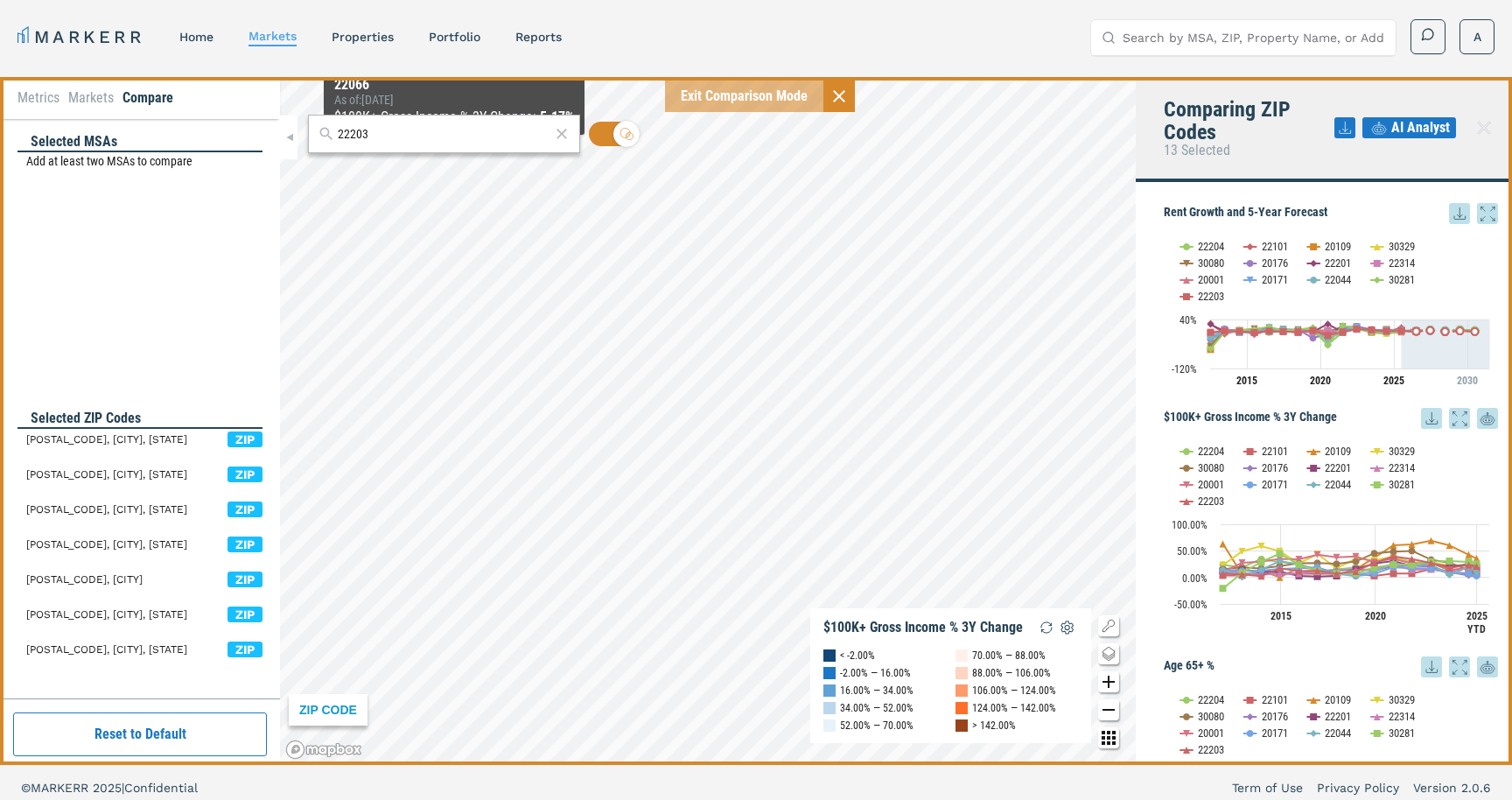 drag, startPoint x: 454, startPoint y: 137, endPoint x: 319, endPoint y: 137, distance: 135 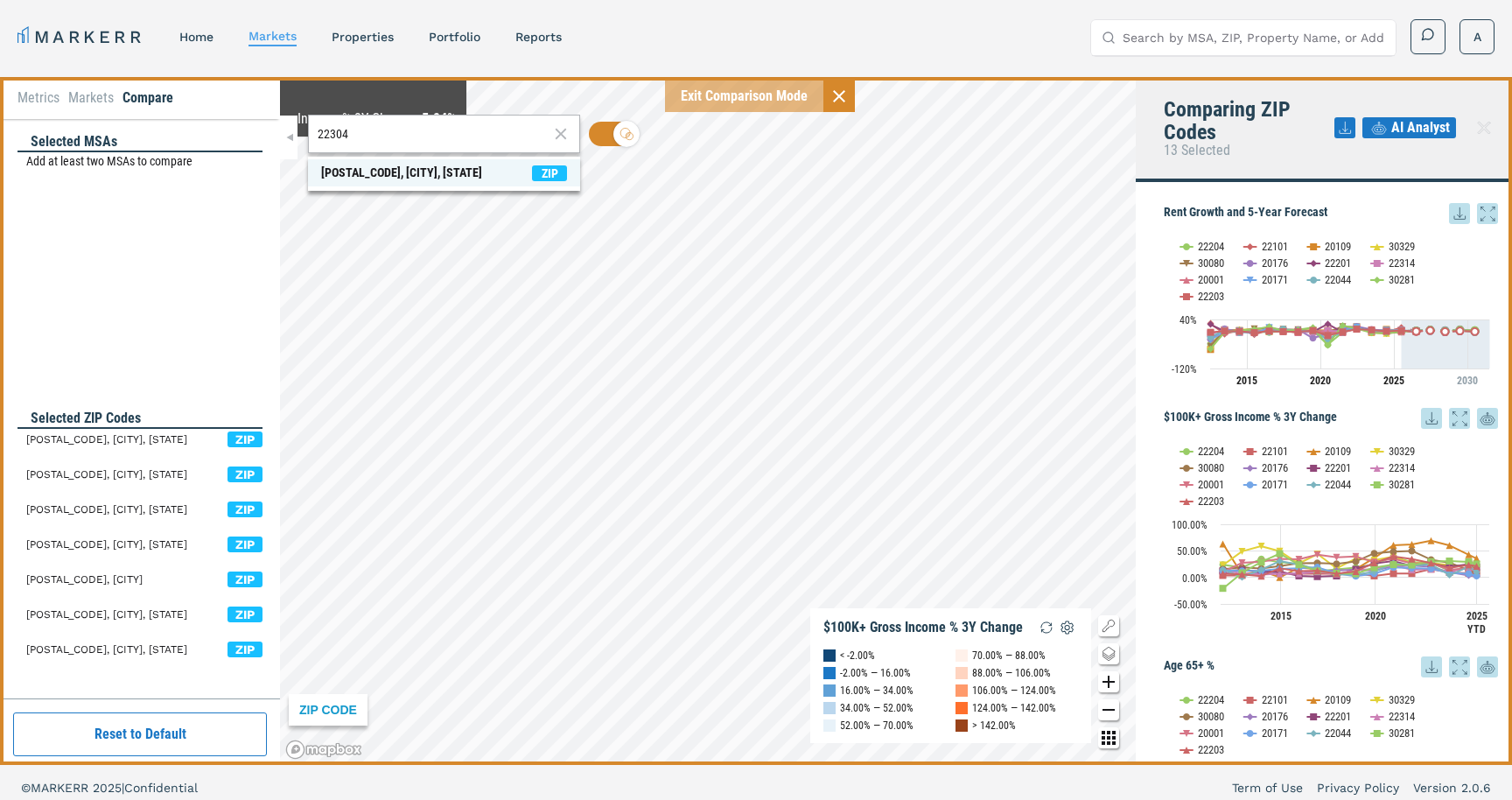 click on "22304, Alexandria, Virginia" at bounding box center [402, 172] 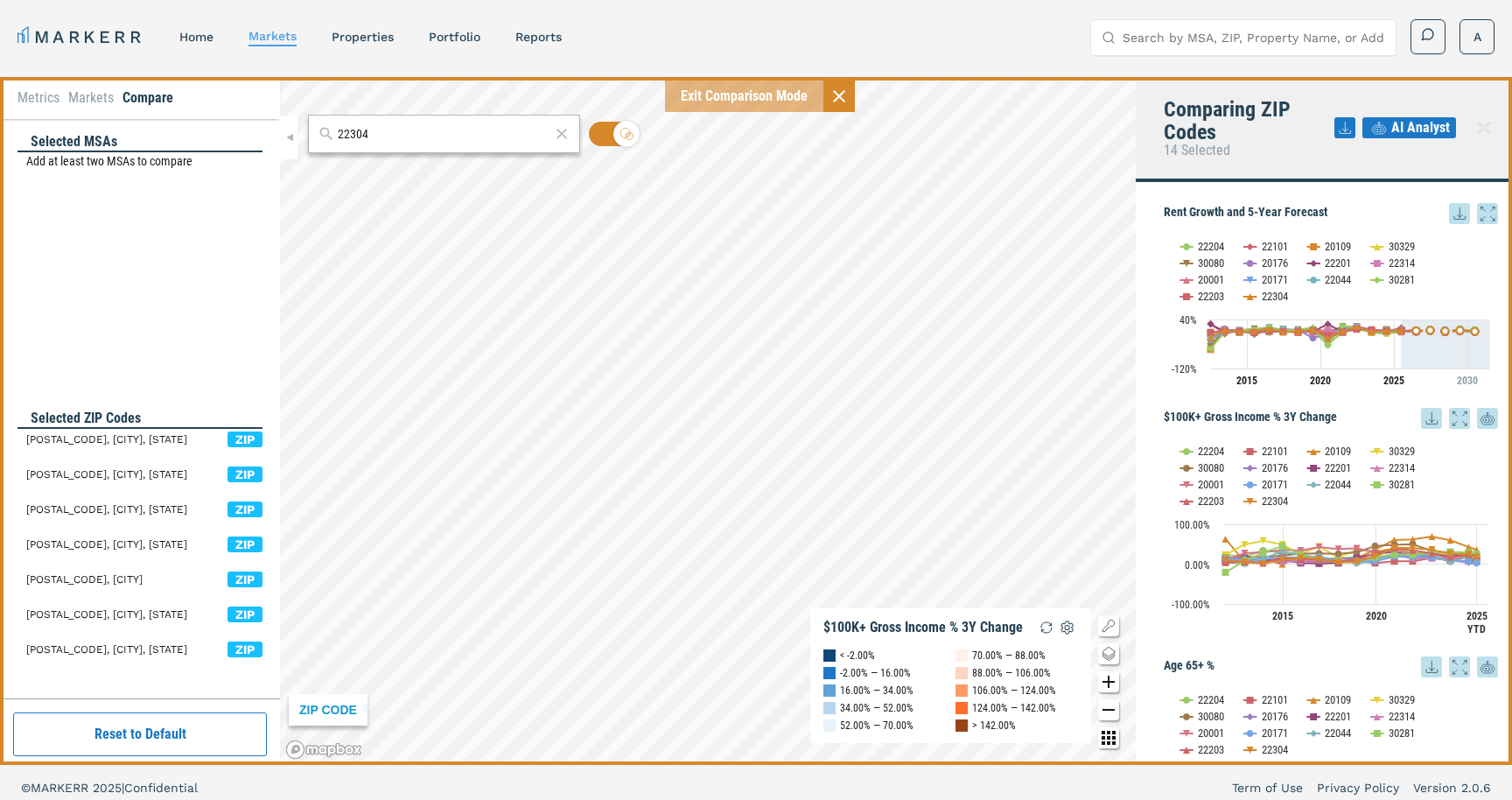 drag, startPoint x: 392, startPoint y: 132, endPoint x: 257, endPoint y: 120, distance: 135.53228 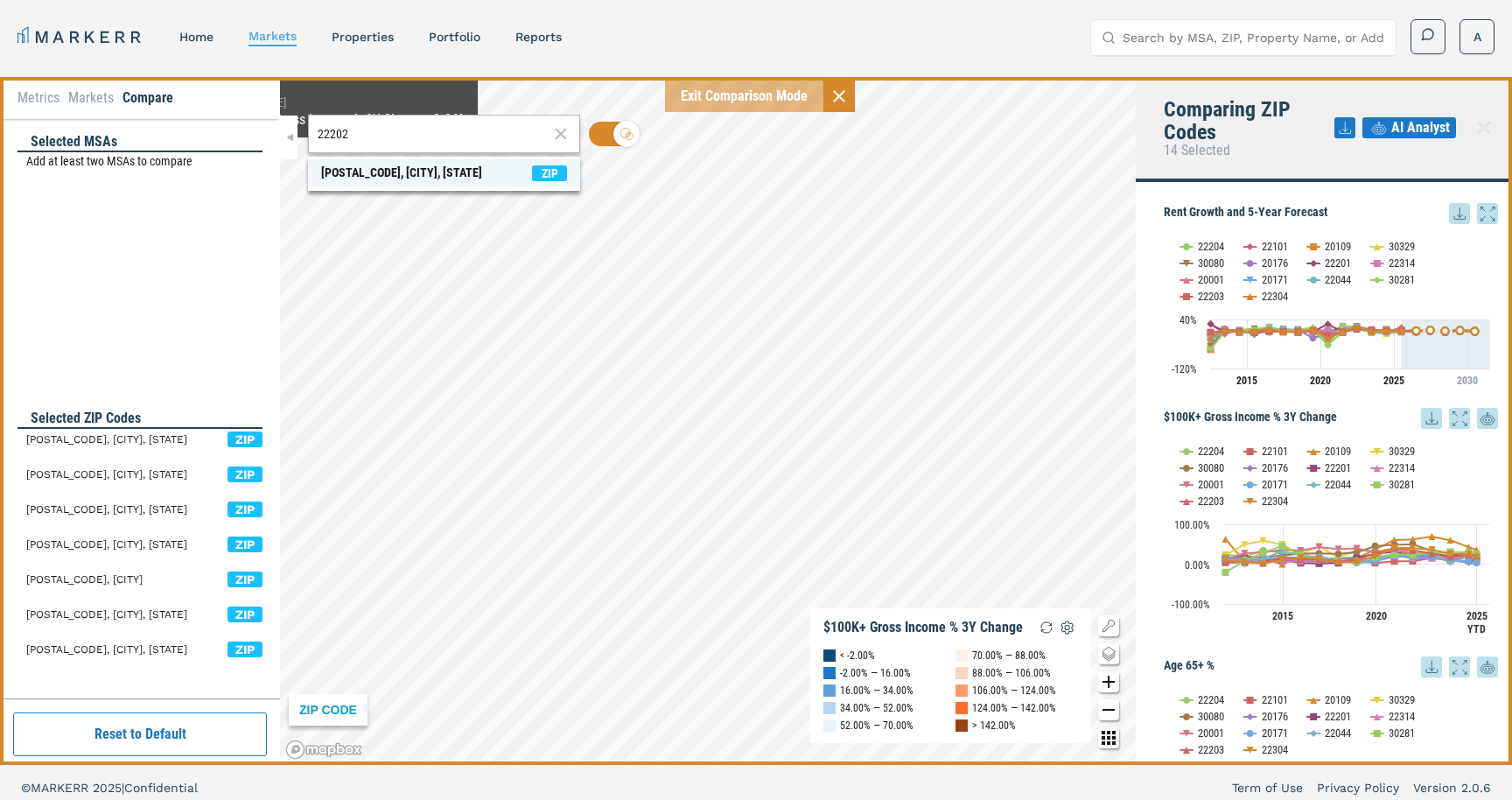 click on "22202, Arlington, Virginia" at bounding box center (402, 172) 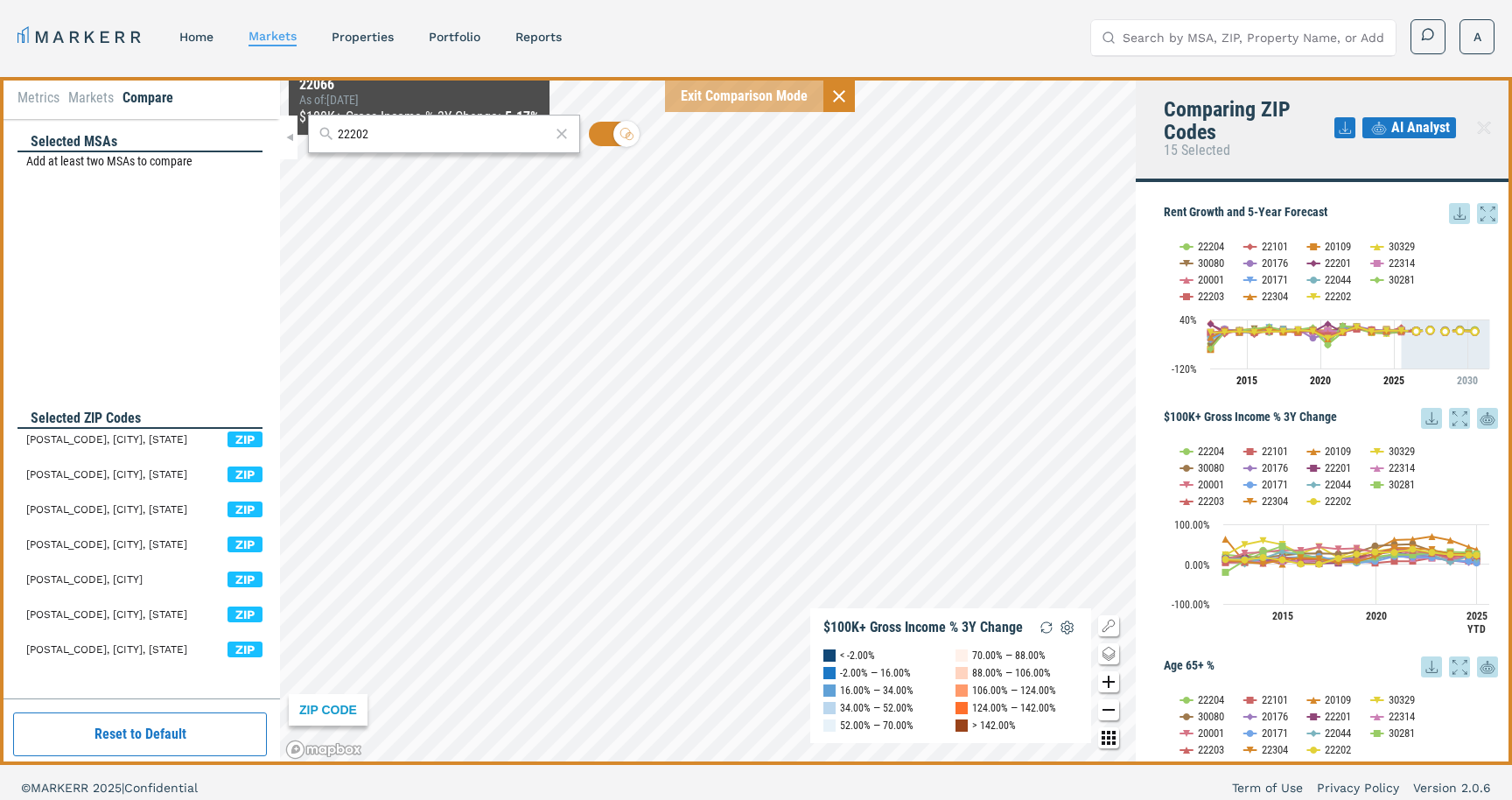 click on "22202" at bounding box center (444, 134) 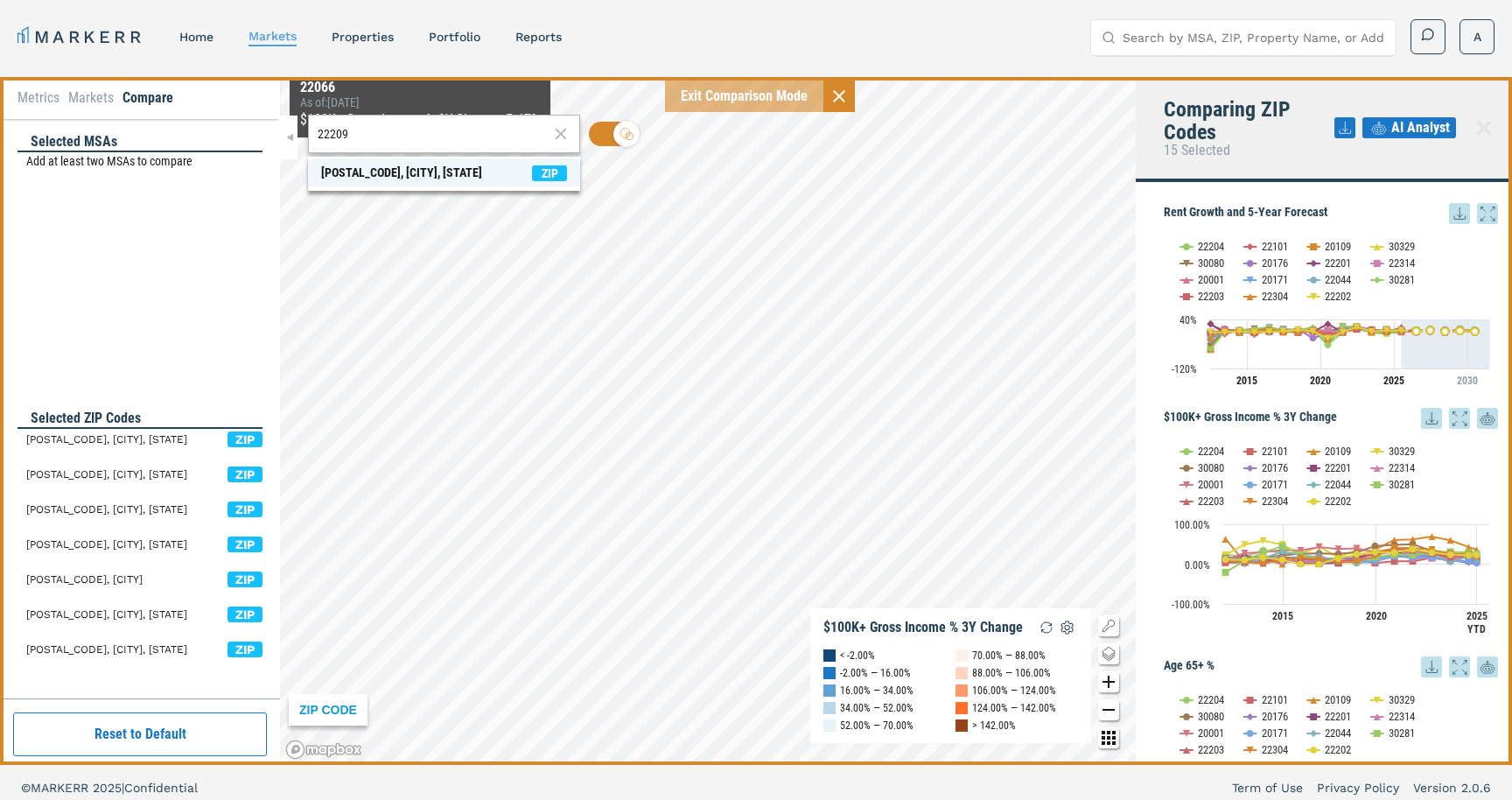 click on "22209, Arlington, Virginia" at bounding box center [402, 172] 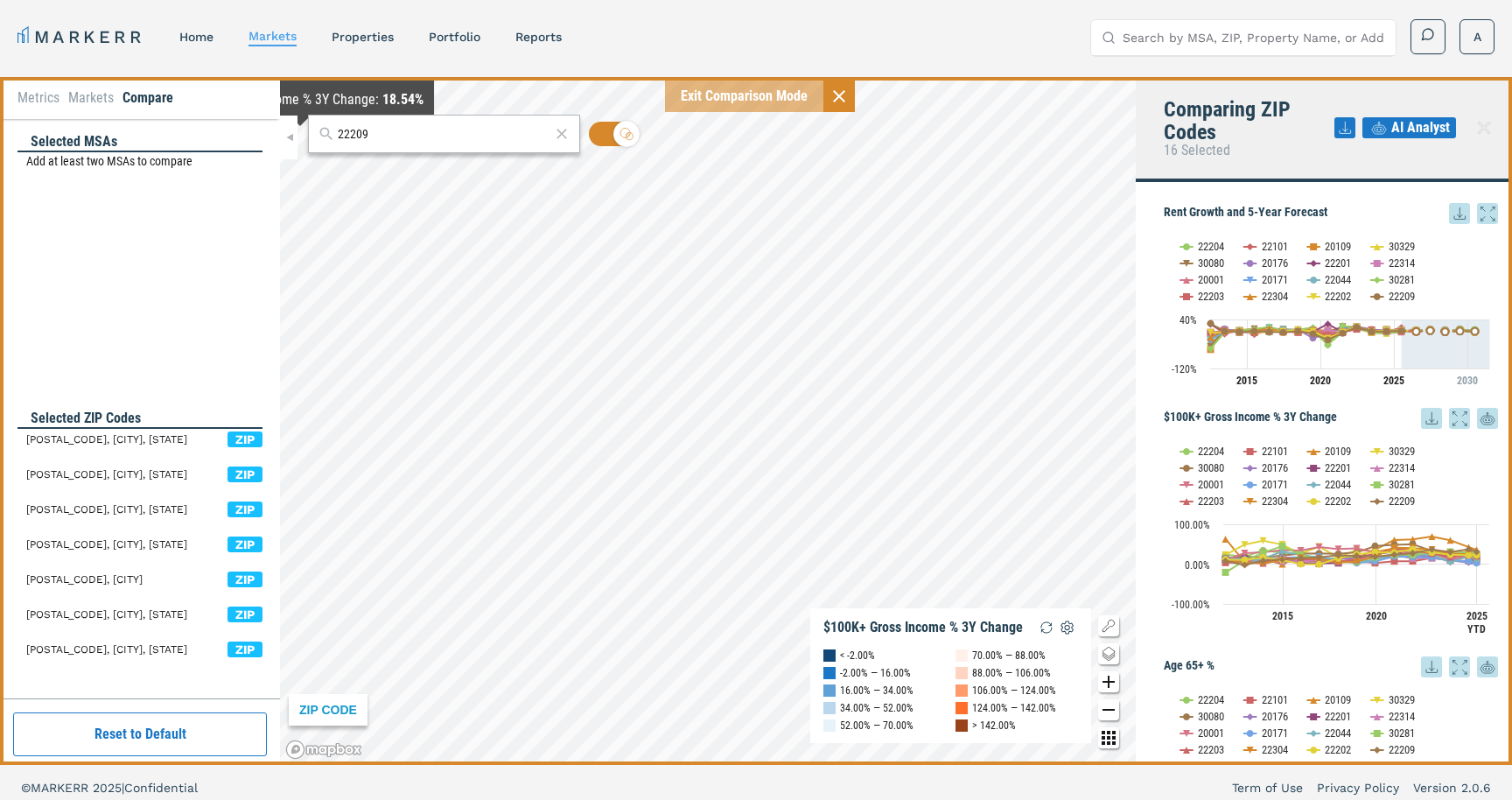 drag, startPoint x: 419, startPoint y: 136, endPoint x: 270, endPoint y: 136, distance: 149 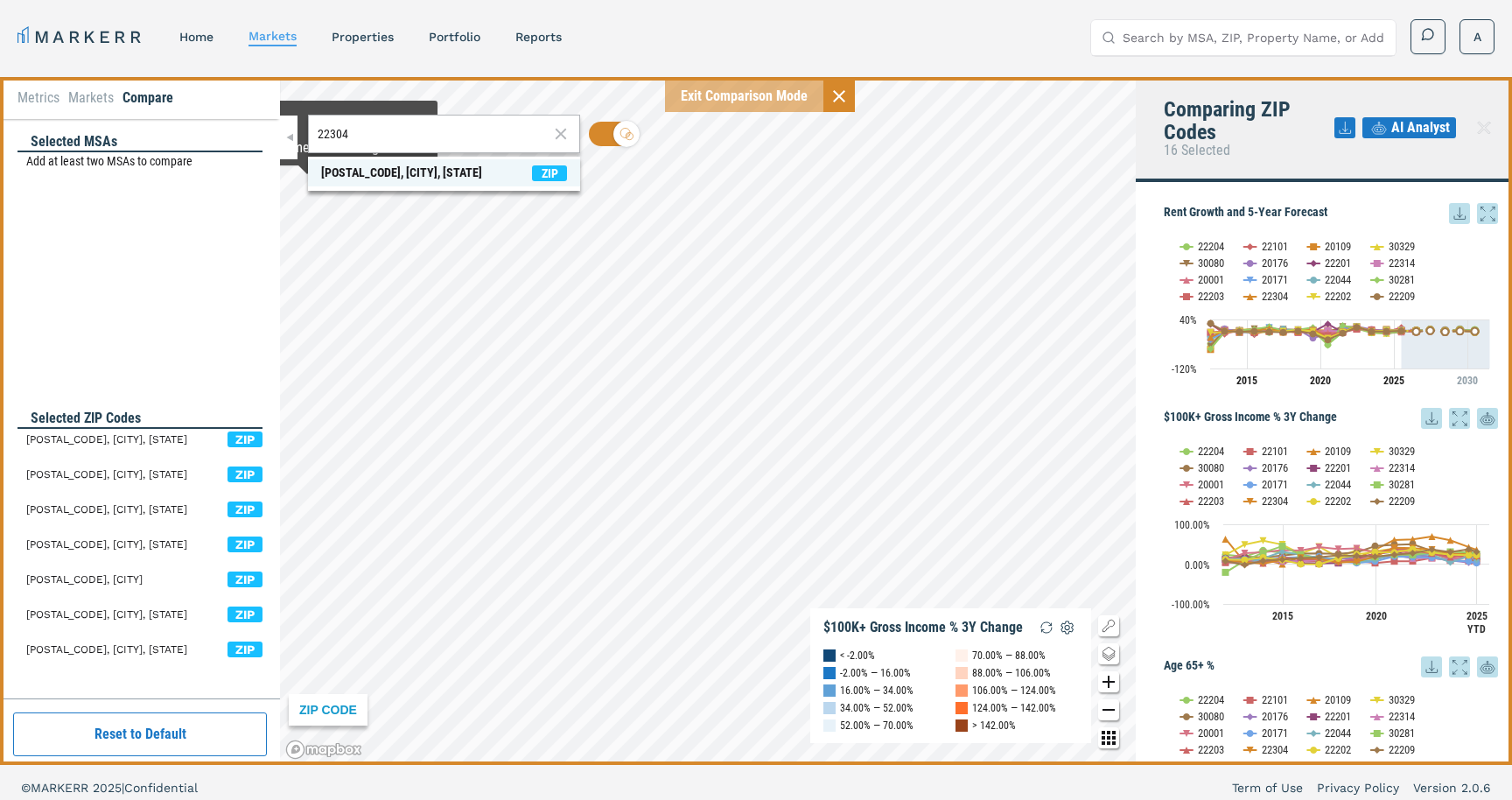 type on "22304" 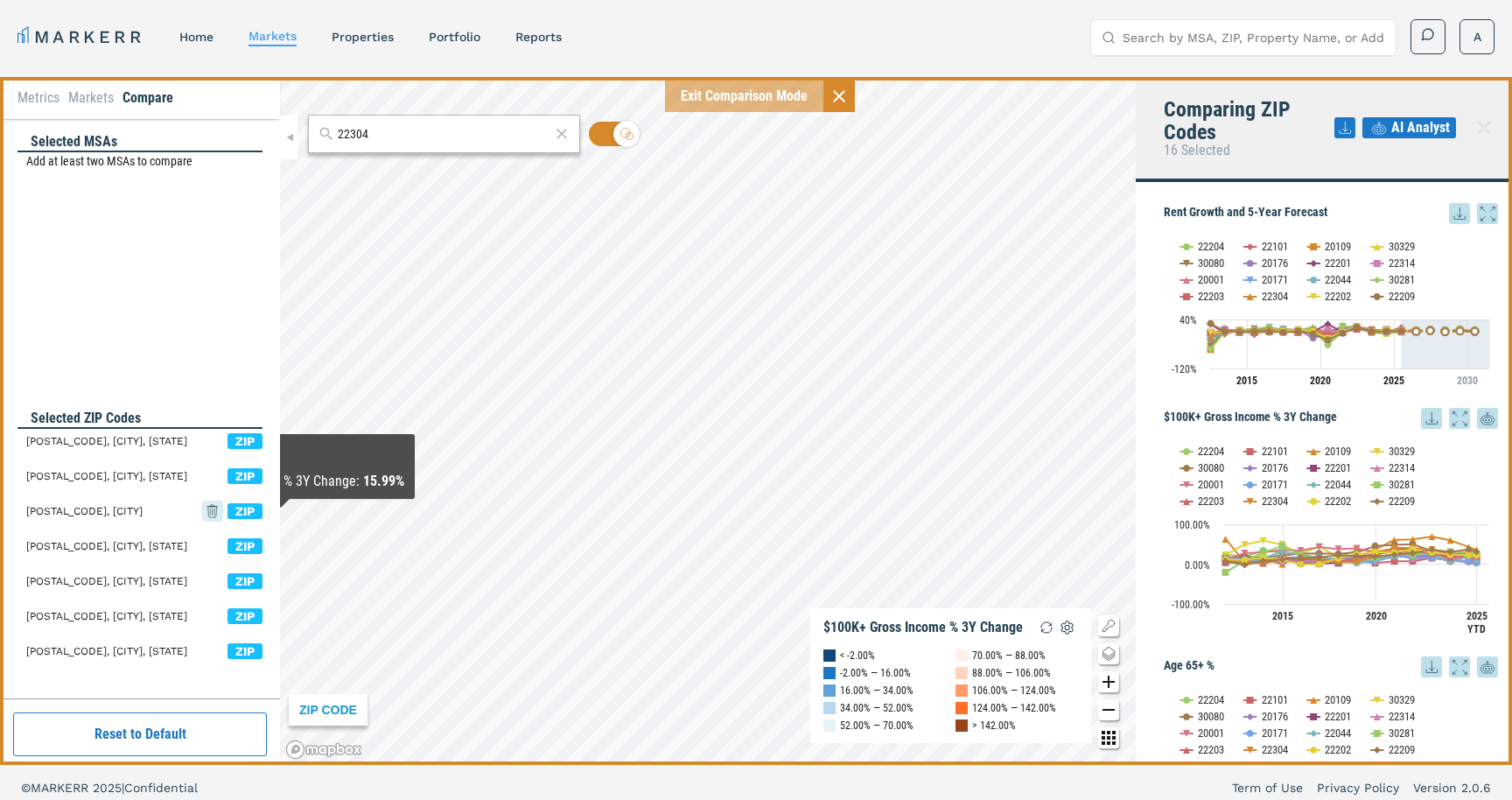 scroll, scrollTop: 61, scrollLeft: 0, axis: vertical 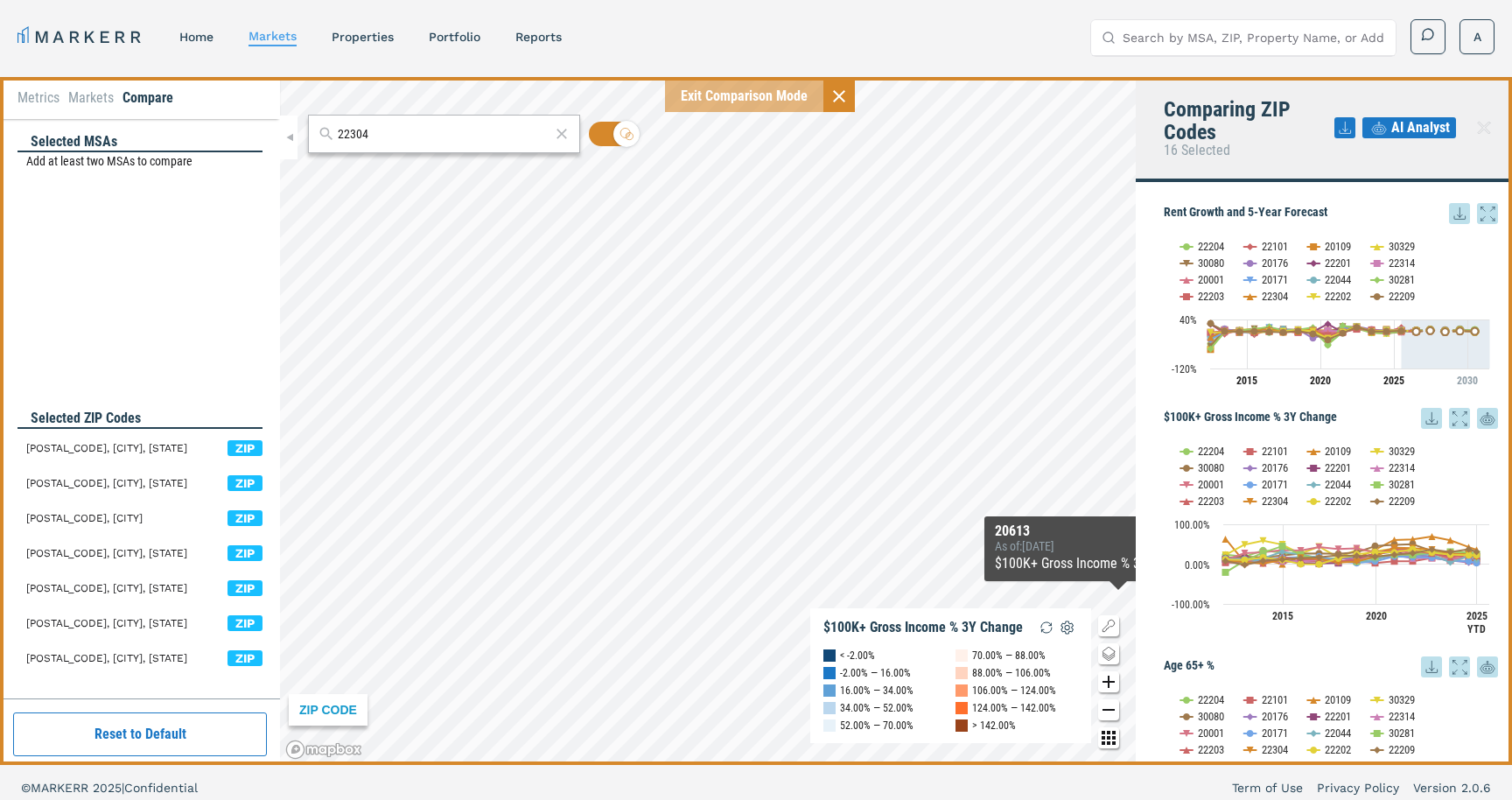 click 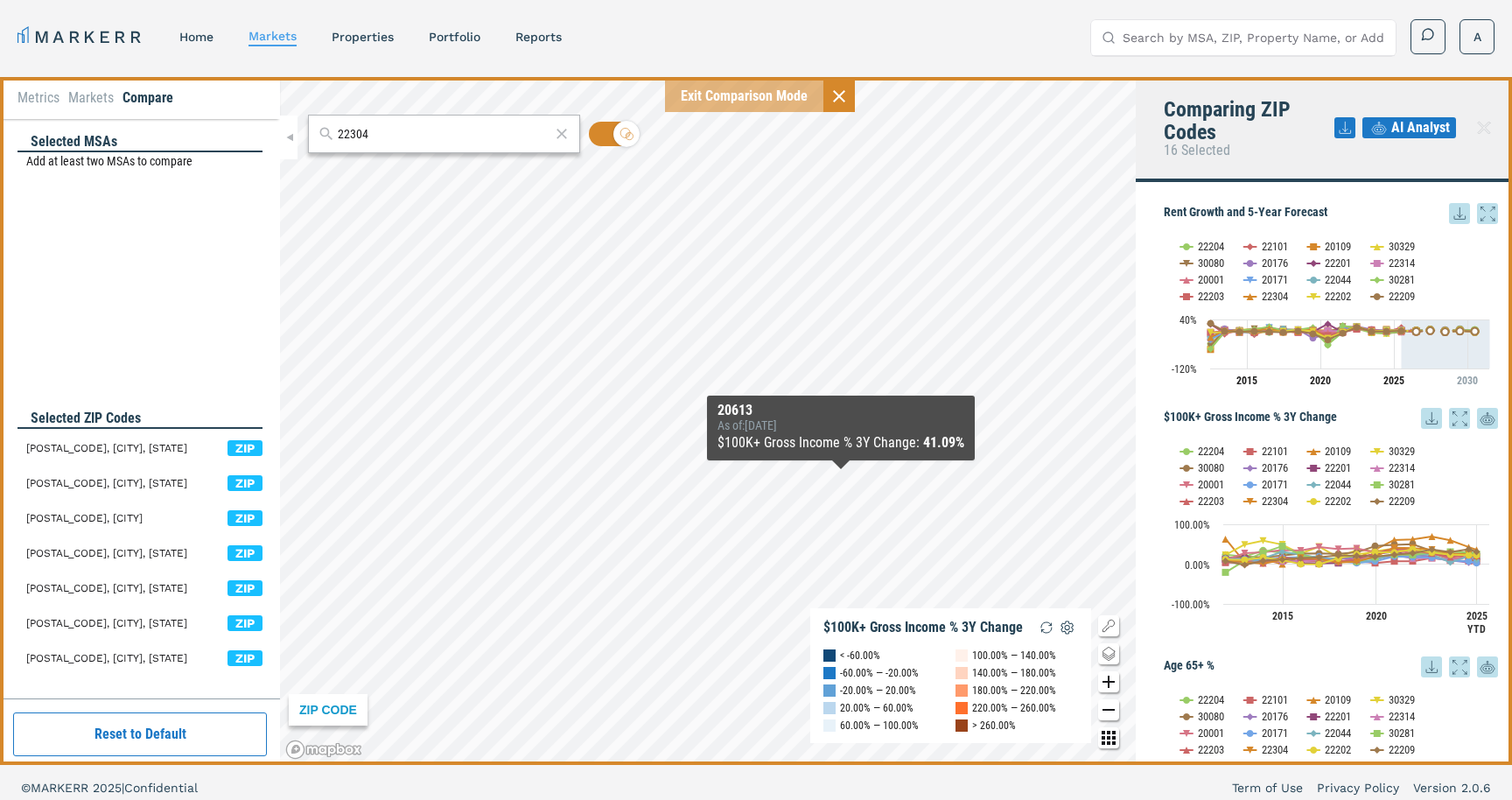 click 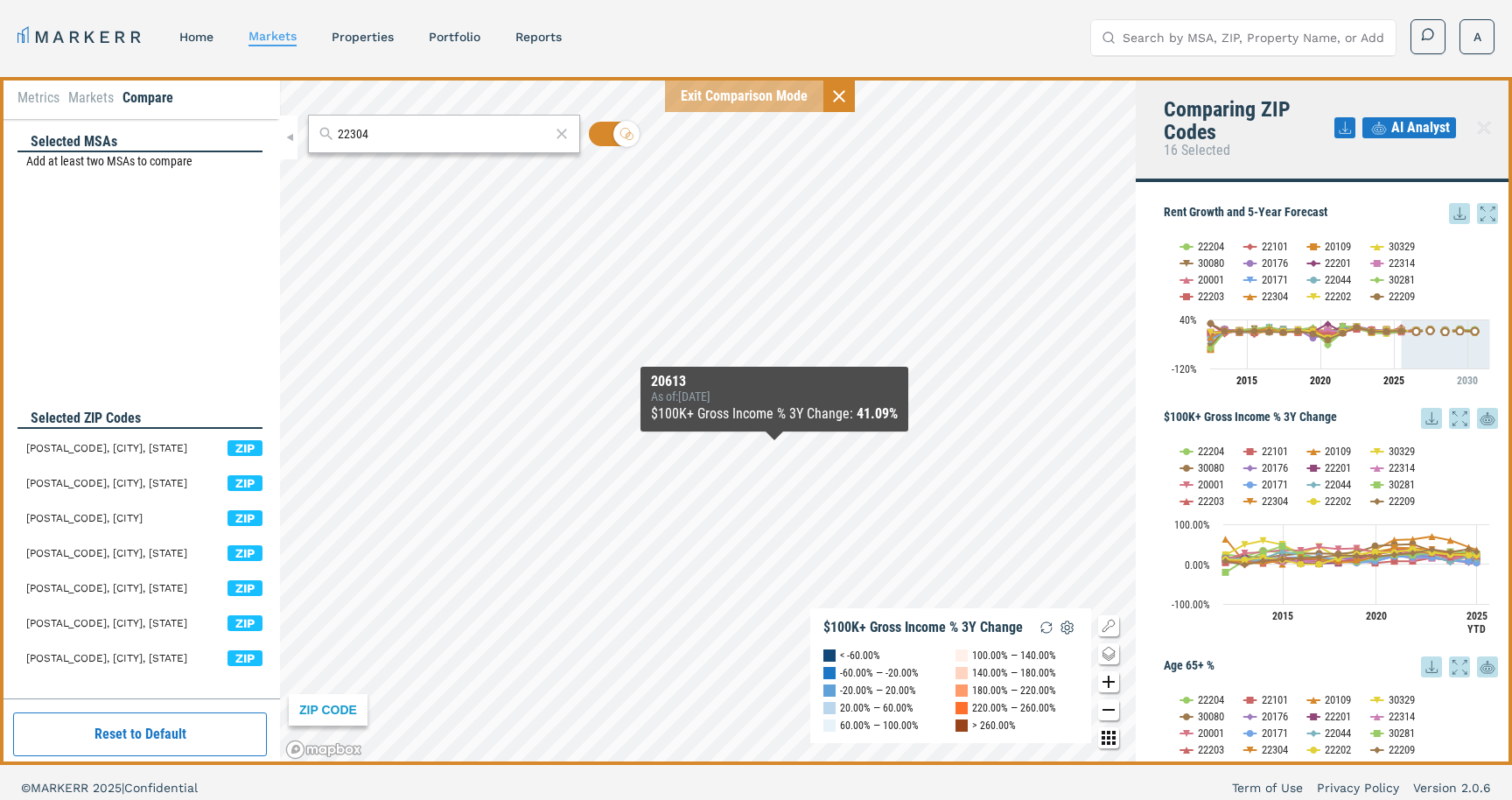 click 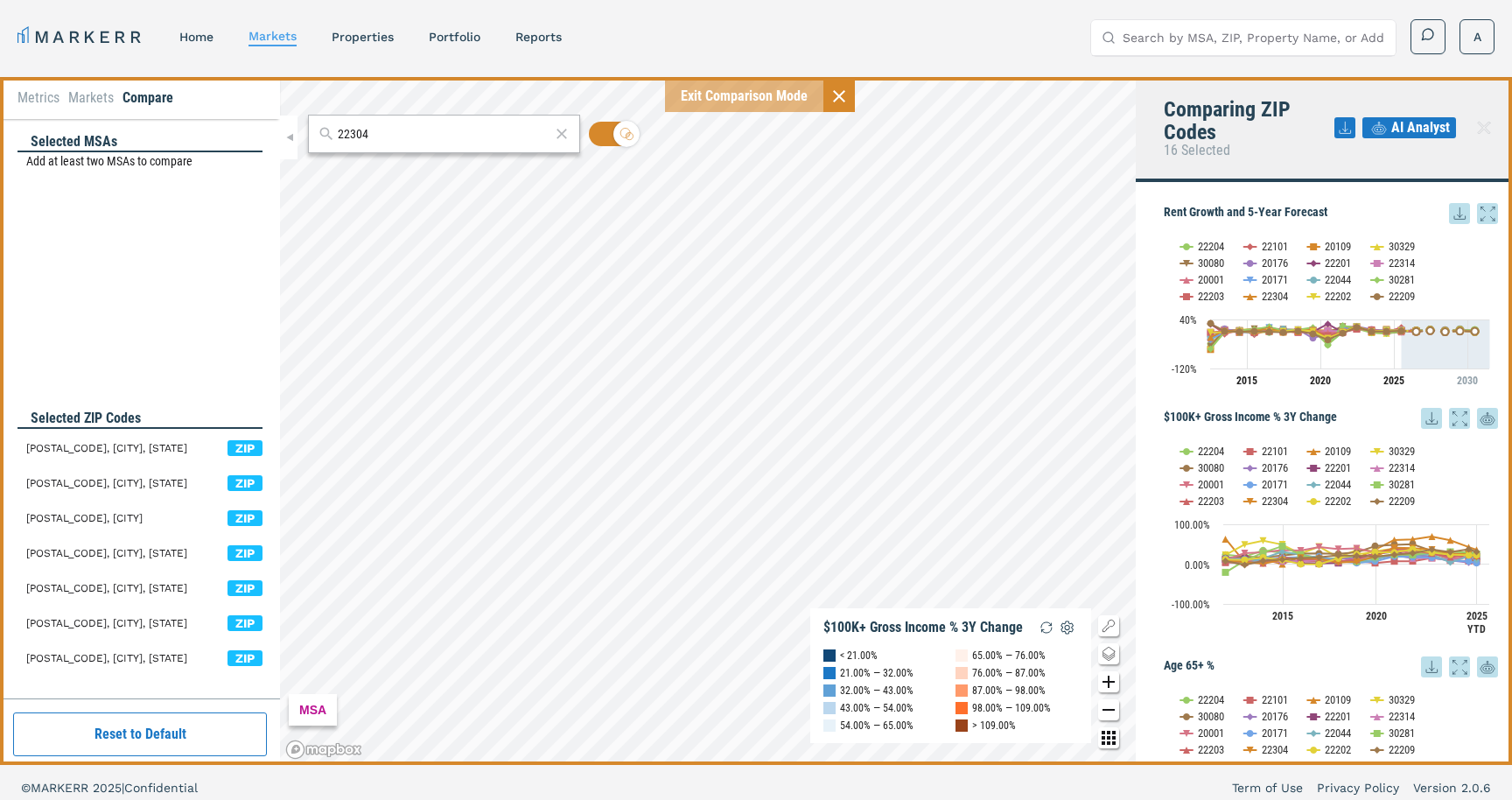 click 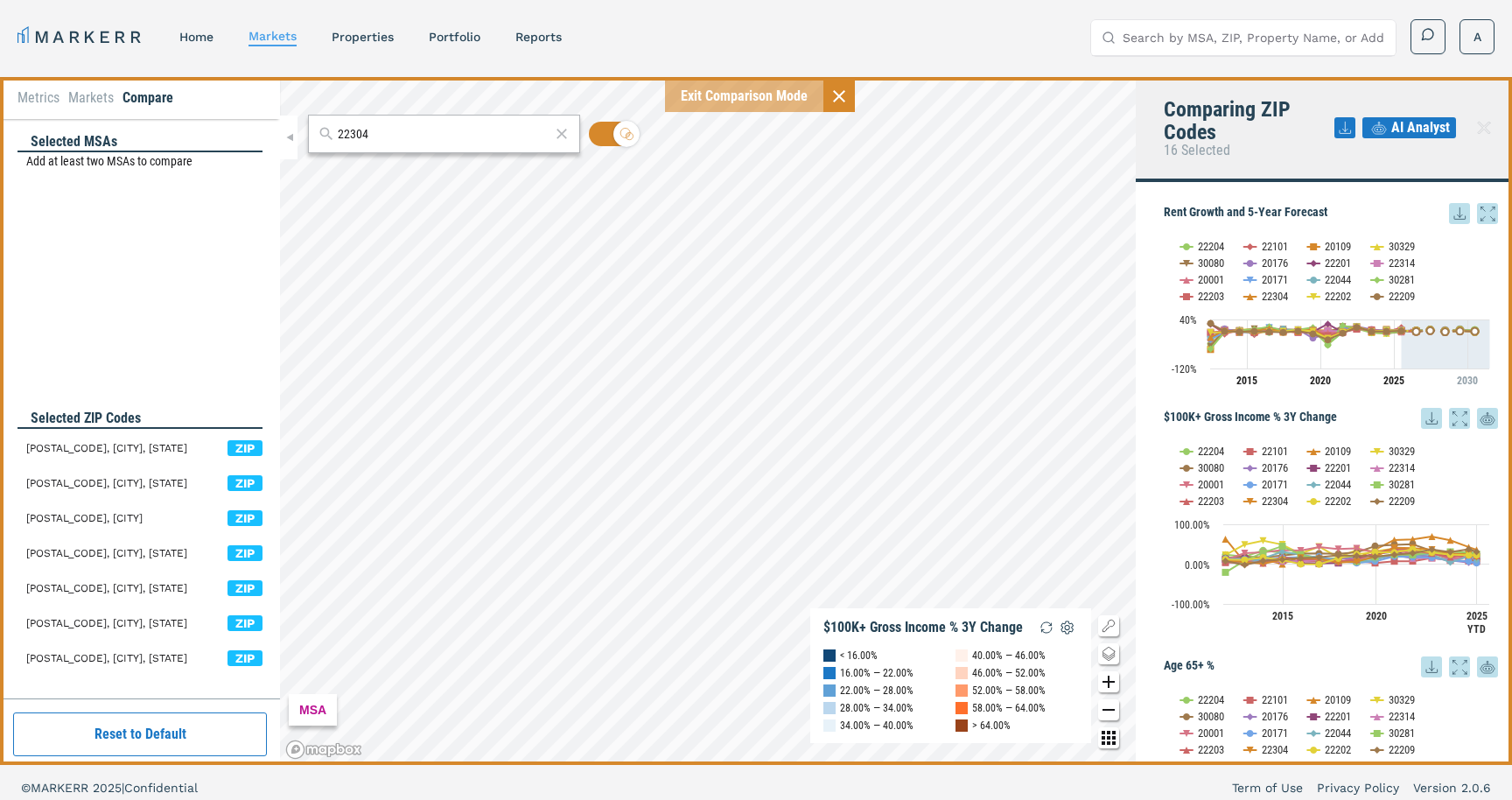click 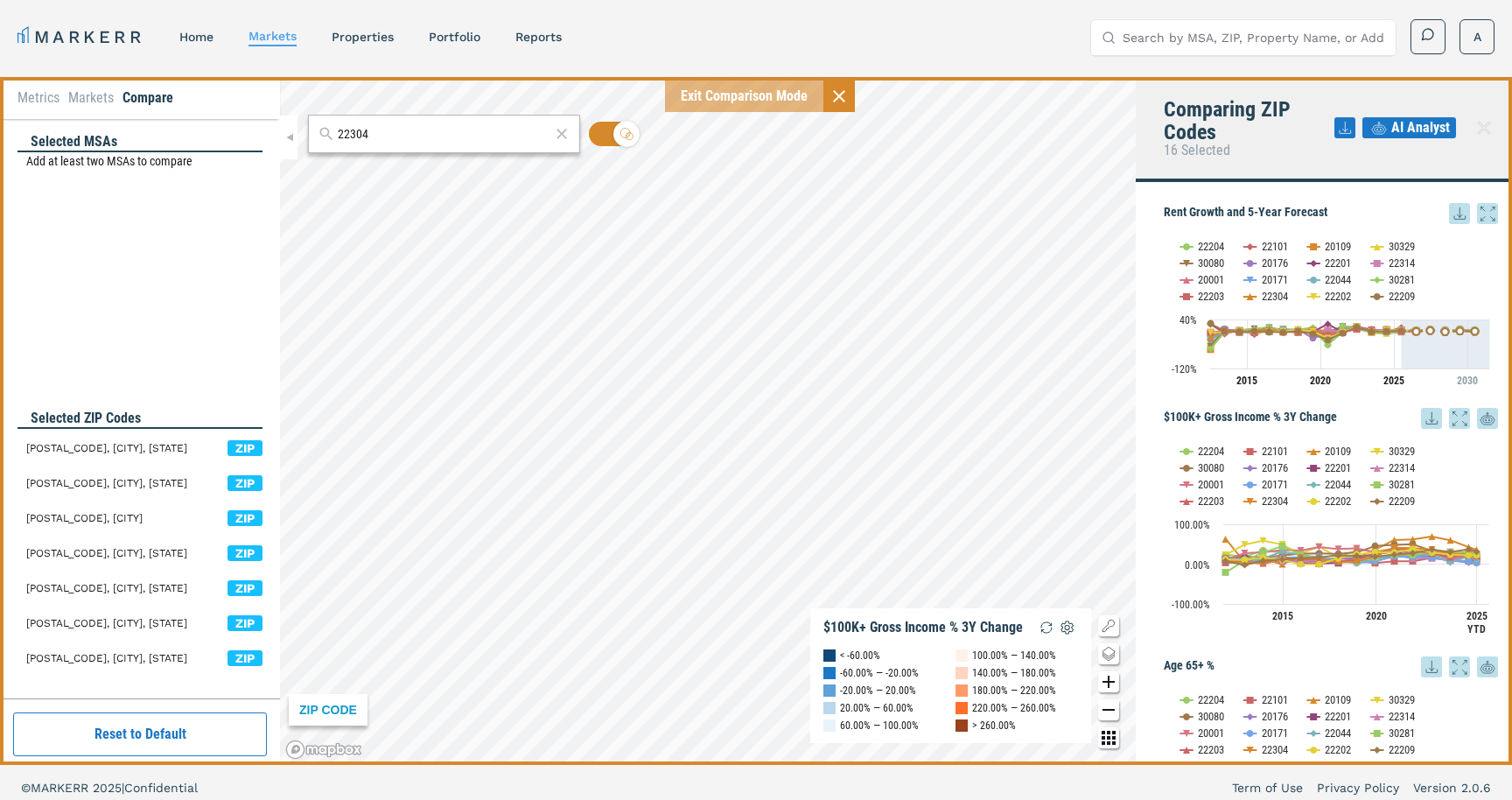 click 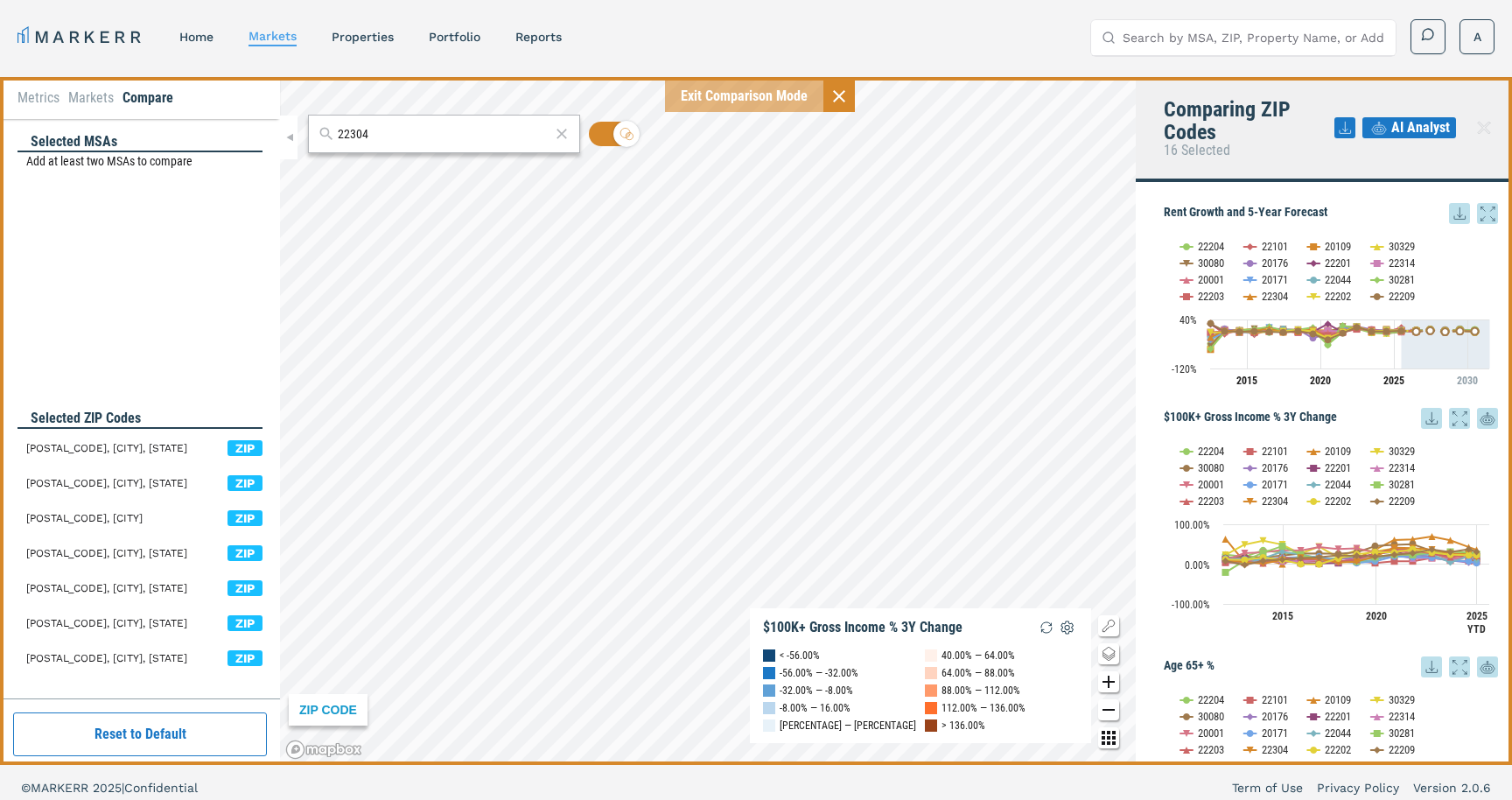 click 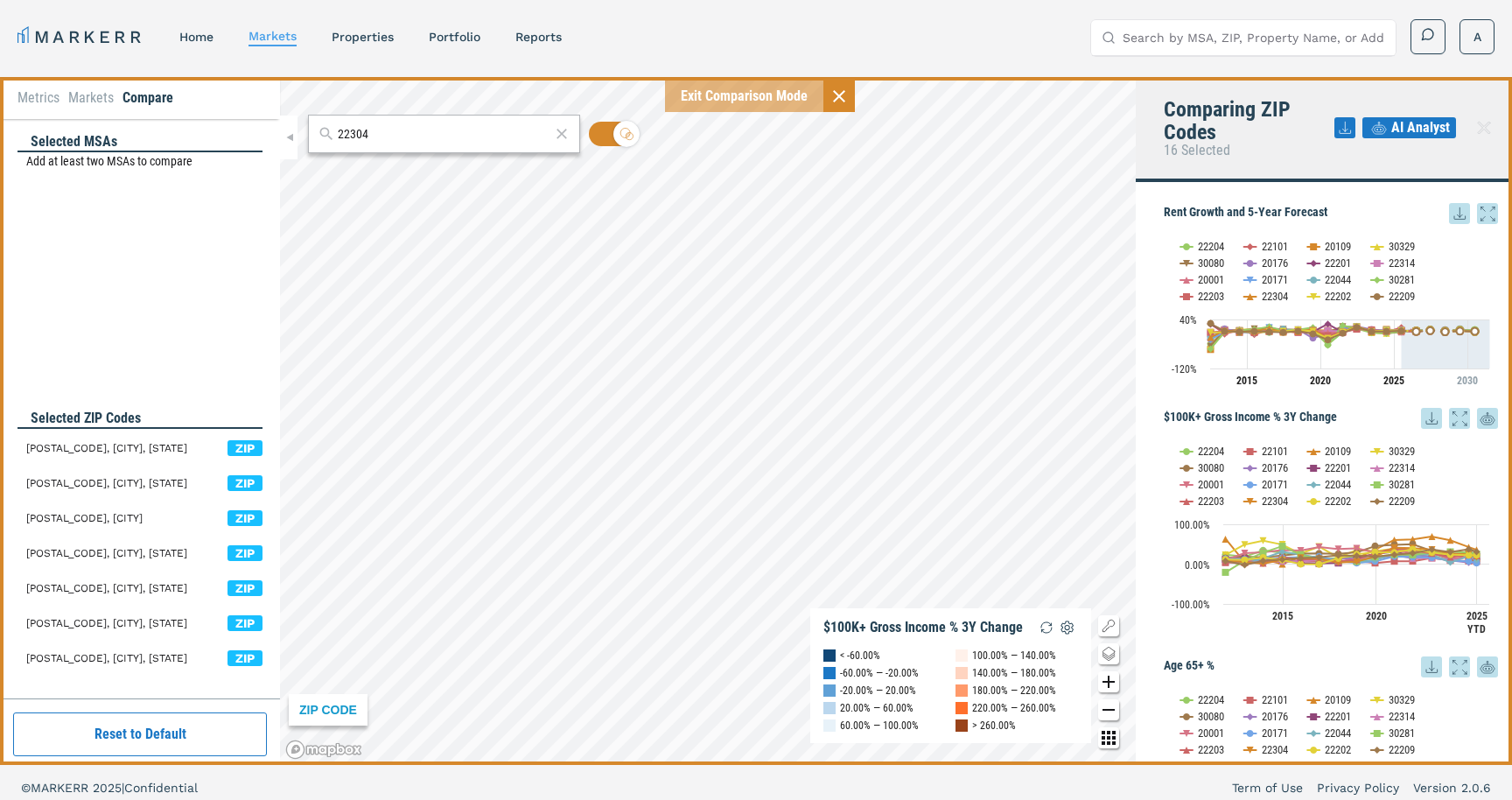 click 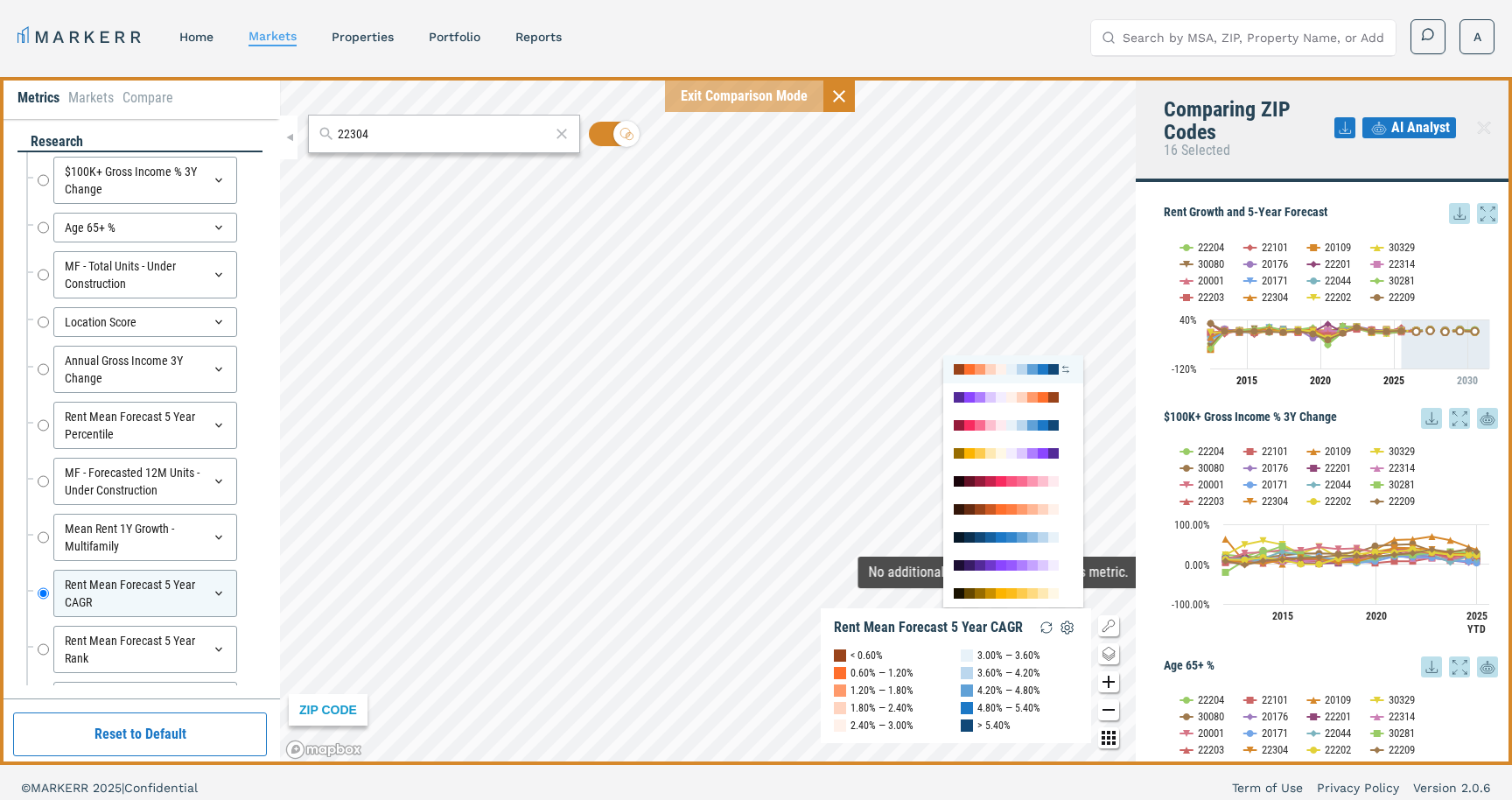 scroll, scrollTop: 0, scrollLeft: 0, axis: both 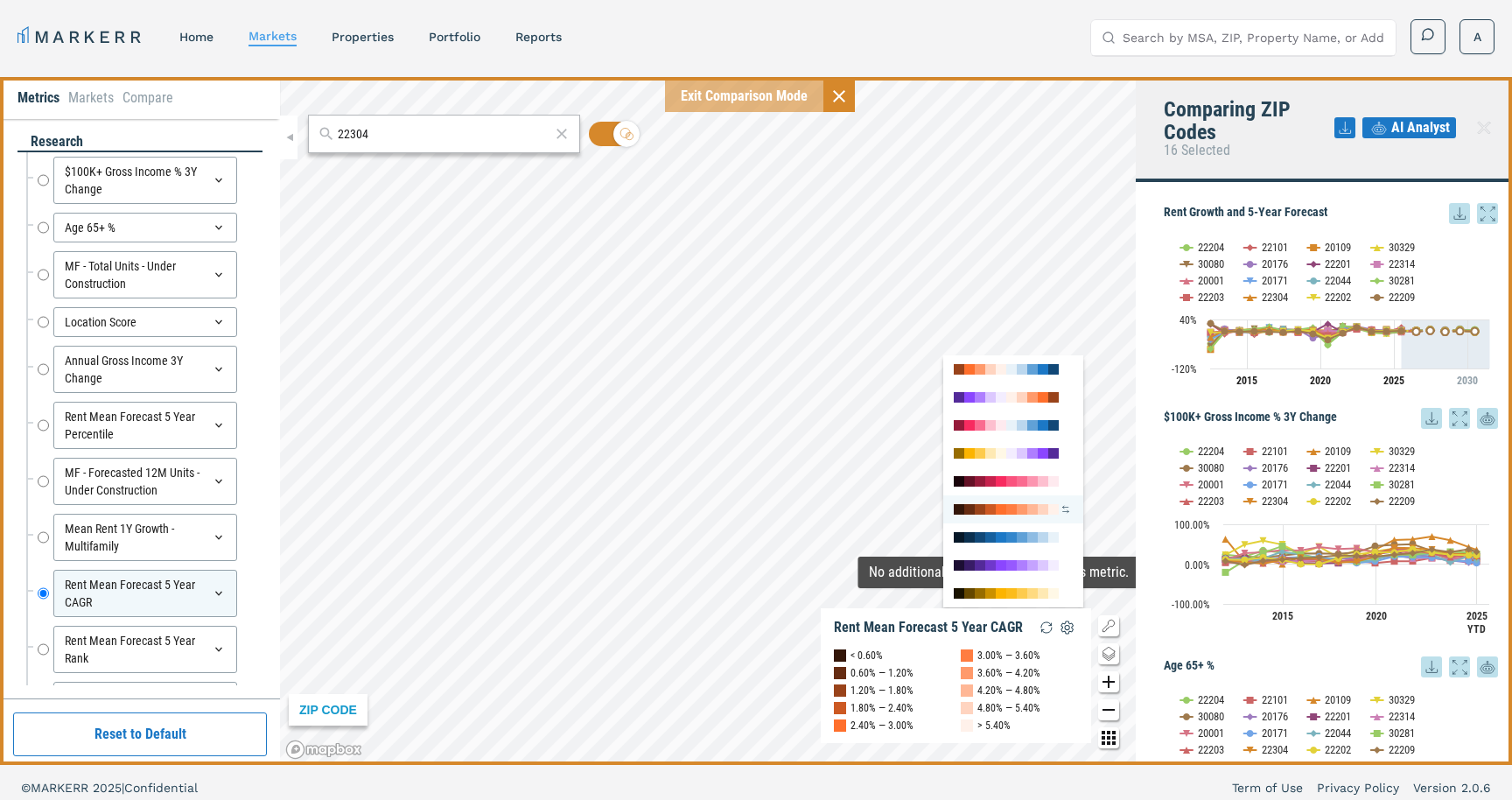 click at bounding box center [1066, 509] 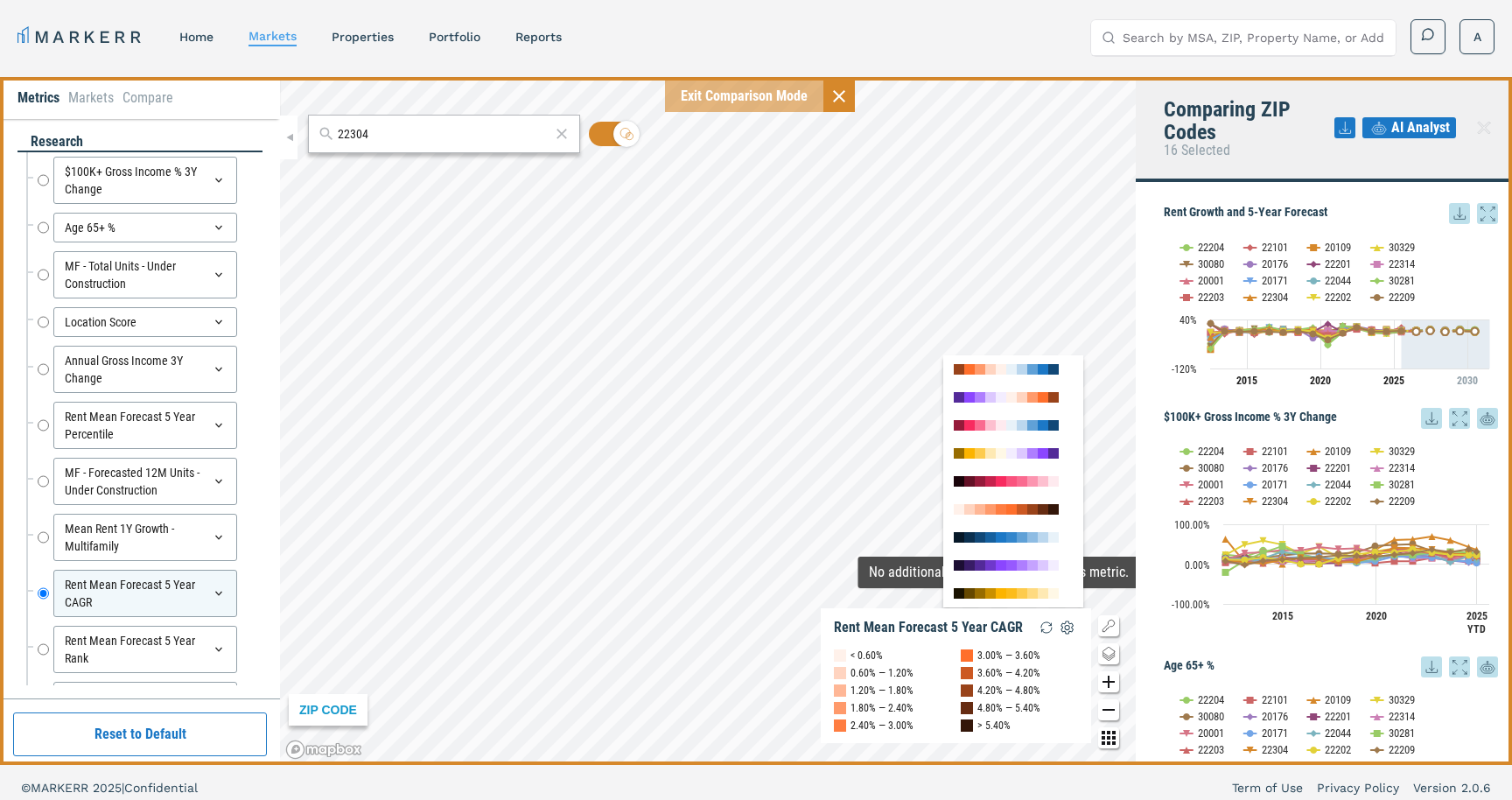 click at bounding box center (0, 0) 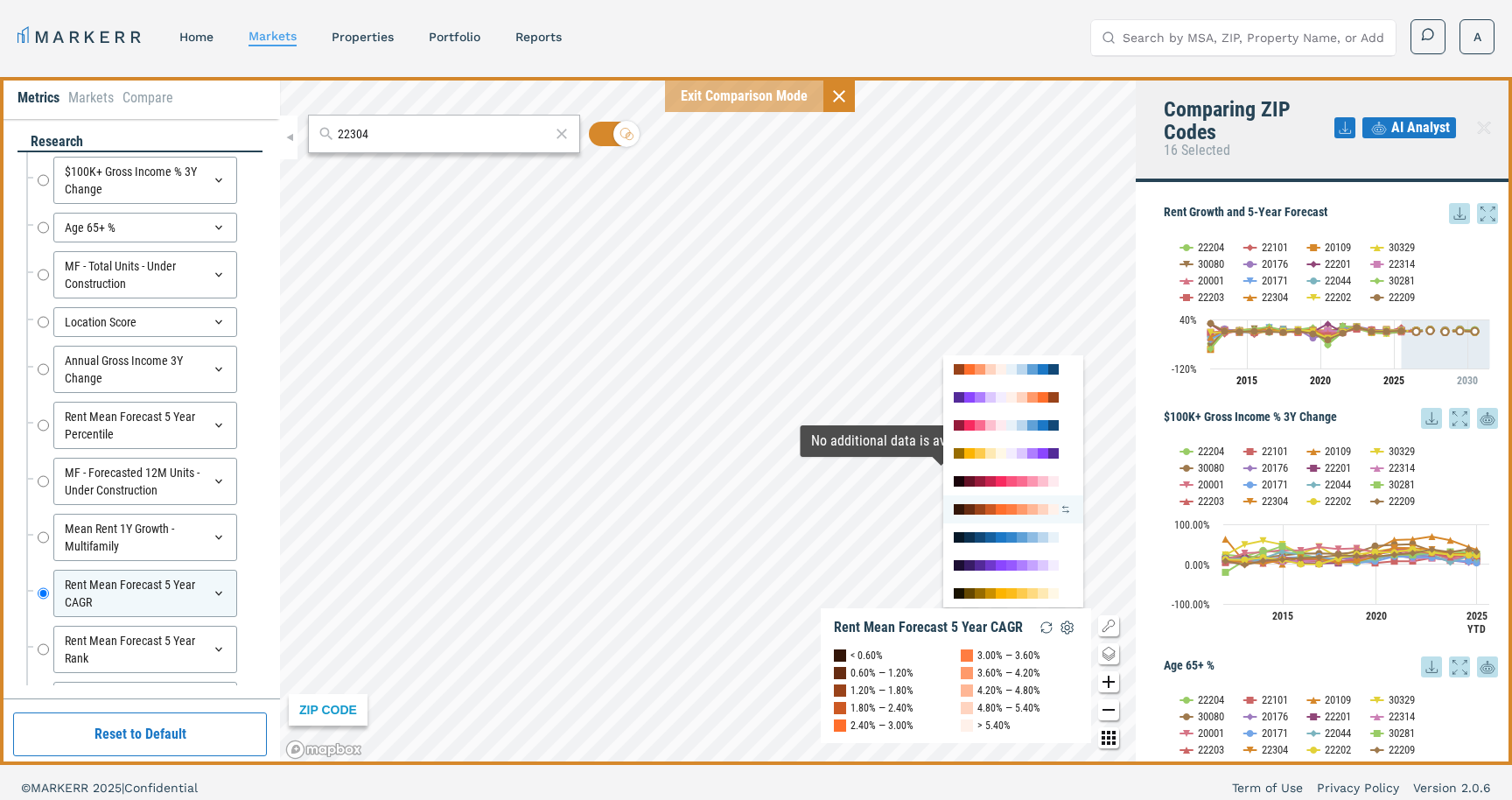 click at bounding box center [1013, 509] 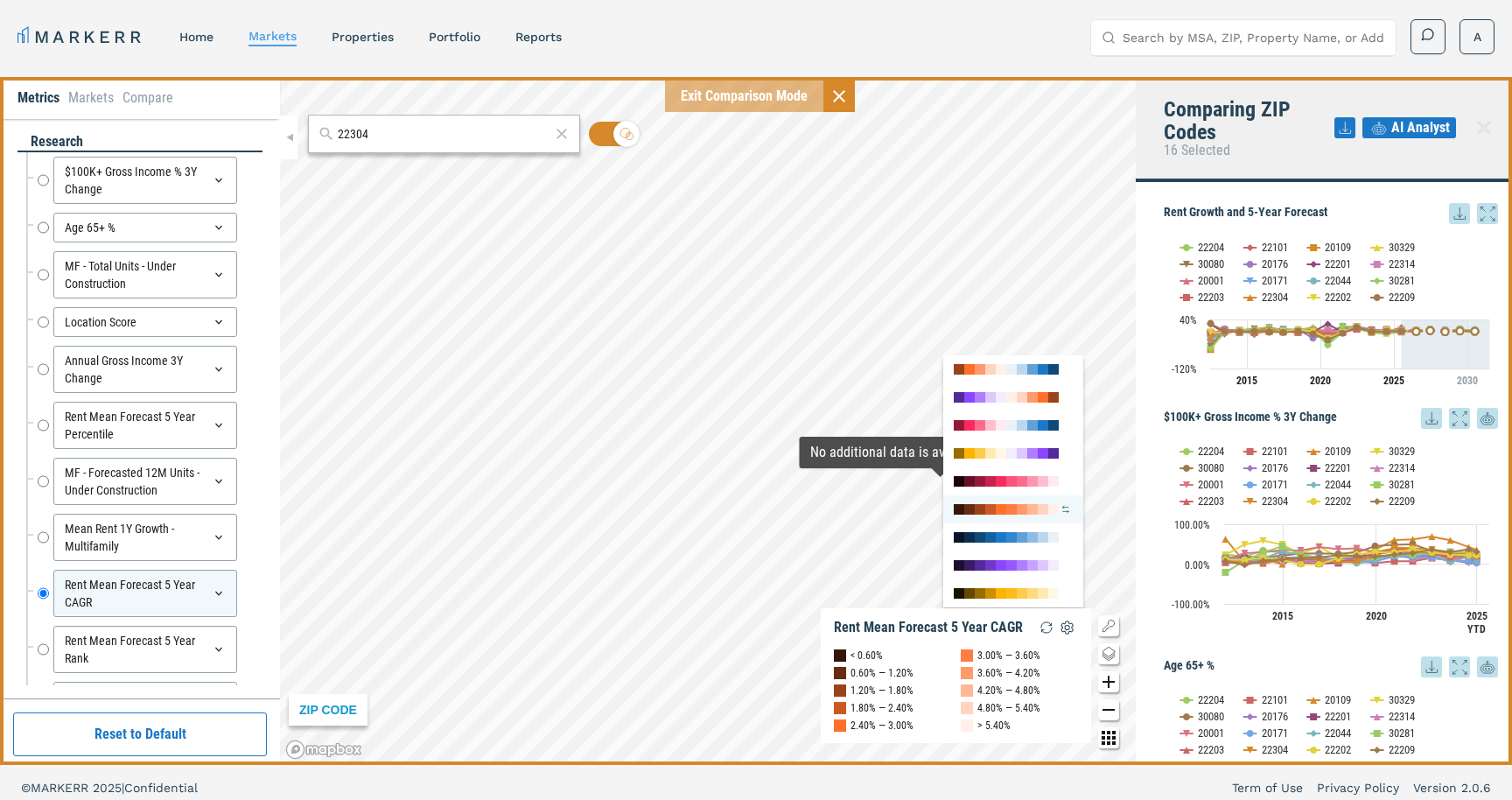 click at bounding box center [1013, 509] 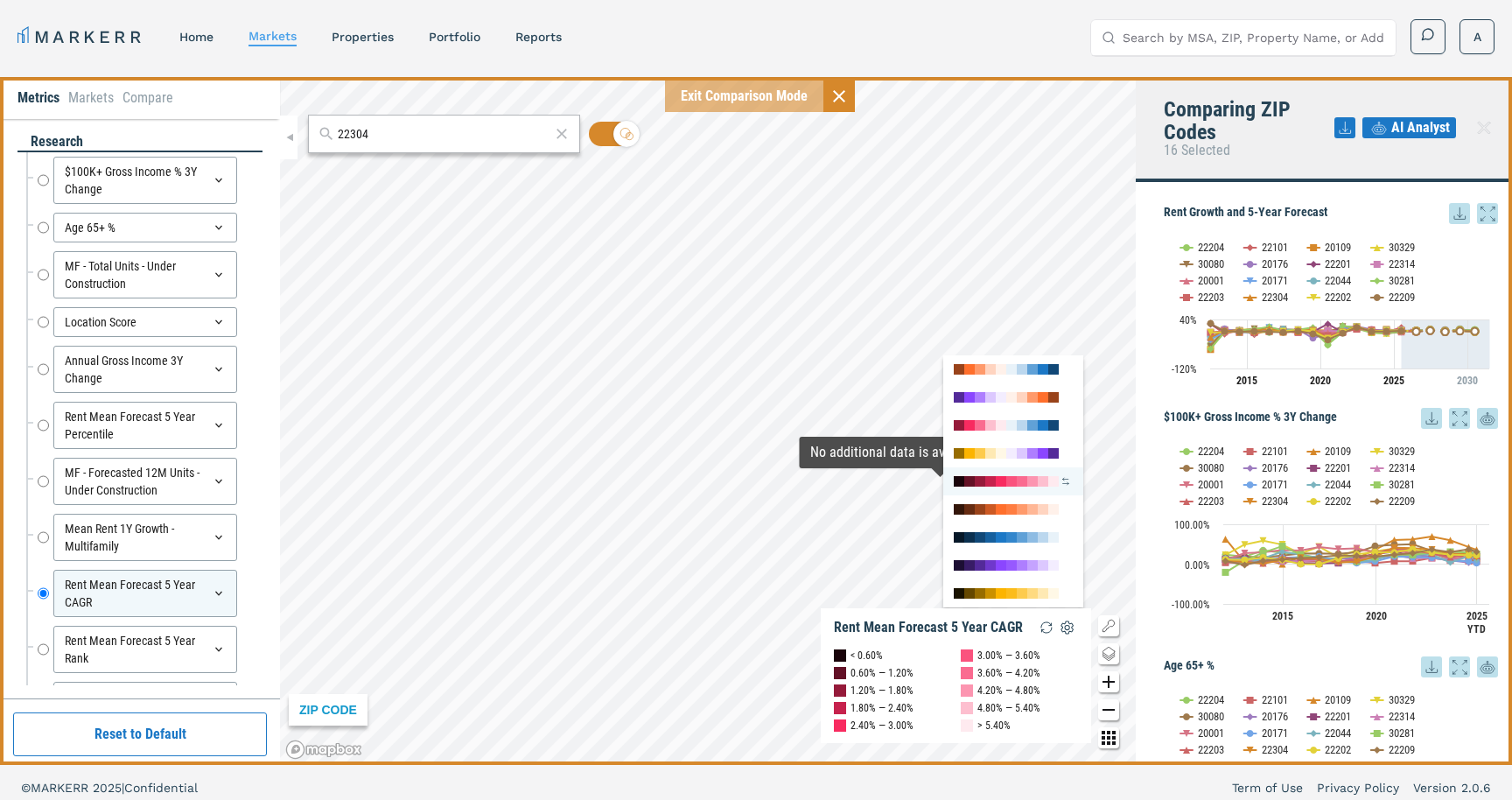 click at bounding box center (1054, 481) 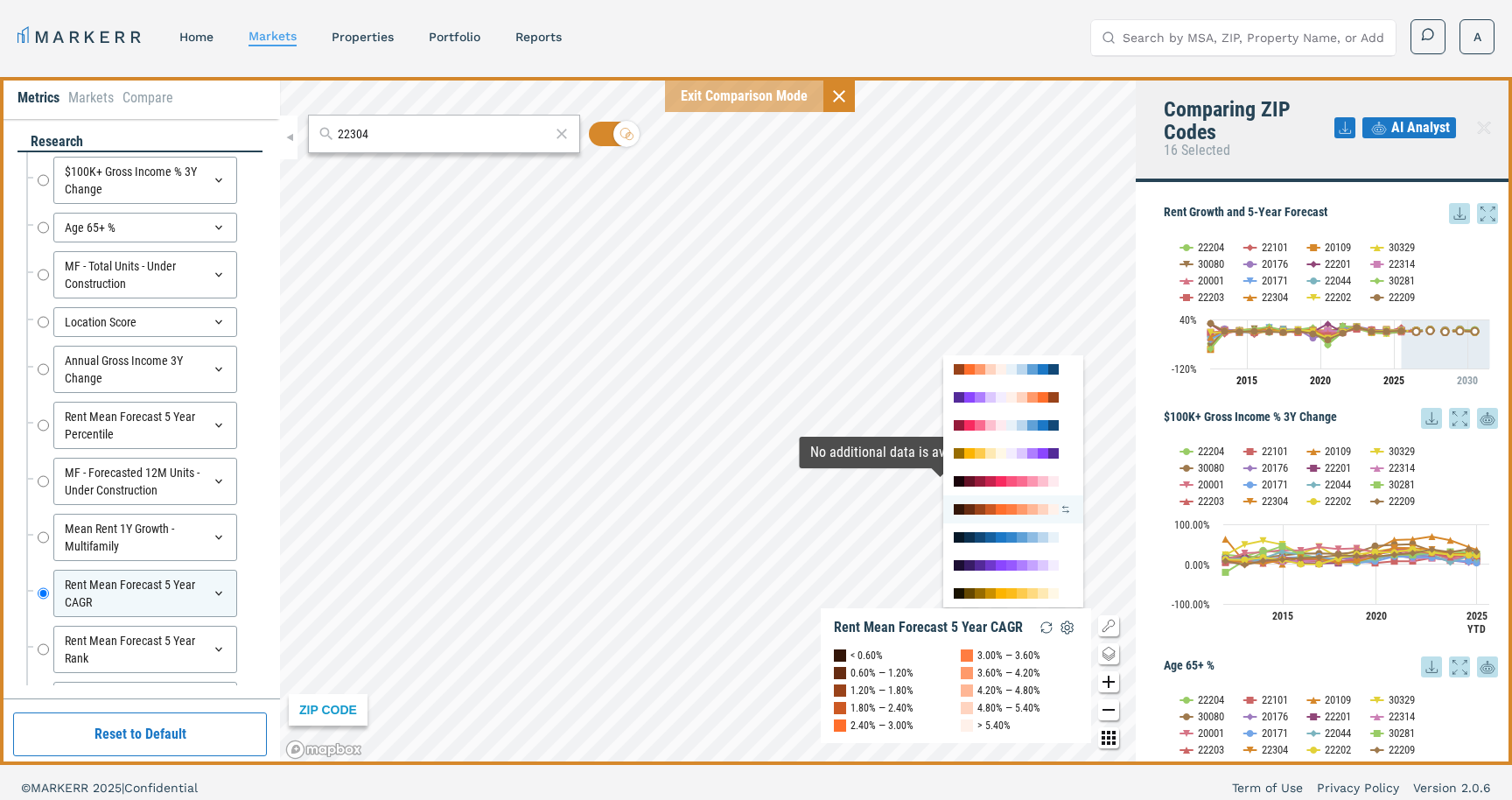 click at bounding box center (1013, 509) 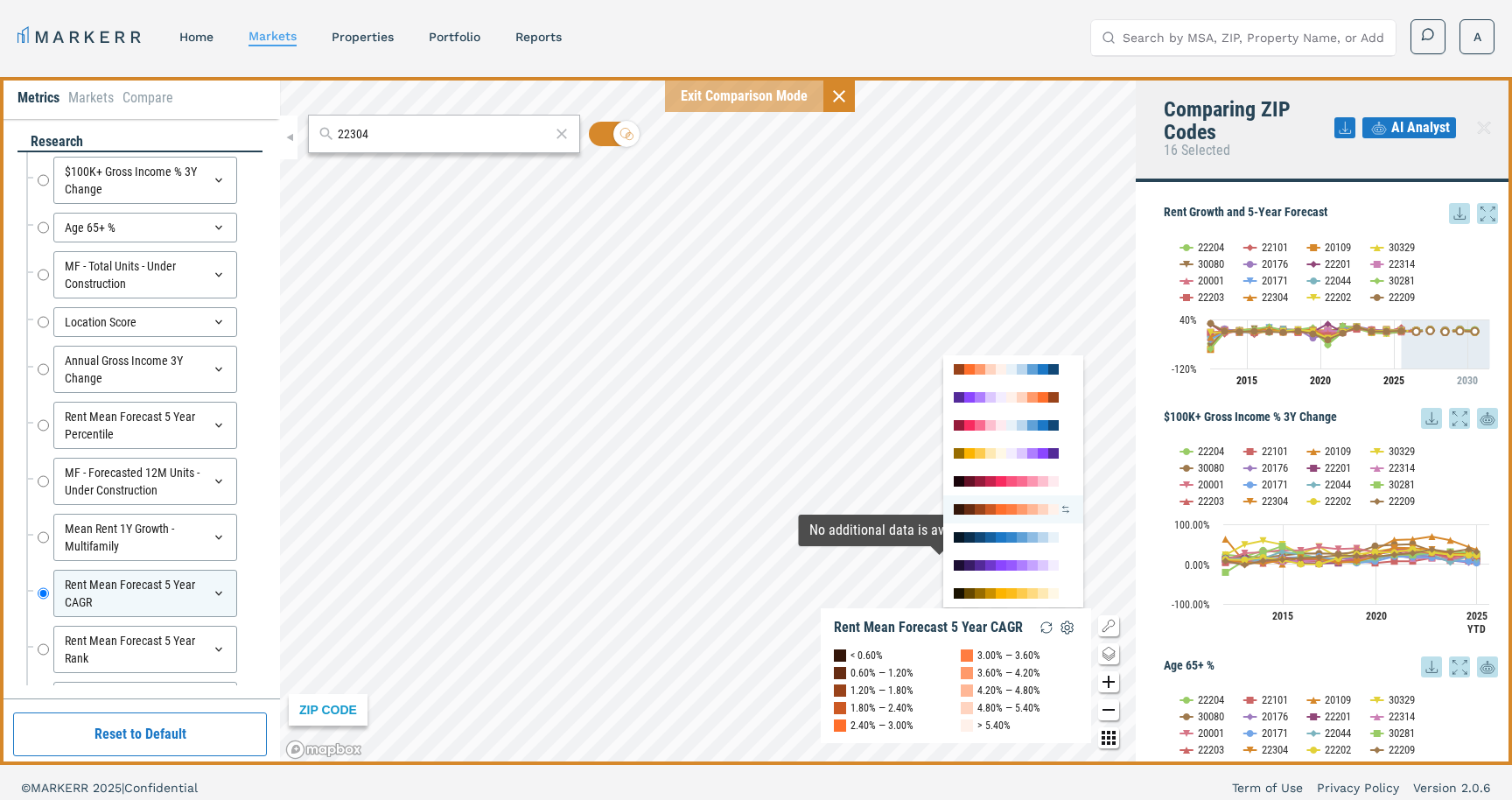click at bounding box center (1032, 509) 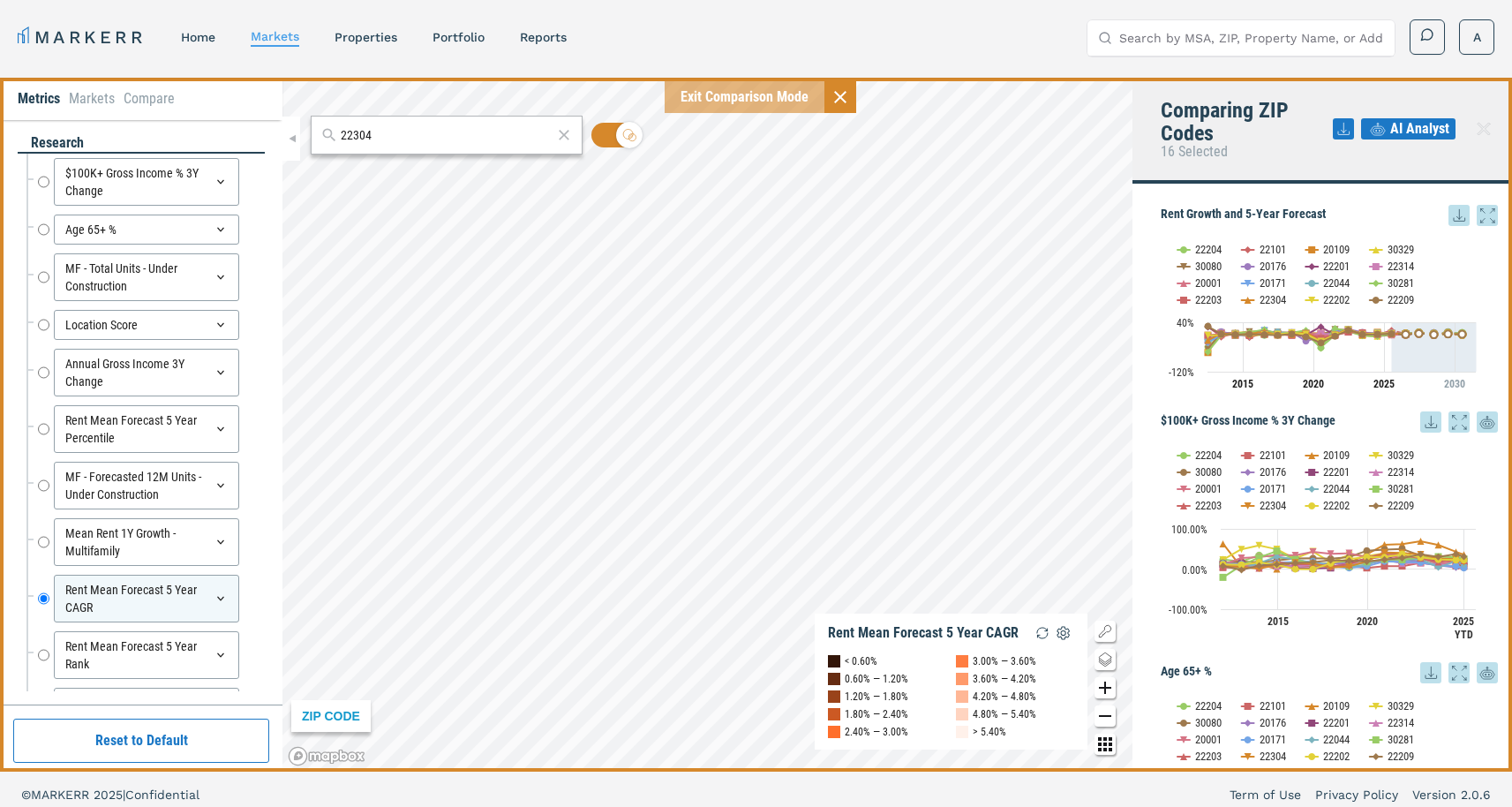 click on "MARKERR home markets properties Portfolio reports Search by MSA, ZIP, Property Name, or Address A" at bounding box center (756, 37) 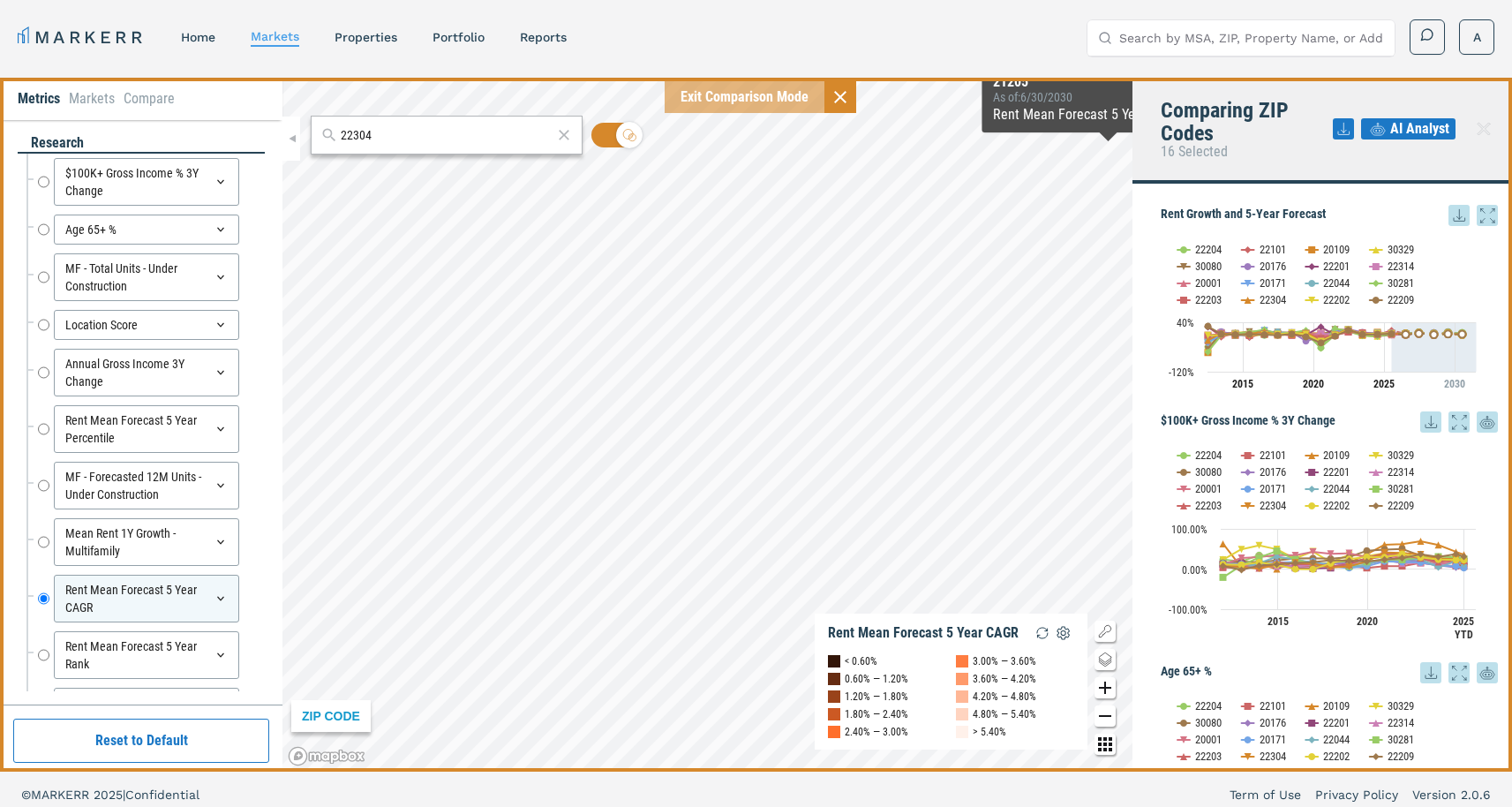click 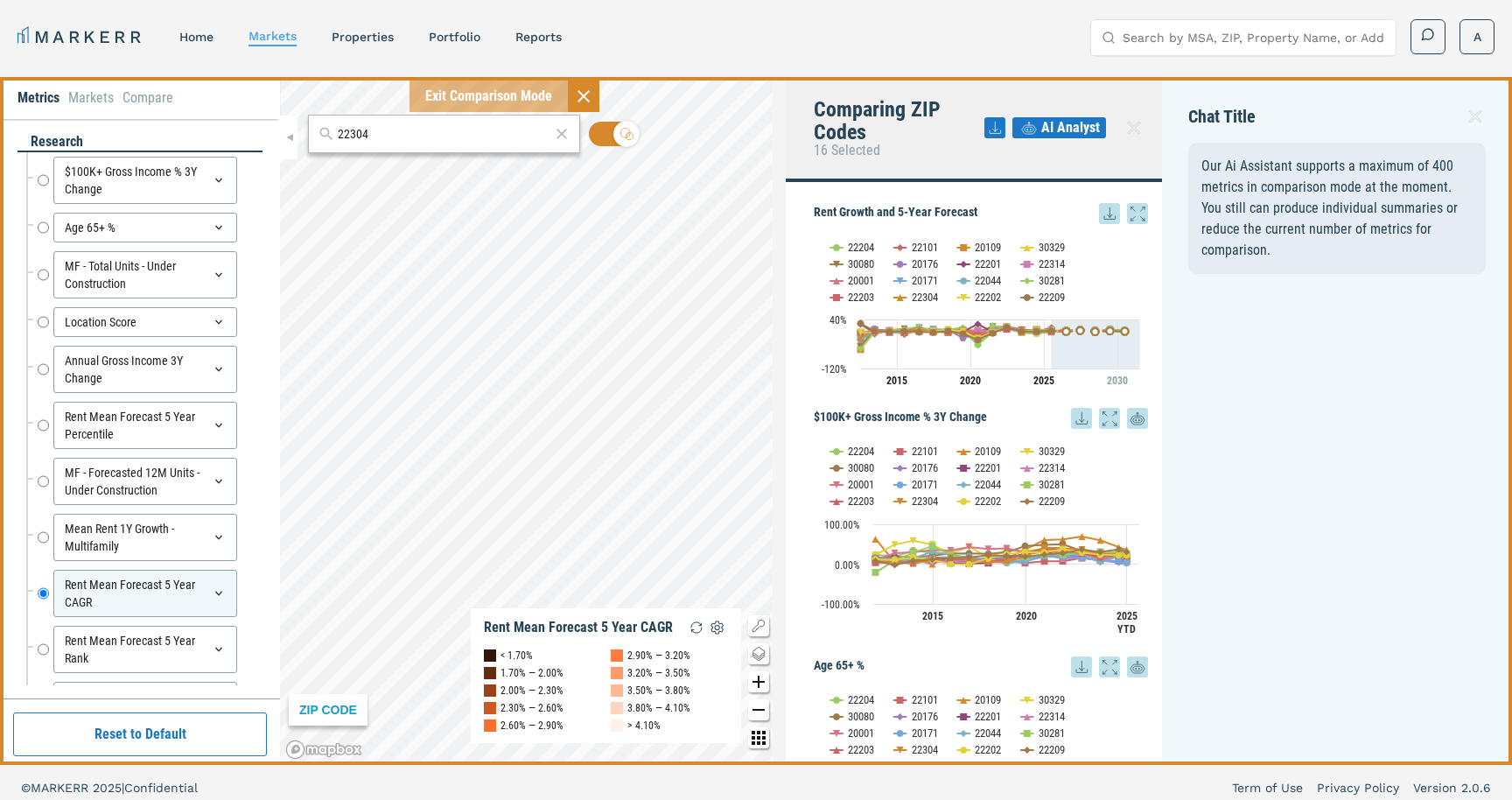 type 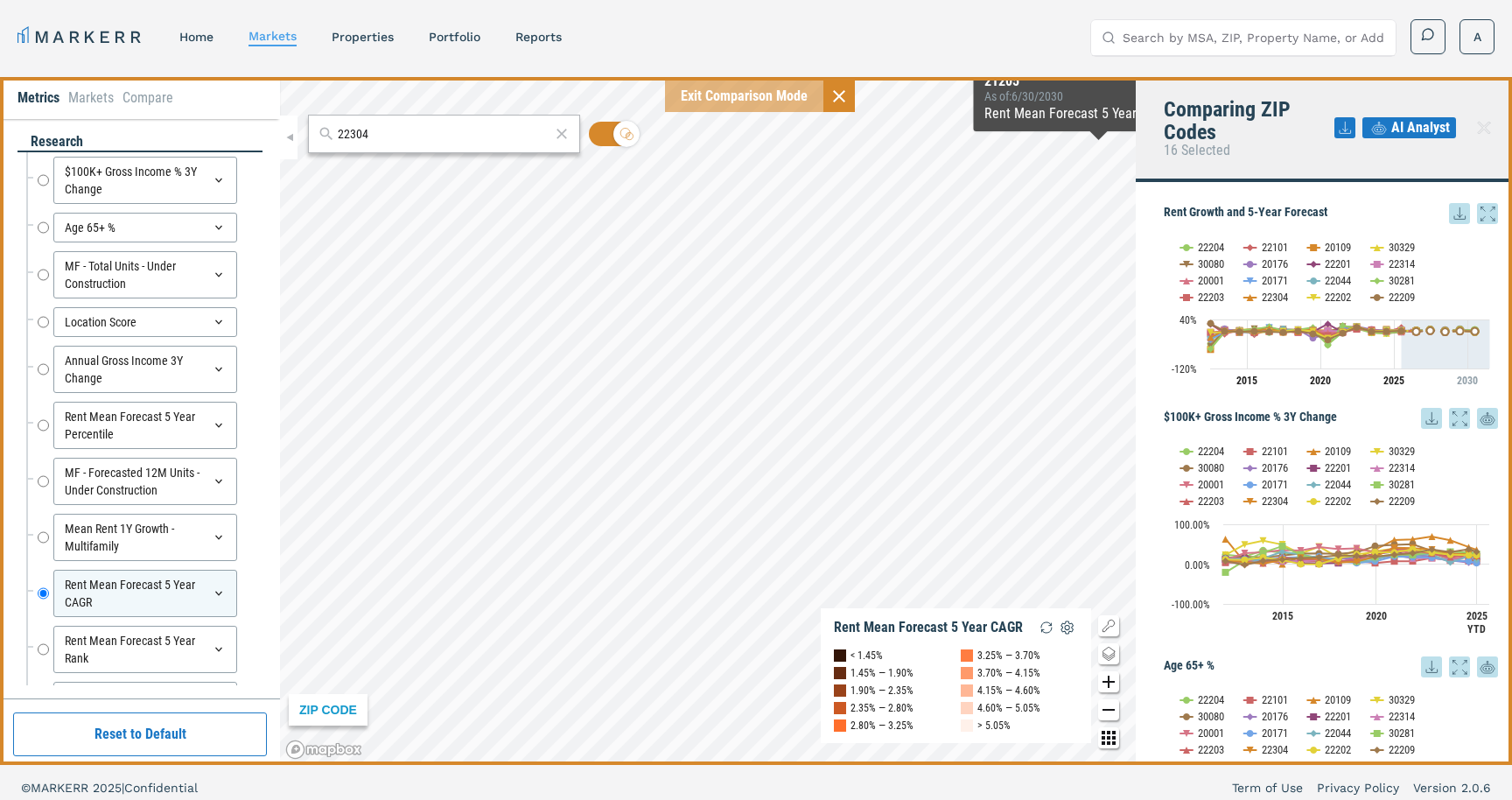 click 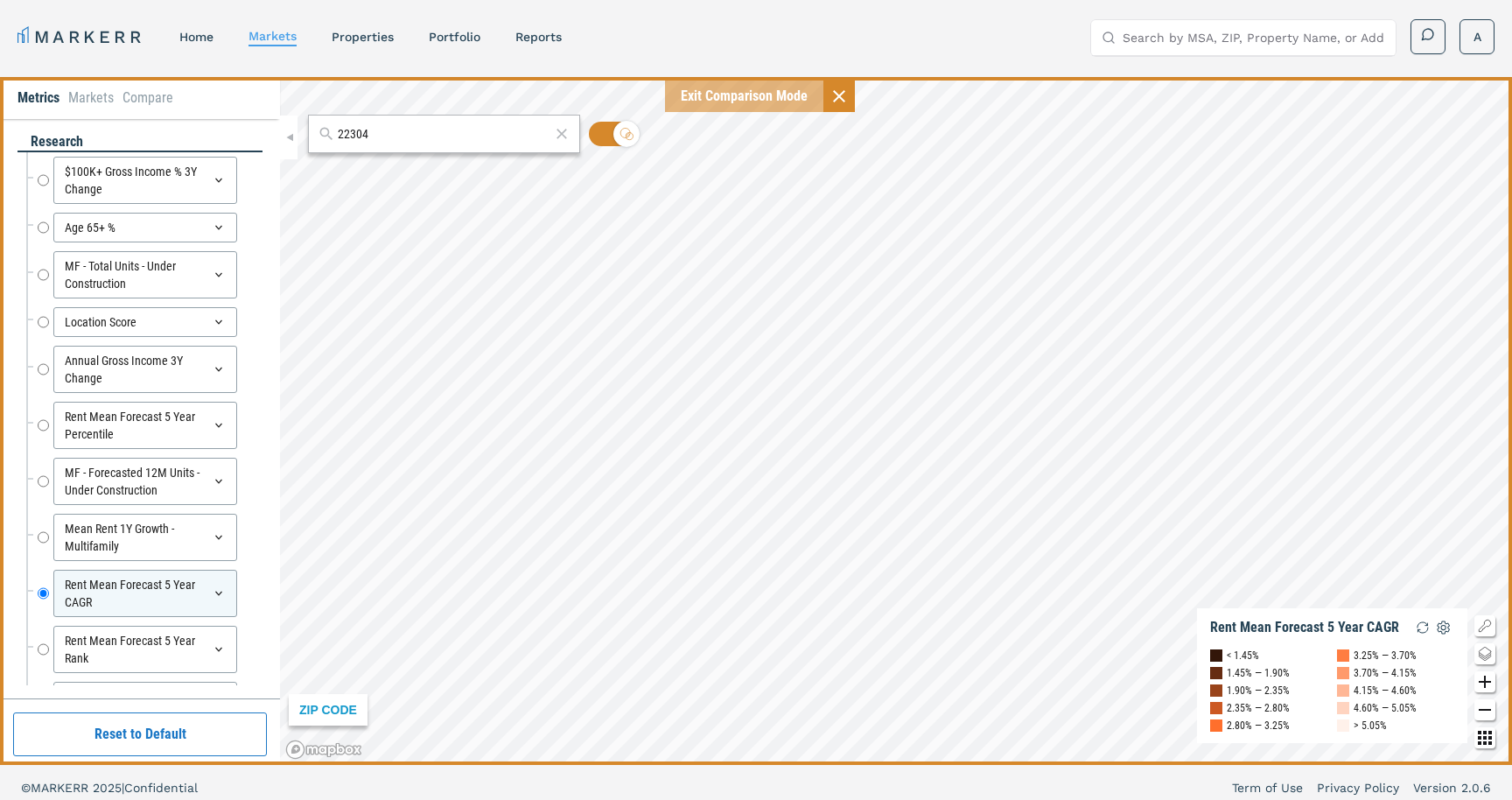 click 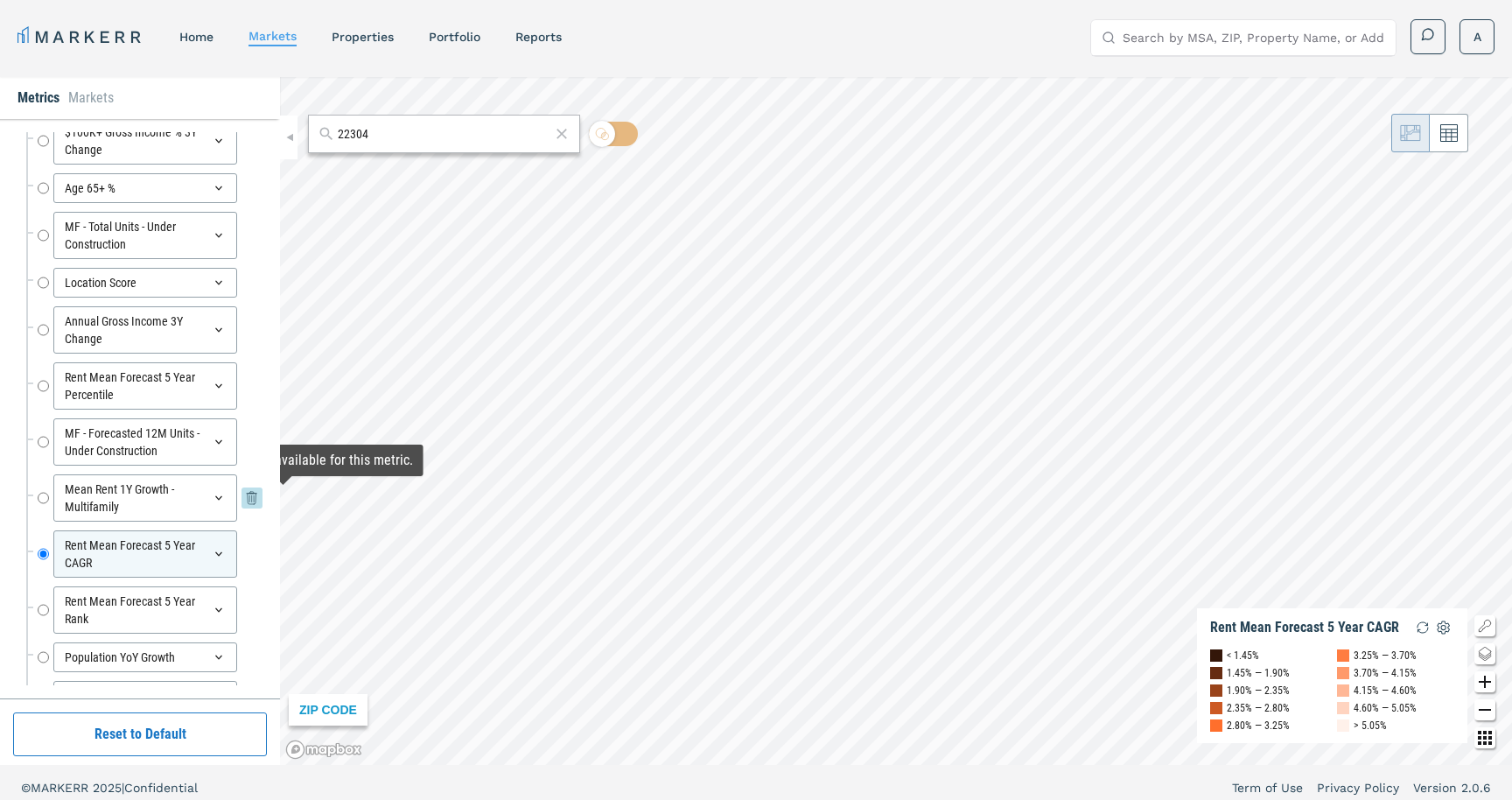 scroll, scrollTop: 0, scrollLeft: 0, axis: both 